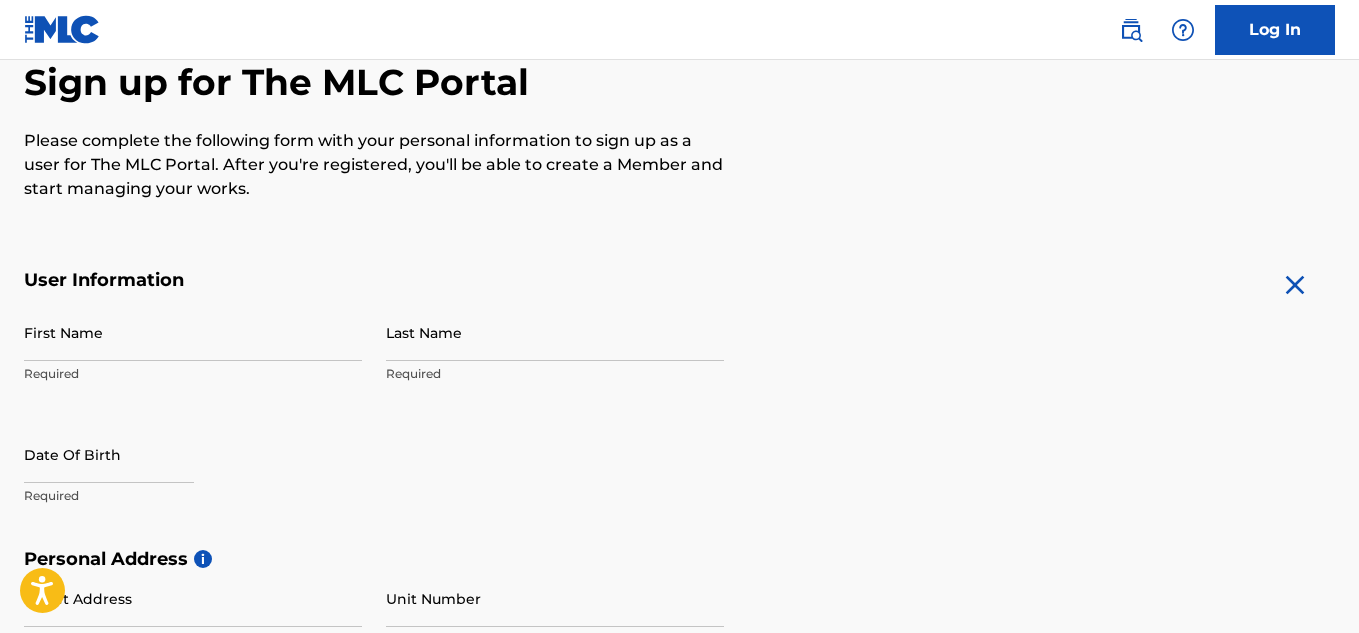 scroll, scrollTop: 0, scrollLeft: 0, axis: both 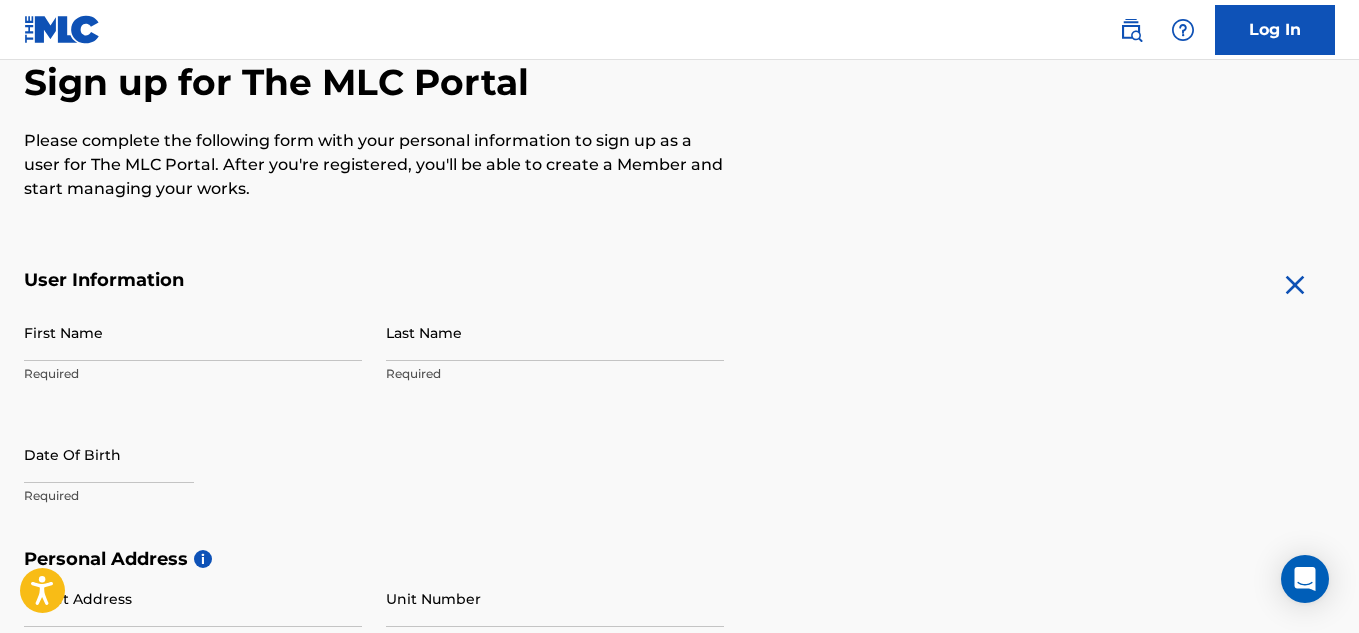 click on "First Name" at bounding box center [193, 332] 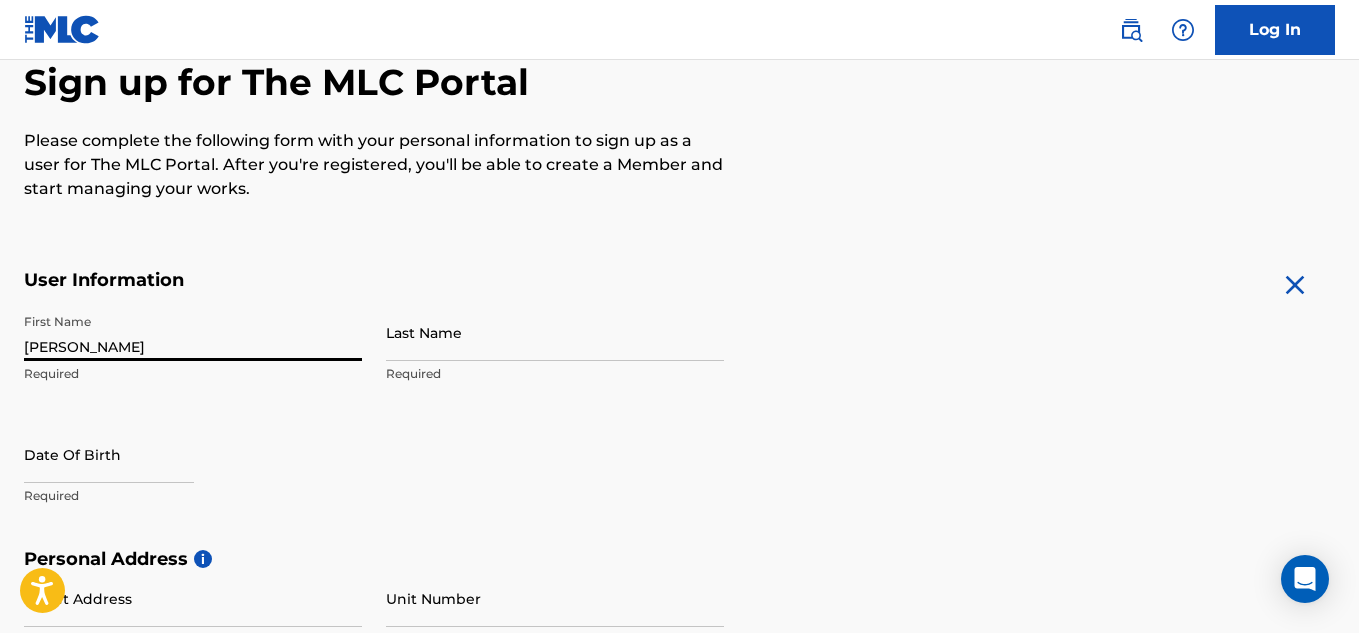type on "[PERSON_NAME]" 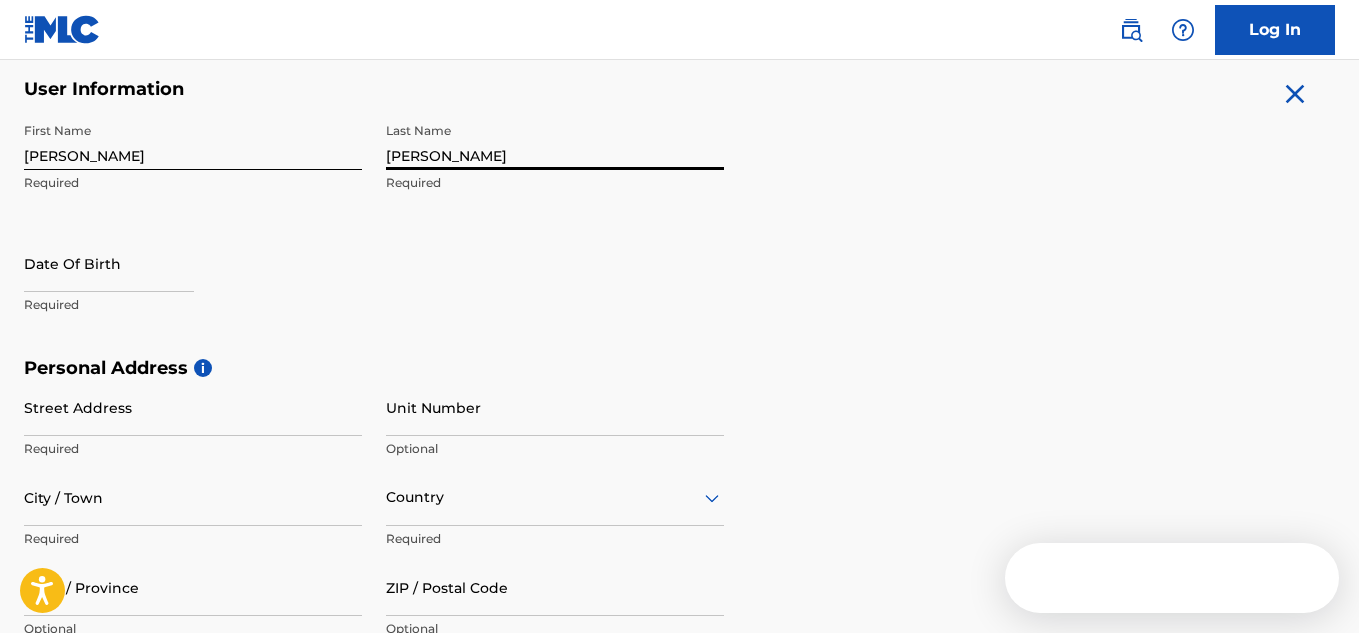 scroll, scrollTop: 400, scrollLeft: 0, axis: vertical 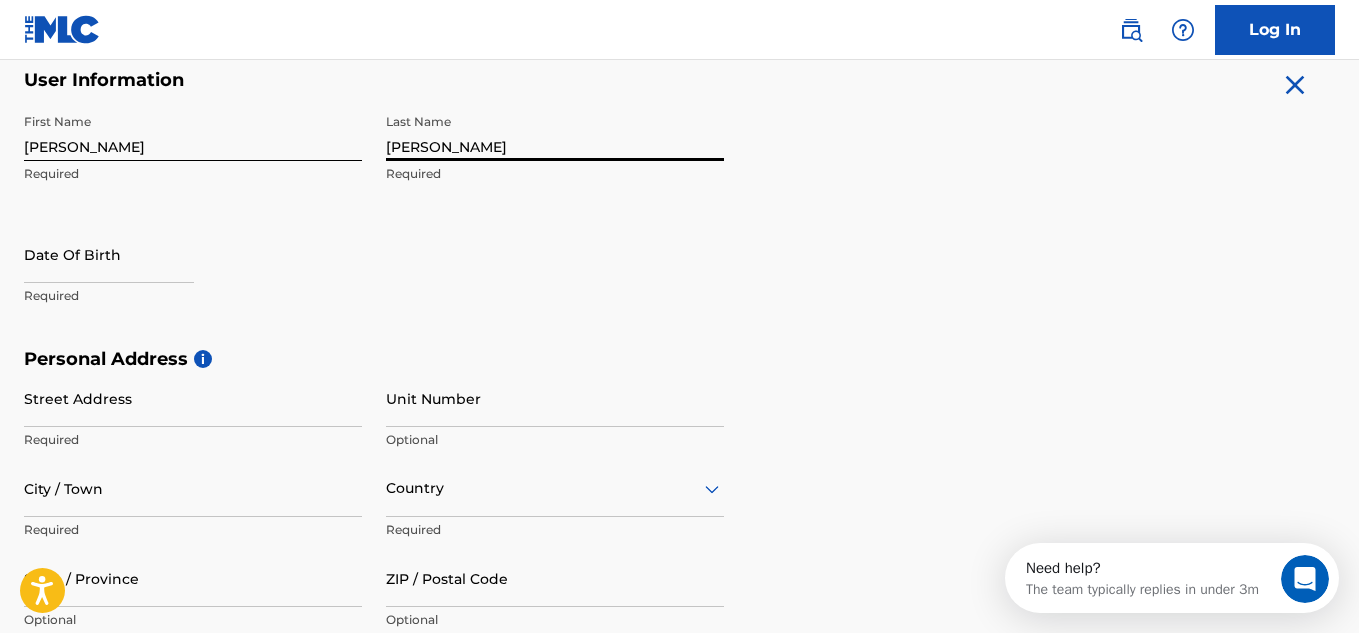 type on "[PERSON_NAME]" 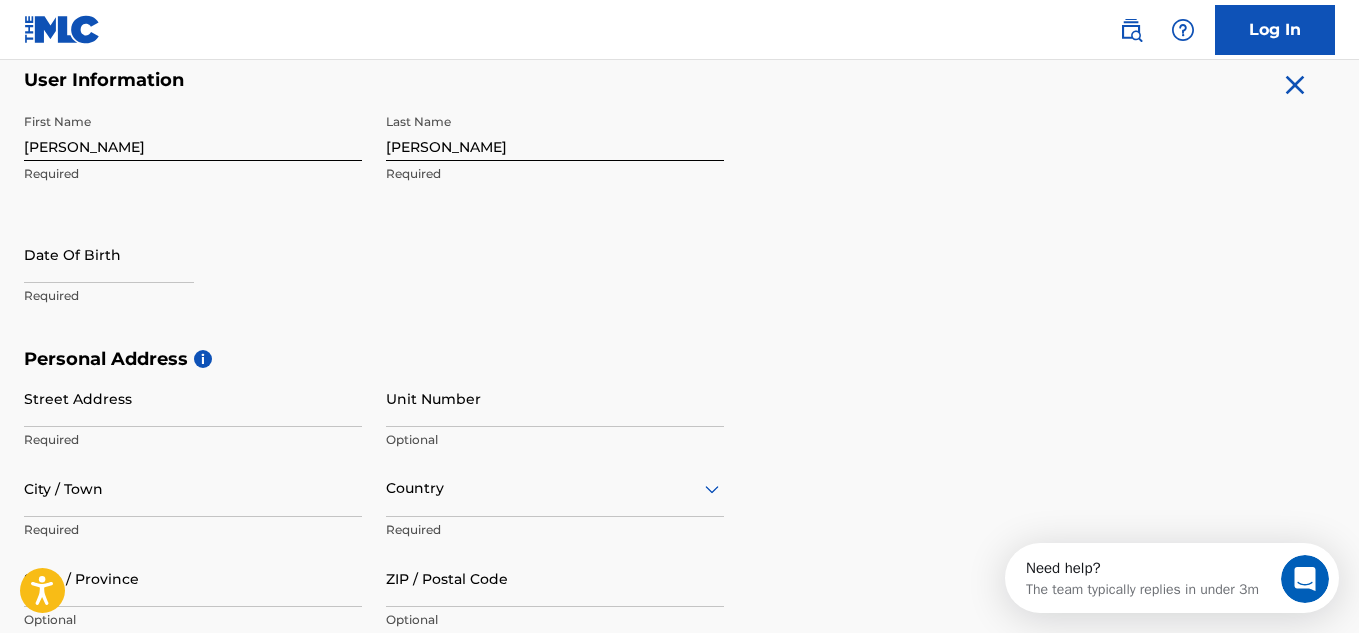 click on "Required" at bounding box center (193, 296) 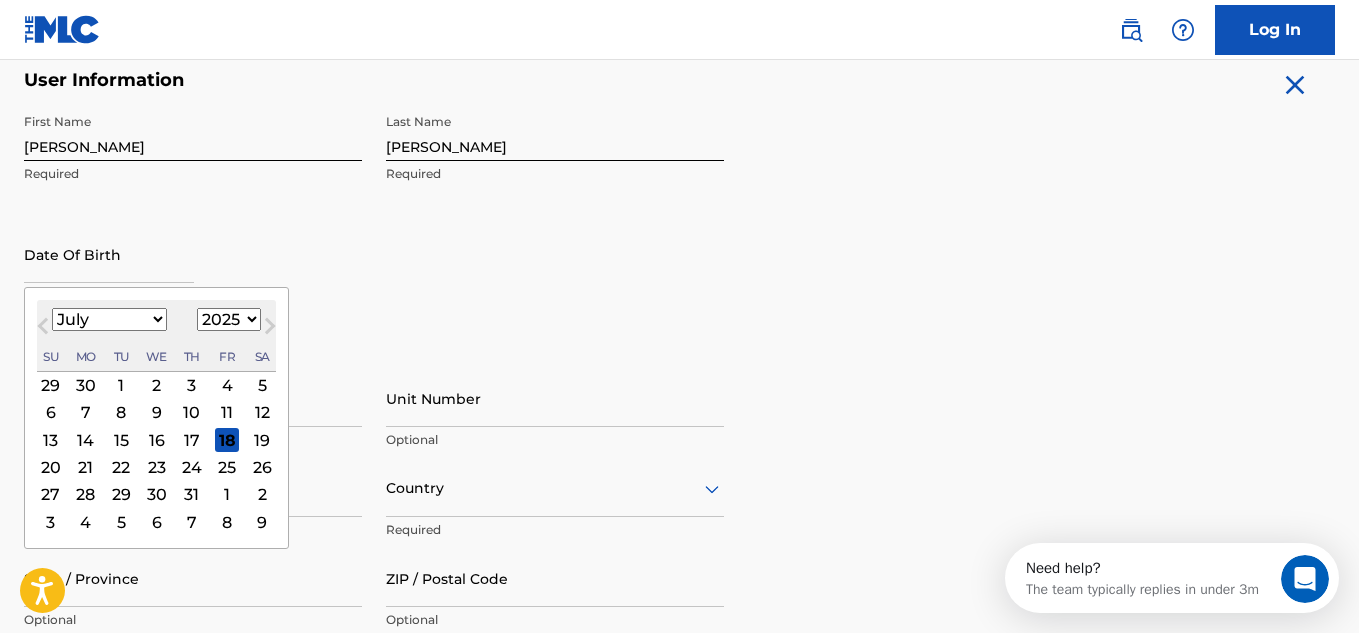 click at bounding box center [109, 254] 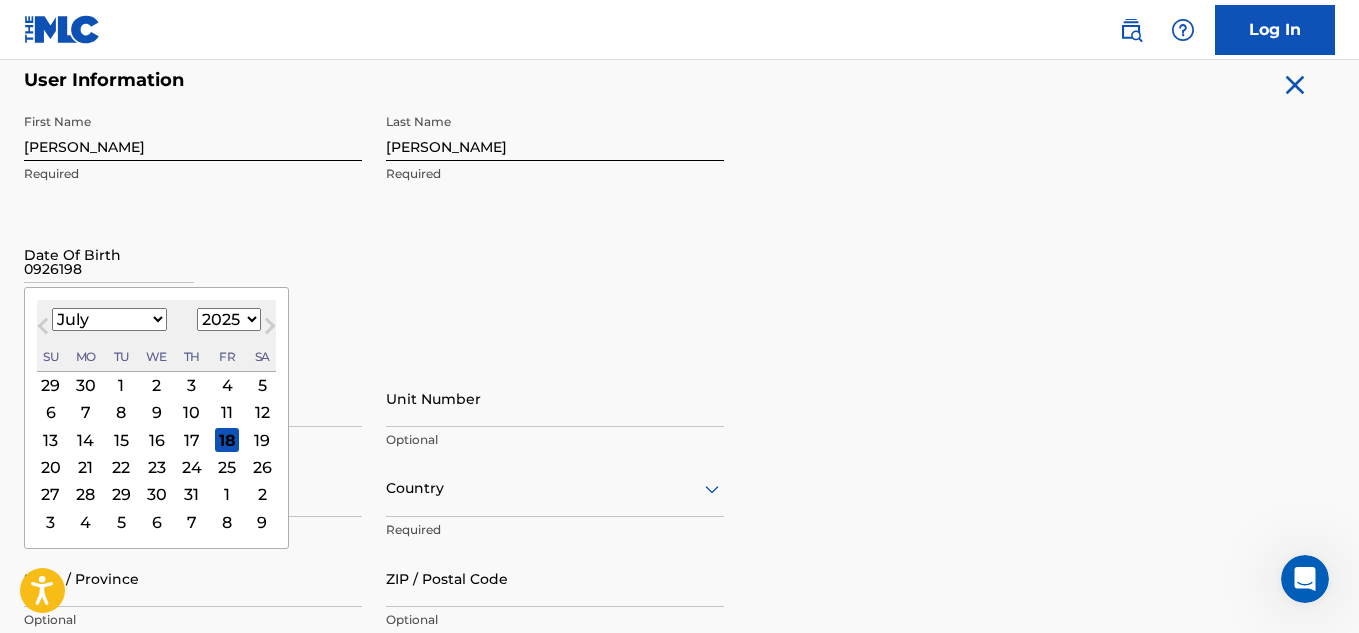type on "09261987" 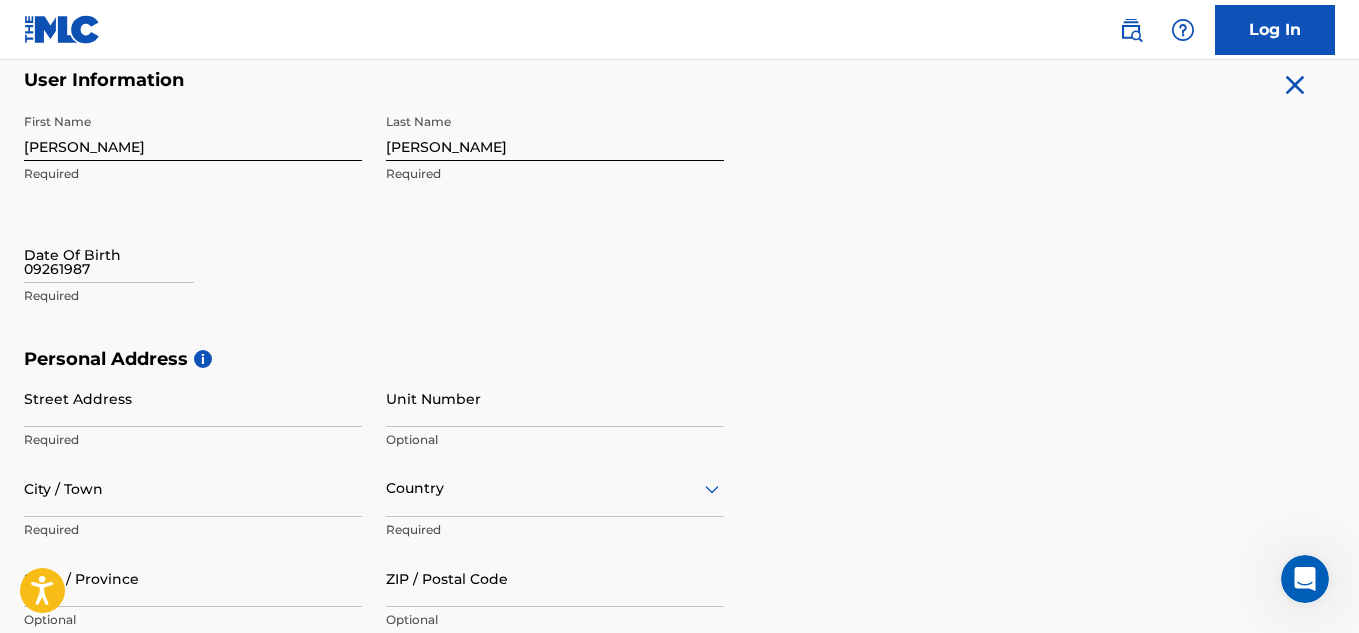 click on "First Name Jonathon Required Last Name Rachal Required Date Of Birth 09261987 Required" at bounding box center [374, 226] 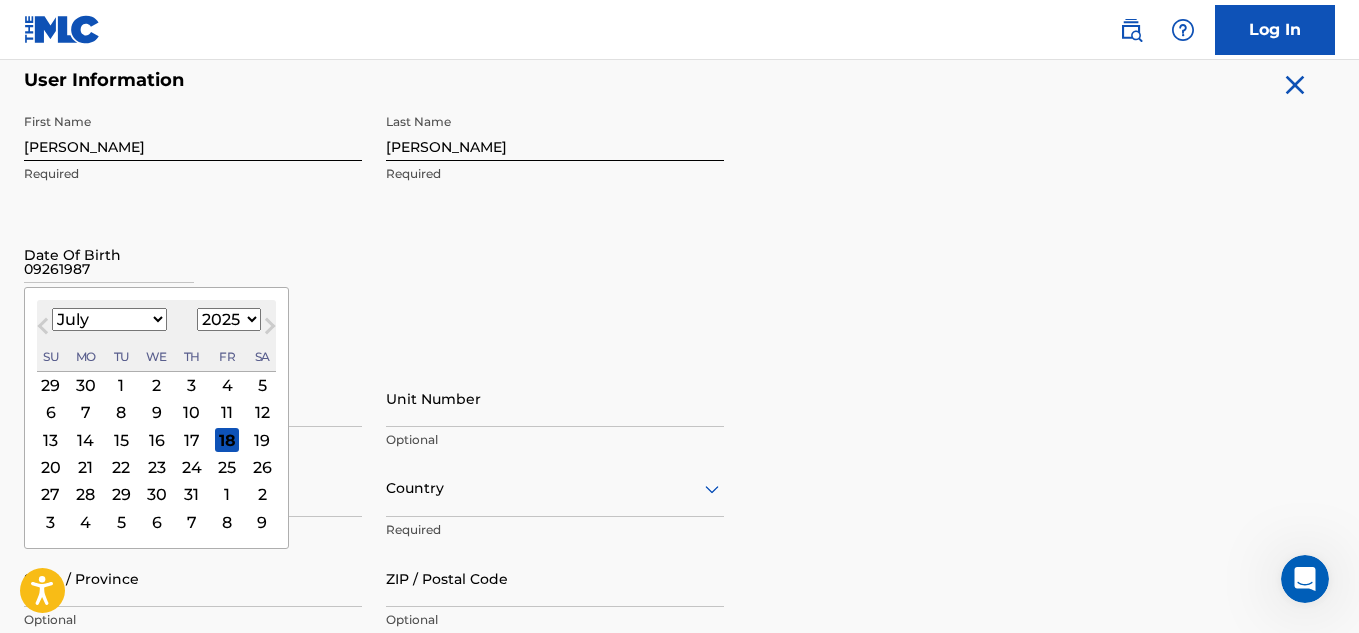 click on "January February March April May June July August September October November December" at bounding box center (109, 319) 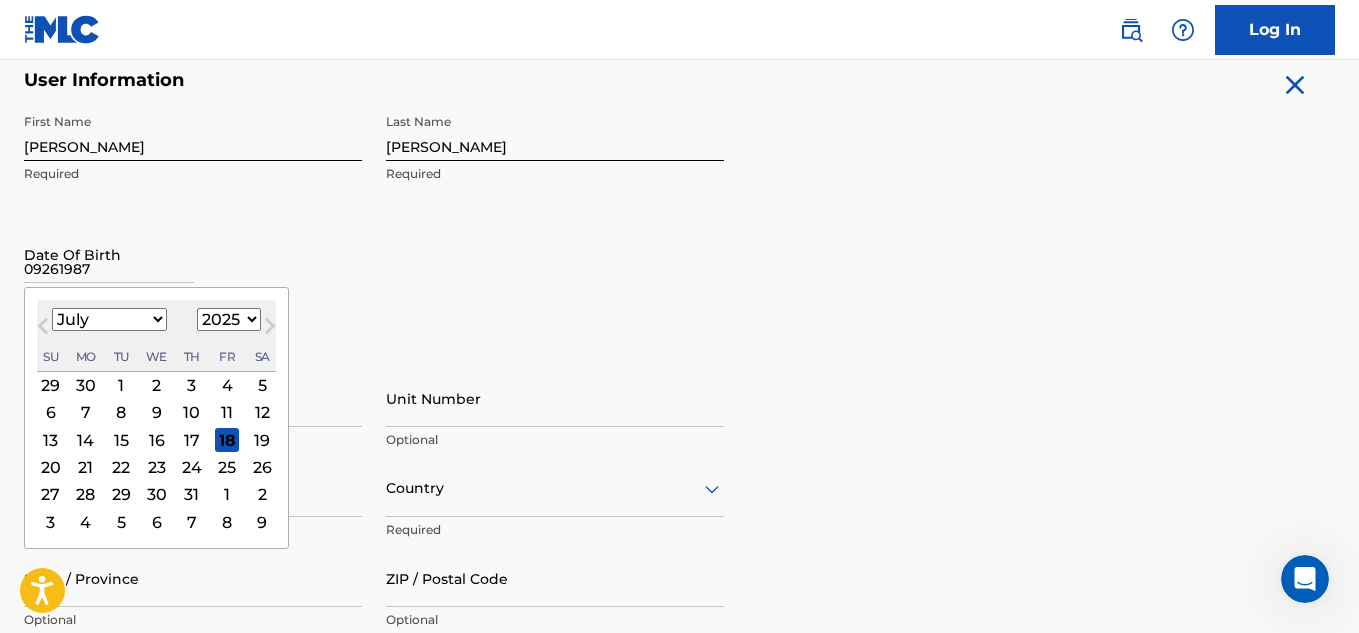select on "8" 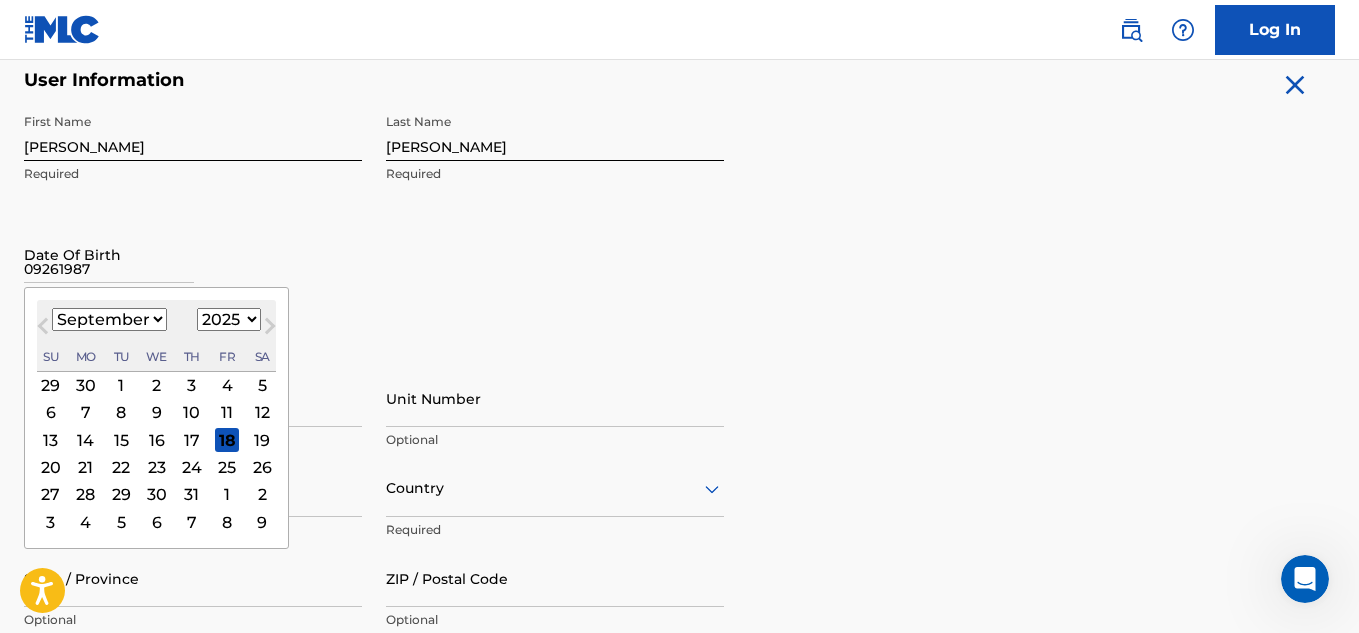 click on "January February March April May June July August September October November December" at bounding box center [109, 319] 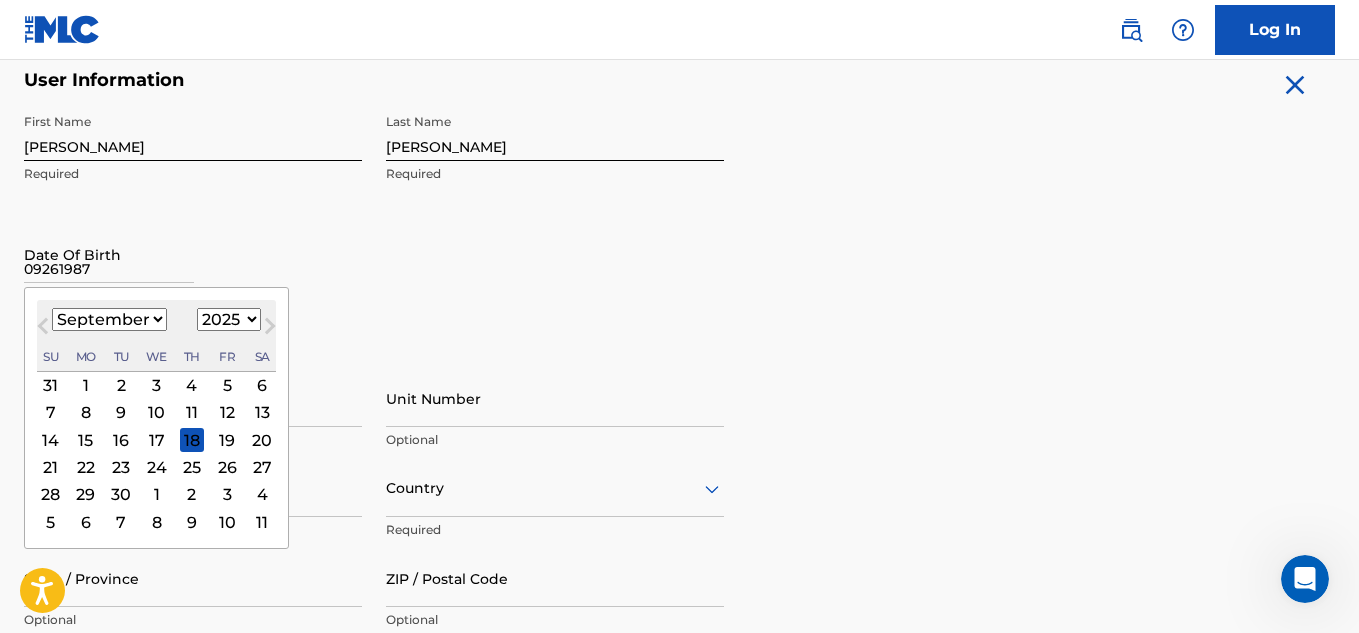 click on "26" at bounding box center (227, 467) 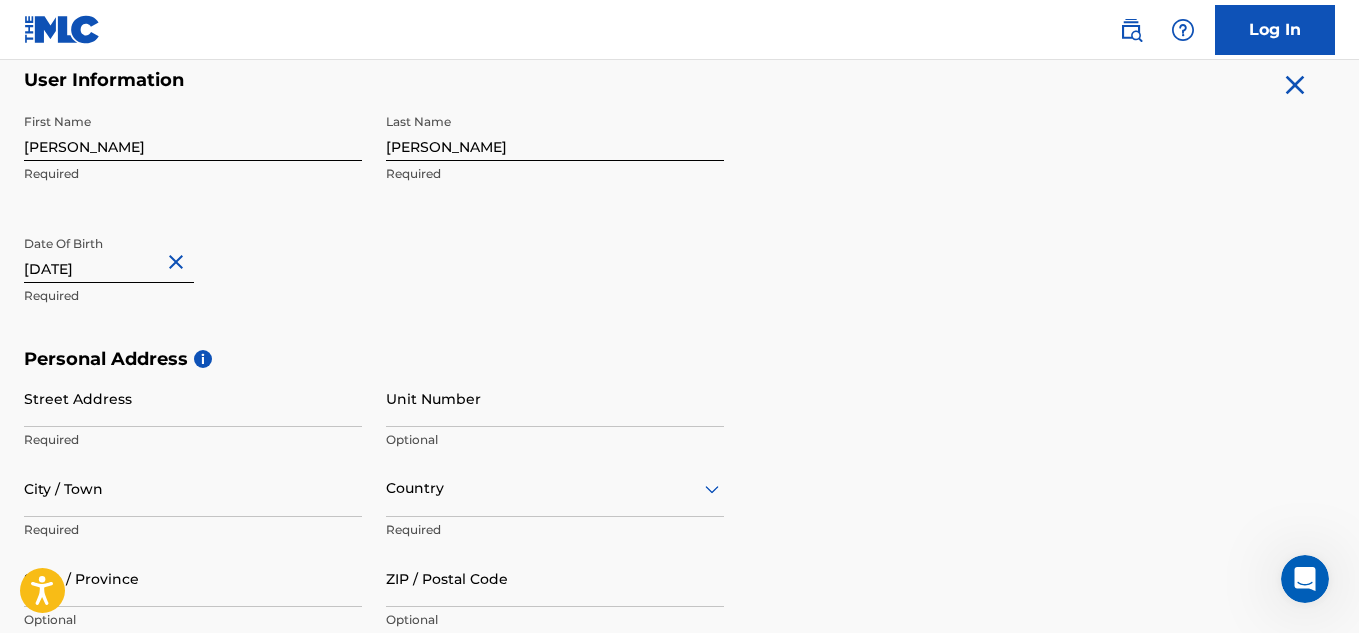 scroll, scrollTop: 500, scrollLeft: 0, axis: vertical 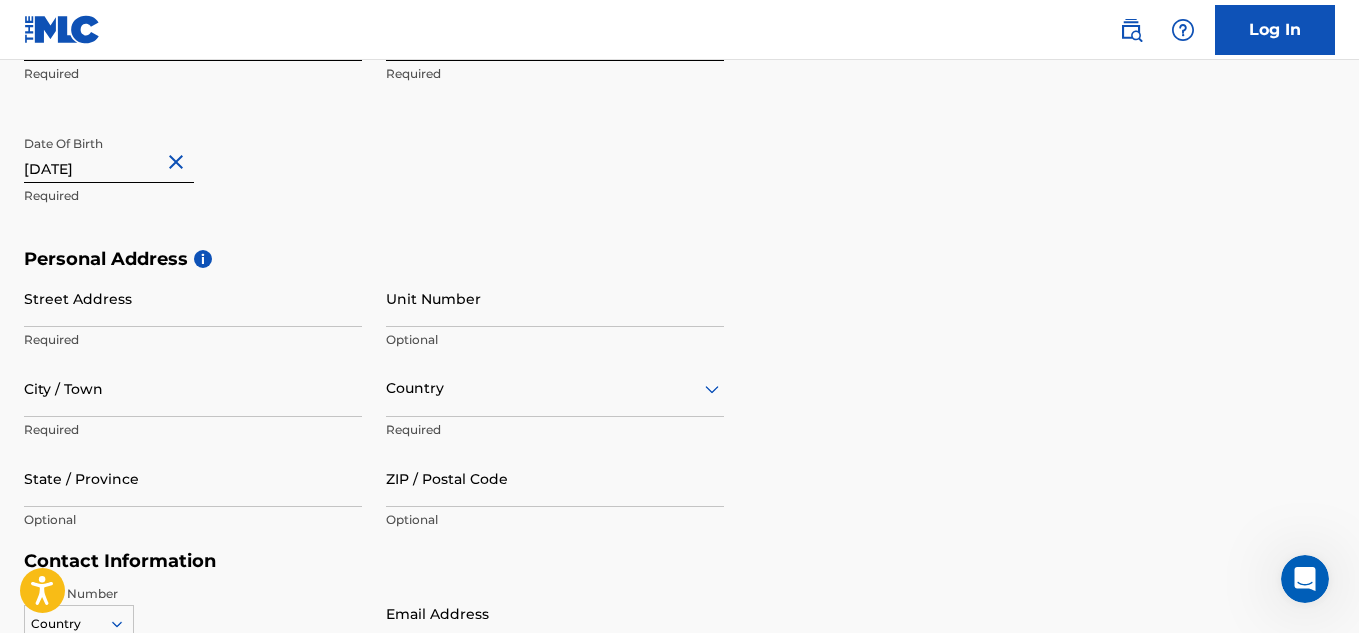 type on "September 26 1987" 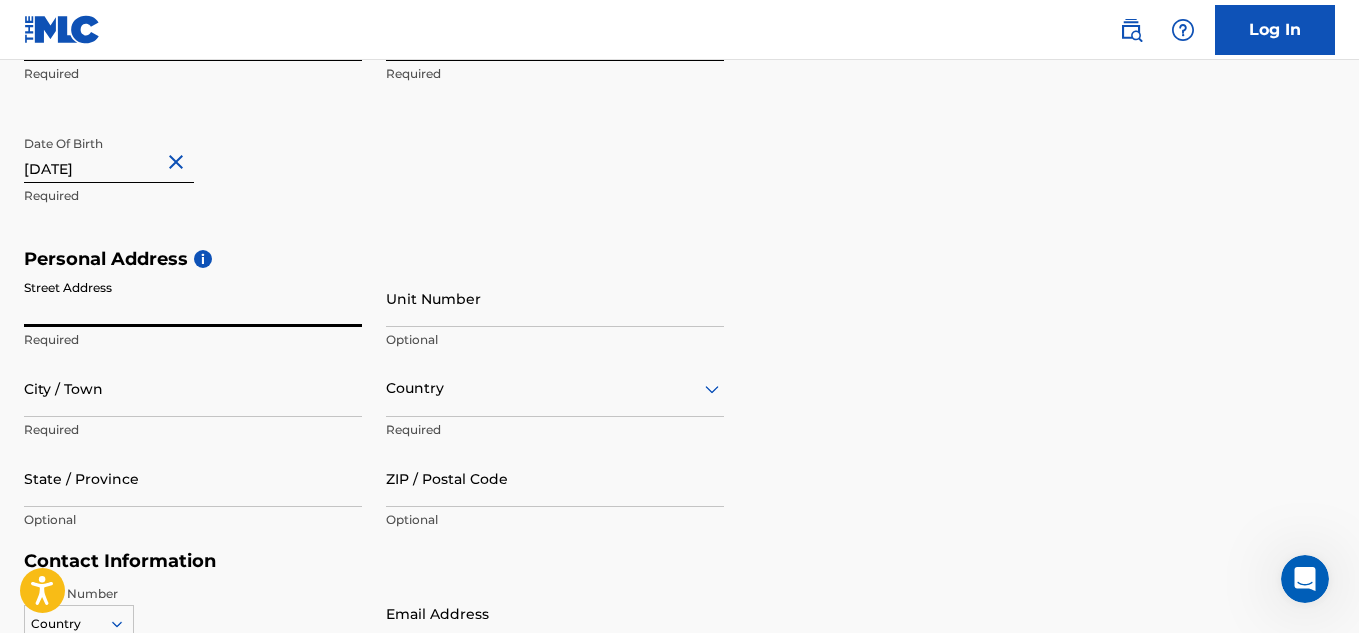type on "7305 Deer Trl" 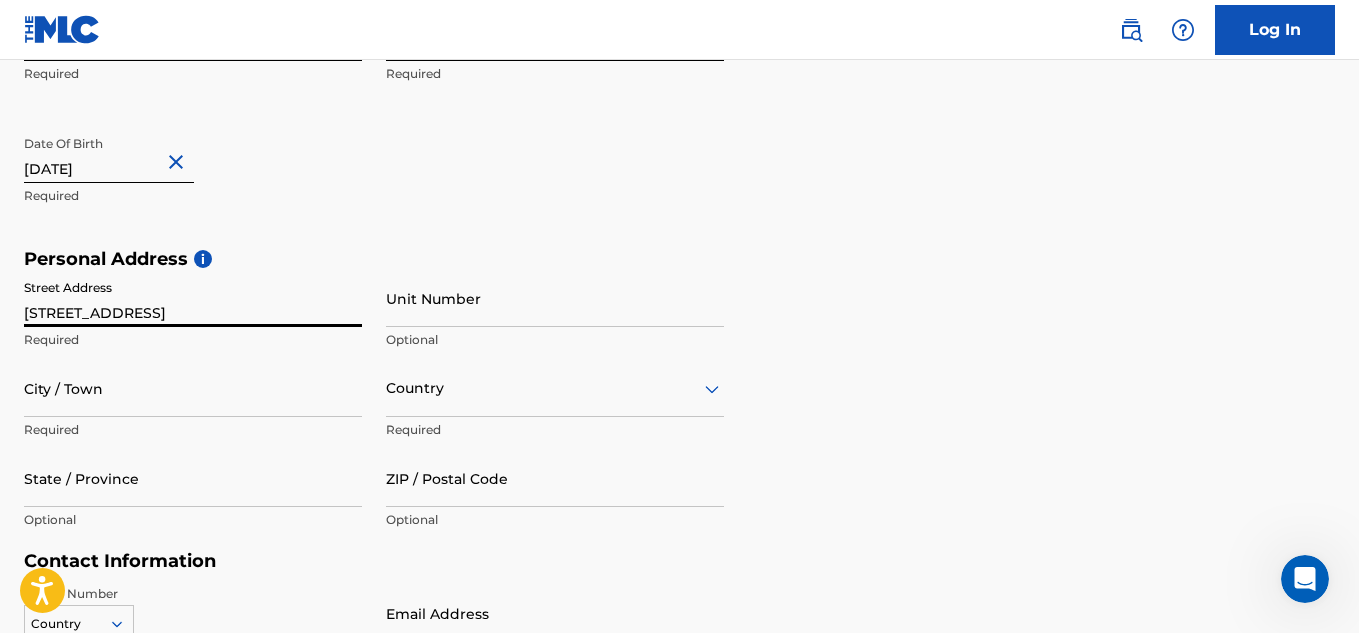type on "Shreveport" 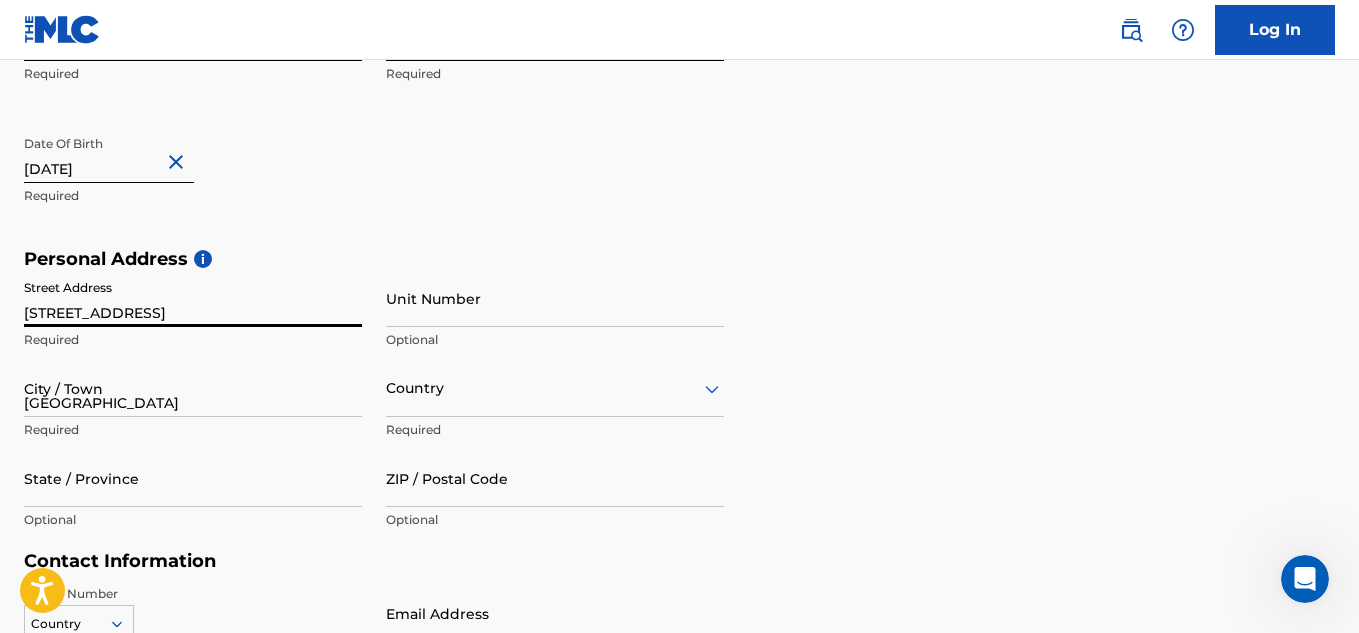type on "United States" 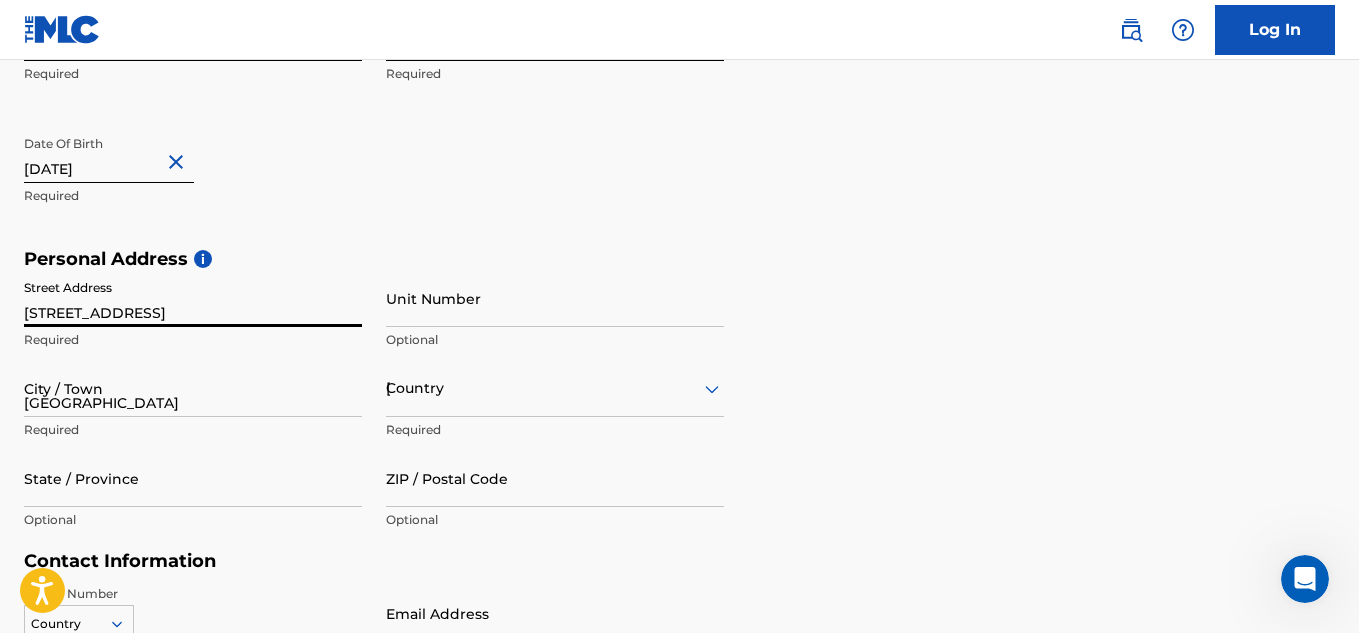 type on "LA" 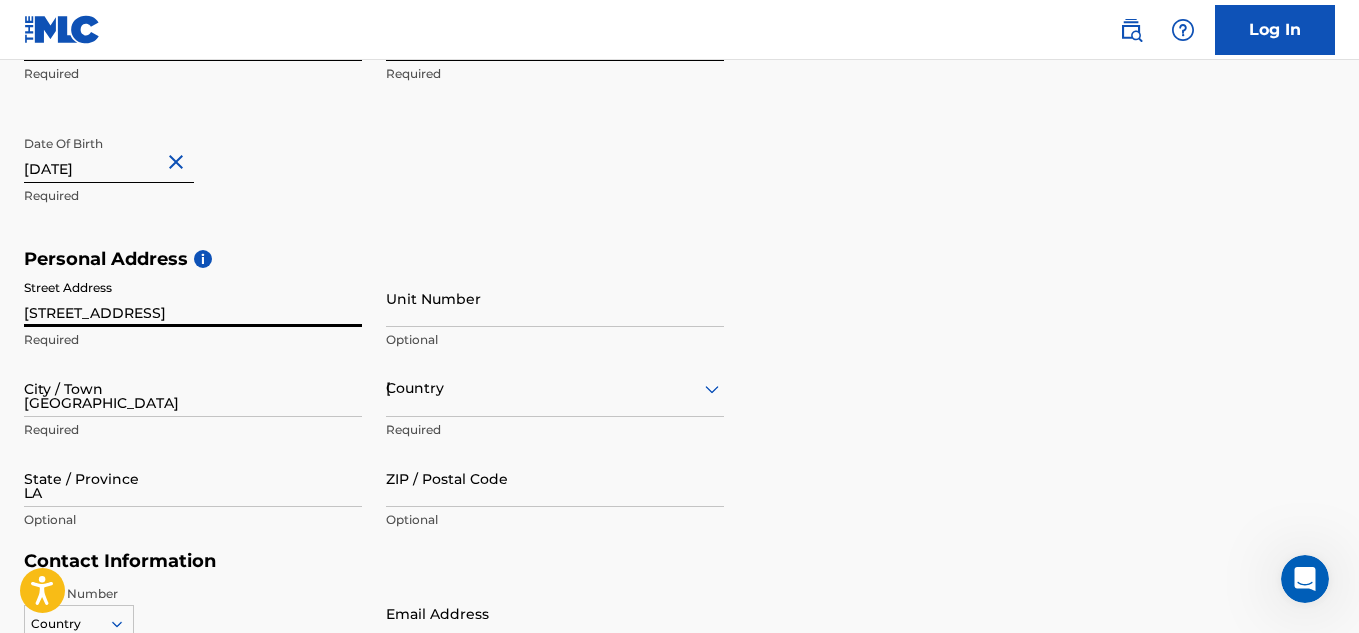 type on "71107-5660" 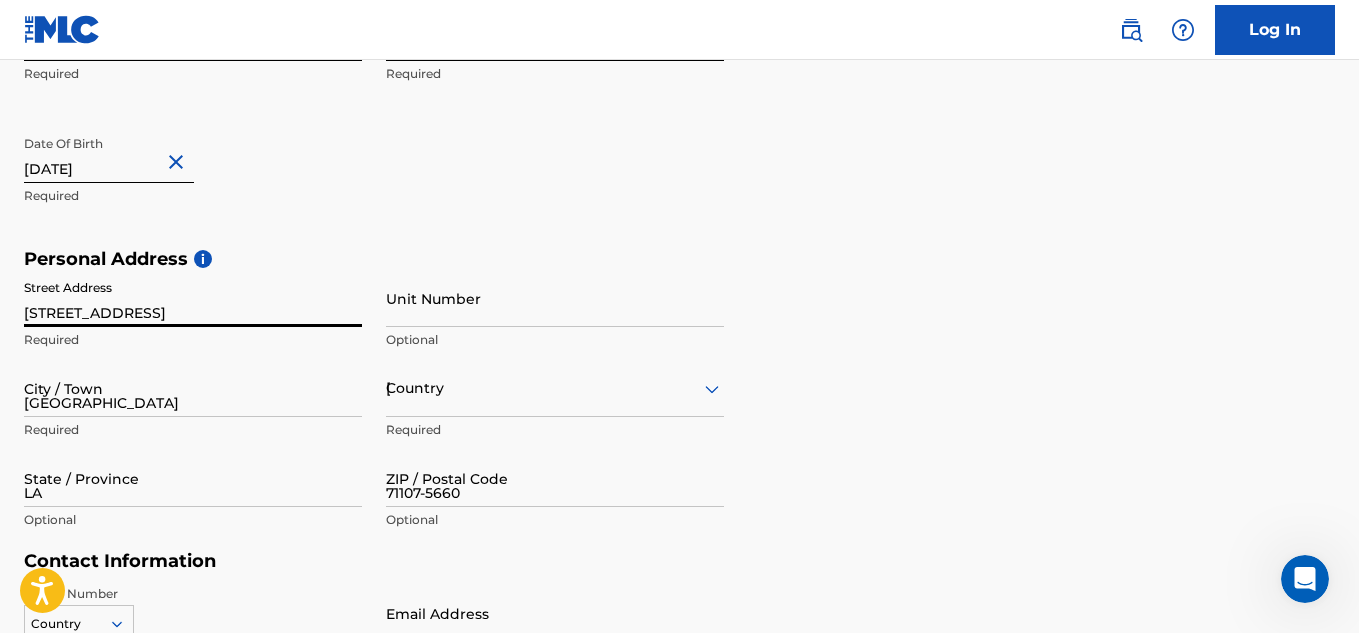 type on "1" 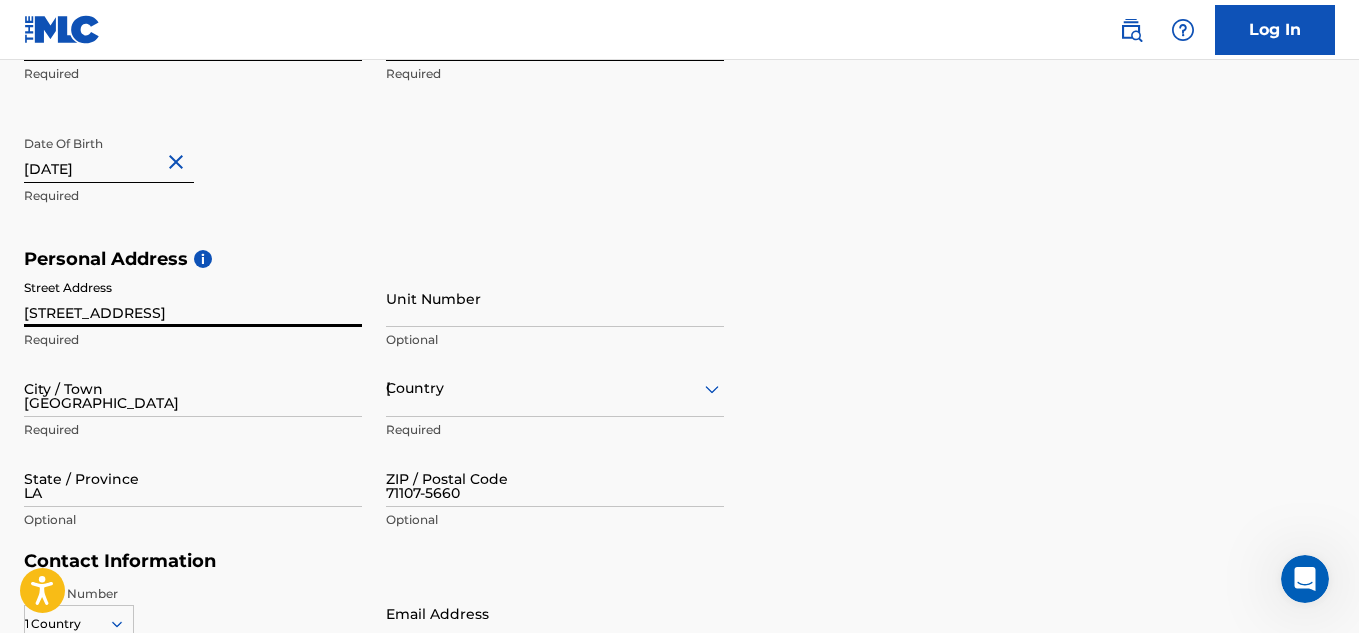 type on "318" 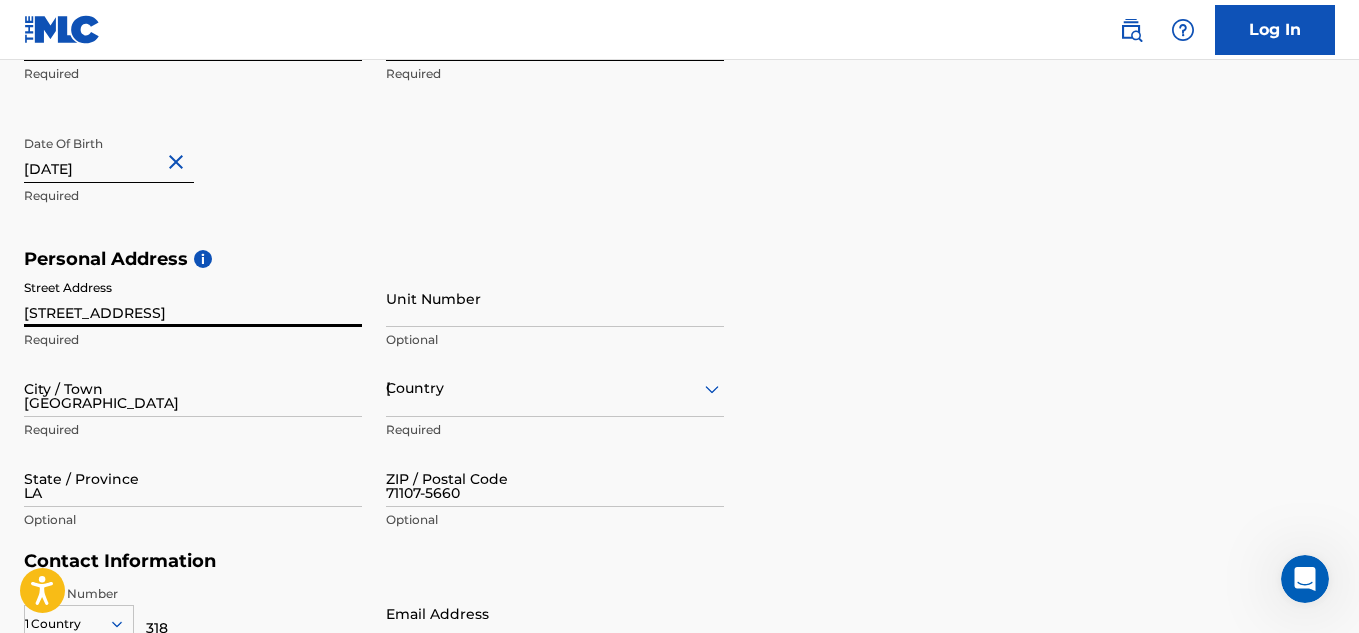 type on "5604951" 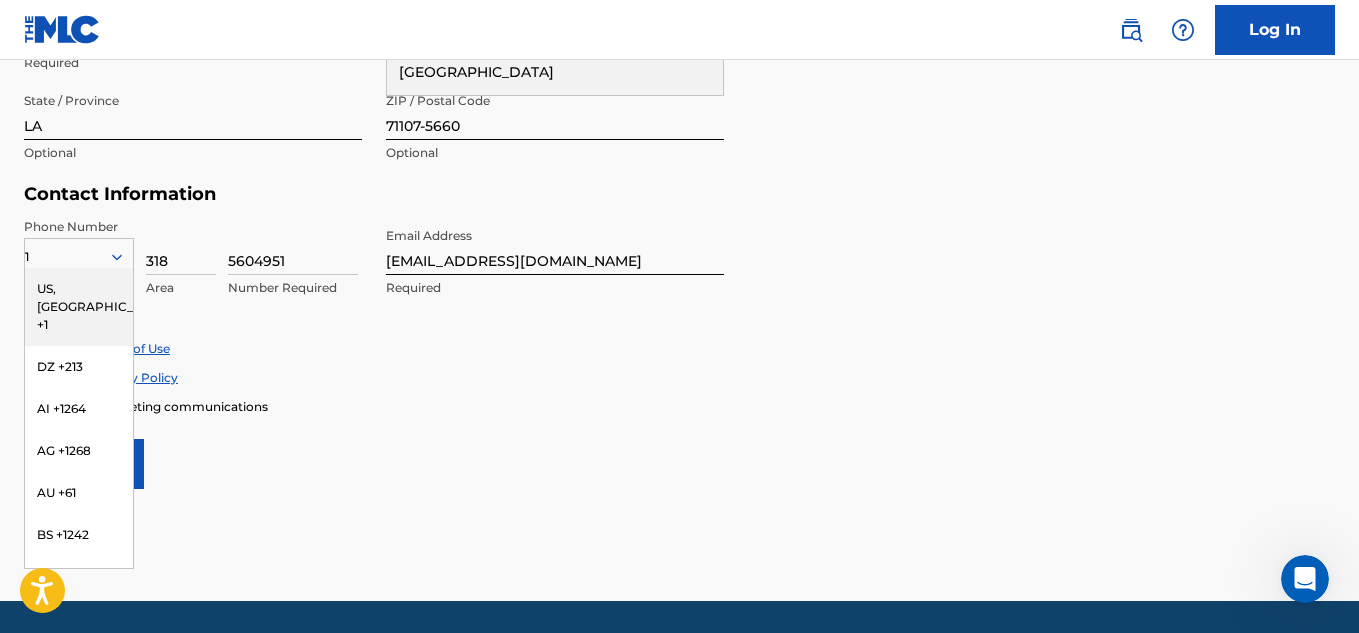 scroll, scrollTop: 903, scrollLeft: 0, axis: vertical 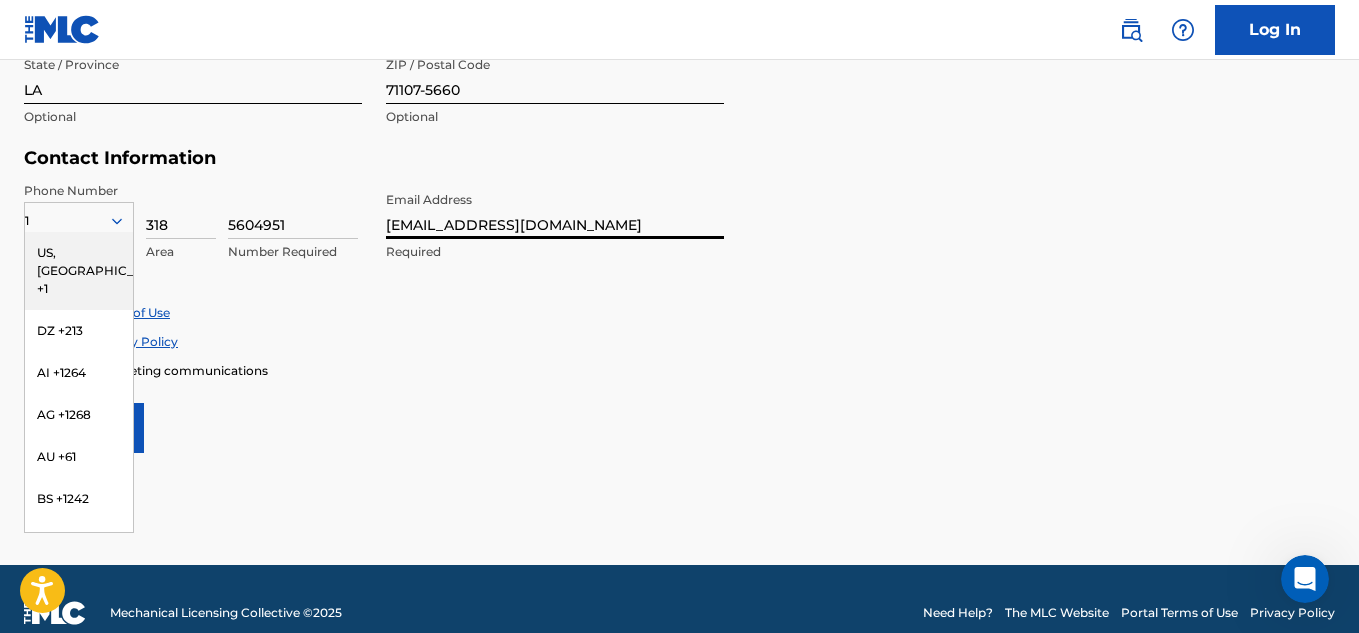 drag, startPoint x: 600, startPoint y: 228, endPoint x: 380, endPoint y: 236, distance: 220.1454 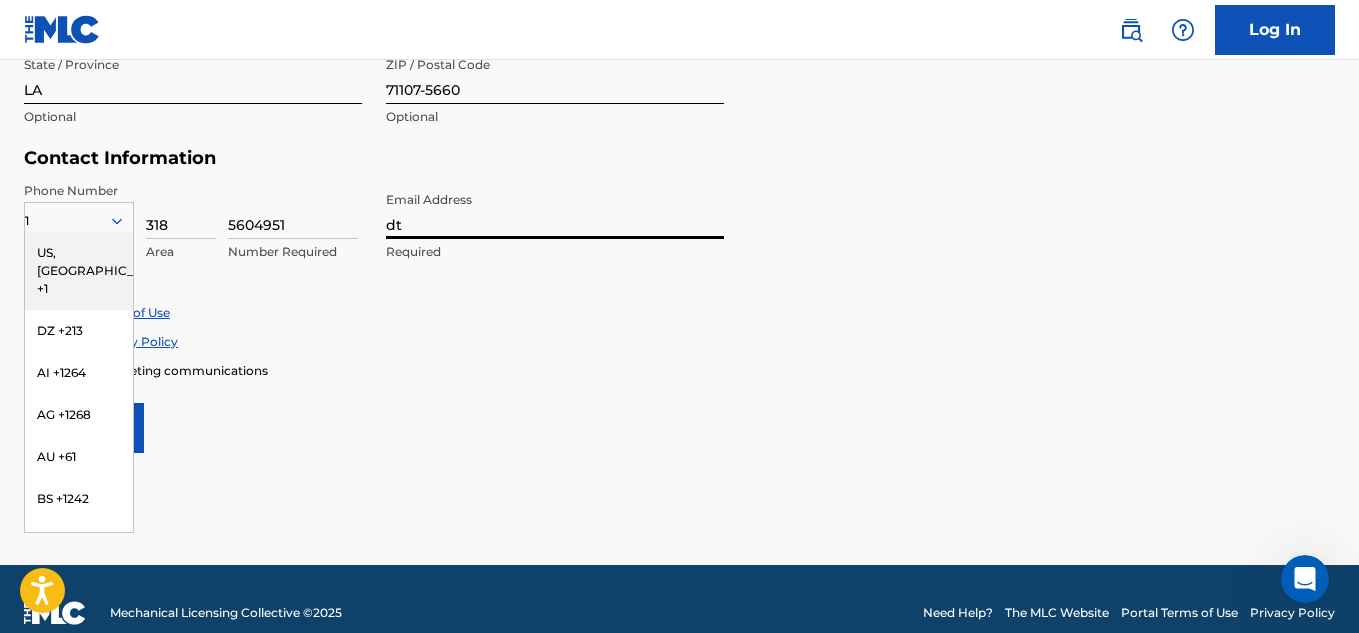 type on "d" 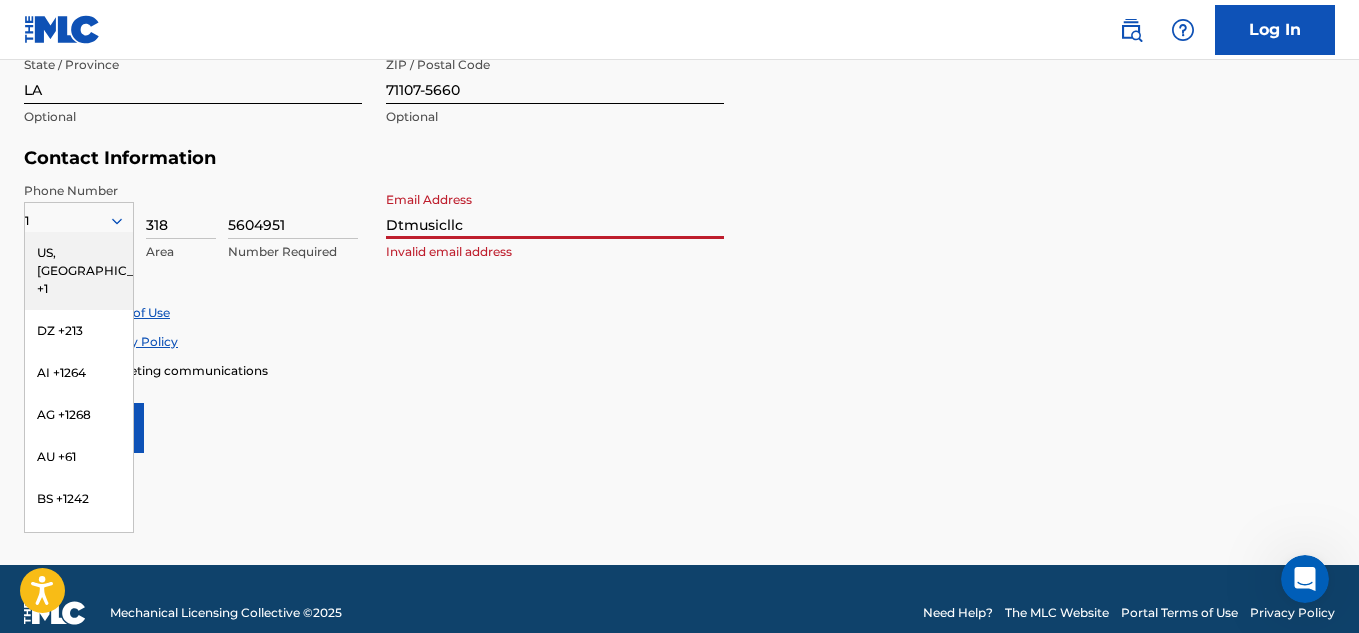type on "[EMAIL_ADDRESS][DOMAIN_NAME]" 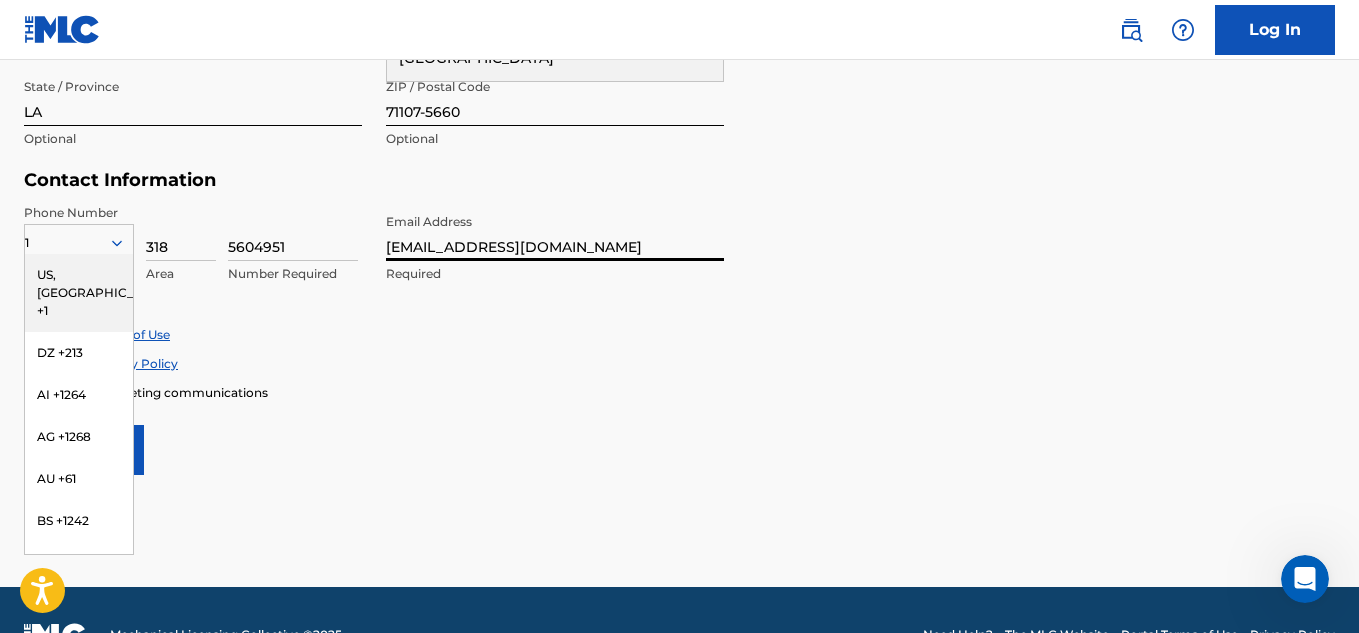 scroll, scrollTop: 931, scrollLeft: 0, axis: vertical 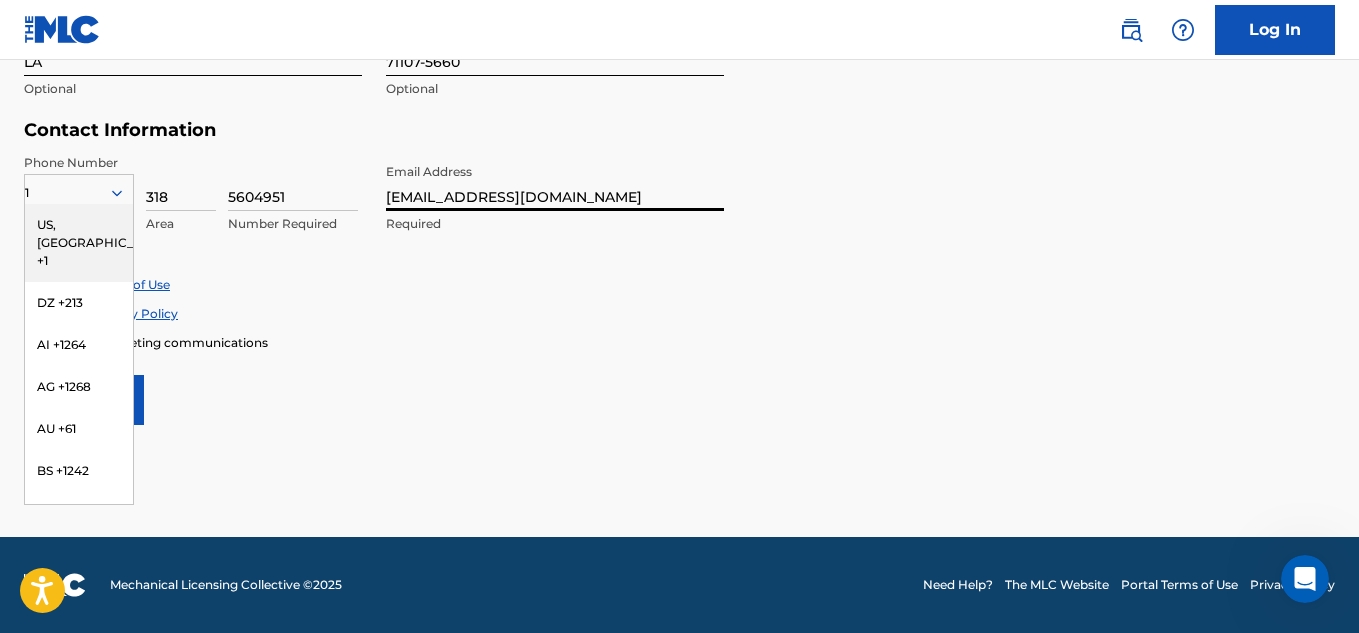 click on "Accept Privacy Policy" at bounding box center [679, 313] 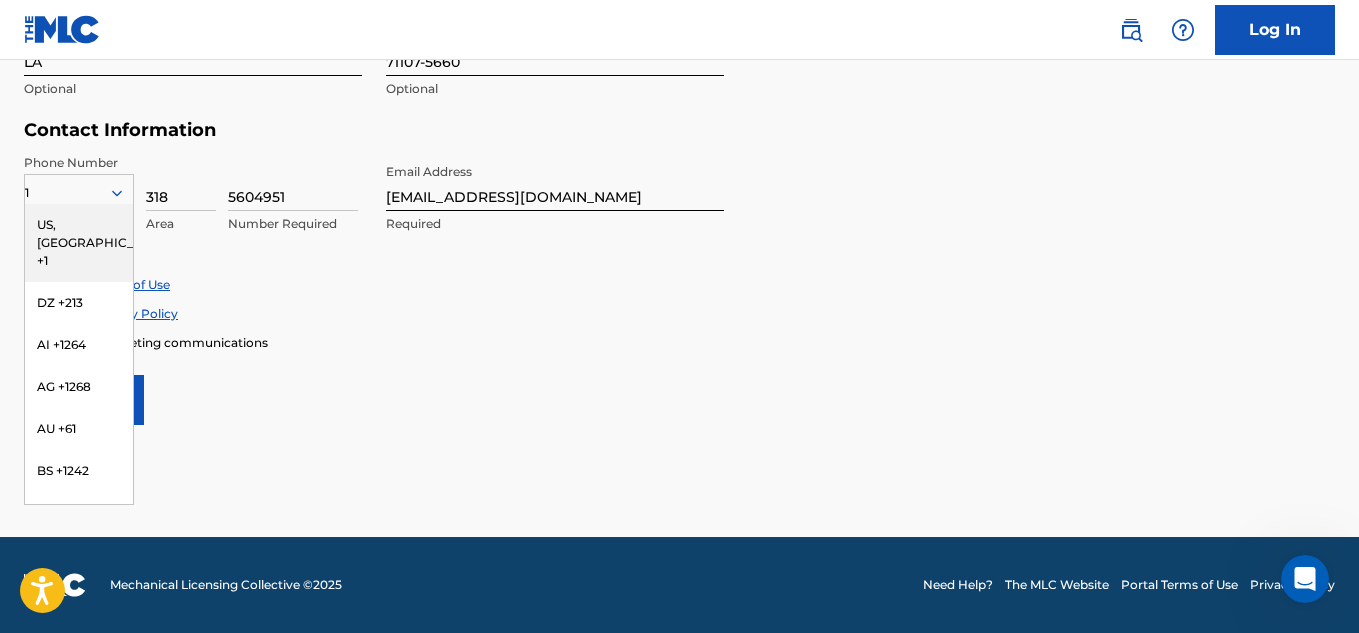 click on "User Information First Name Jonathon Required Last Name Rachal Required Date Of Birth September 26 1987 Required Personal Address i Street Address 7305 Deer Trl Required Unit Number Optional City / Town Shreveport Required United States United States Required State / Province LA Optional ZIP / Postal Code 71107-5660 Optional Contact Information Phone Number 1 US, CA +1 DZ +213 AI +1264 AG +1268 AU +61 BS +1242 BB +1246 BZ +501 BM +1441 BO +591 KY +1345 DM +1767 DO +1809 ER +291 ET +251 GA +241 GD +1473 IN +91 JM +1876 JP +81 LV +371 LB +961 LR +231 LY +218 MG +261 FM +691 ME, RS +381 MS +1664 MA, EH +212 NL +31 PE +51 PT +351 KN +1869 LC +1758 VC +1784 SN +221 SK +421 CH +41 TT +1868 TN +216 TC +1649 AE +971 VG +1284 WF +681 Country Required 318 Area 5604951 Number Required Email Address dtmusicllc@gmail.com Required Accept Terms of Use Accept Privacy Policy Enroll in marketing communications Sign up" at bounding box center [679, -19] 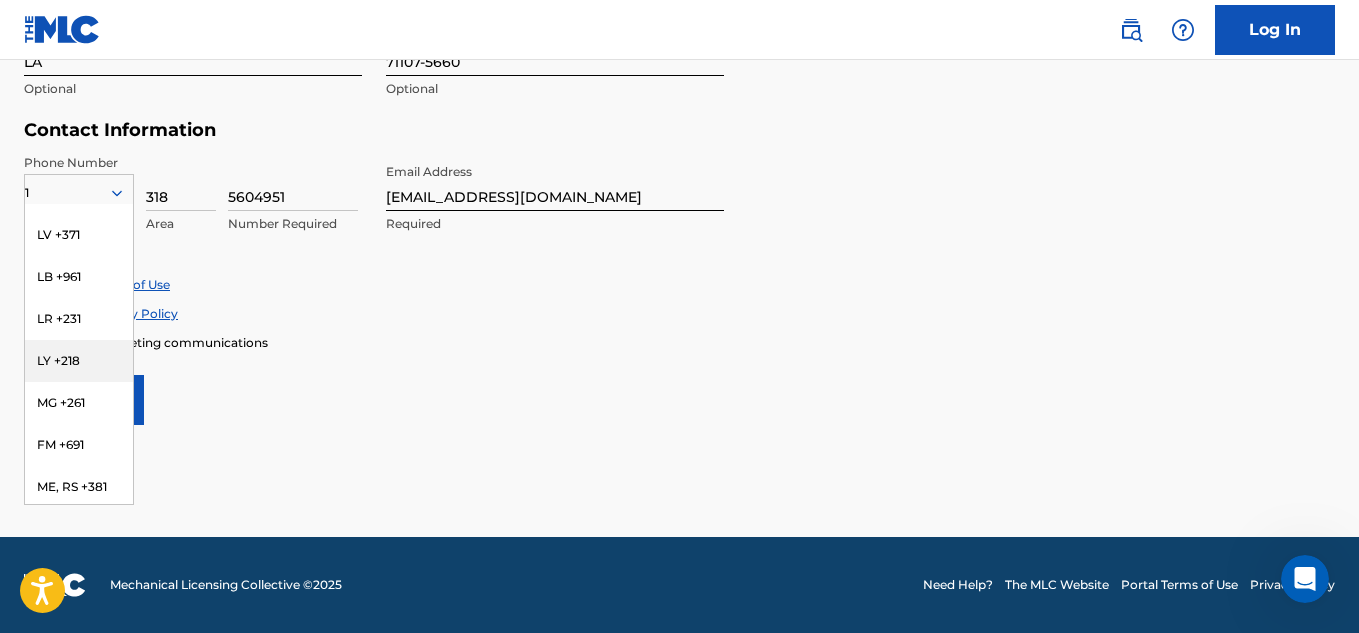 scroll, scrollTop: 900, scrollLeft: 0, axis: vertical 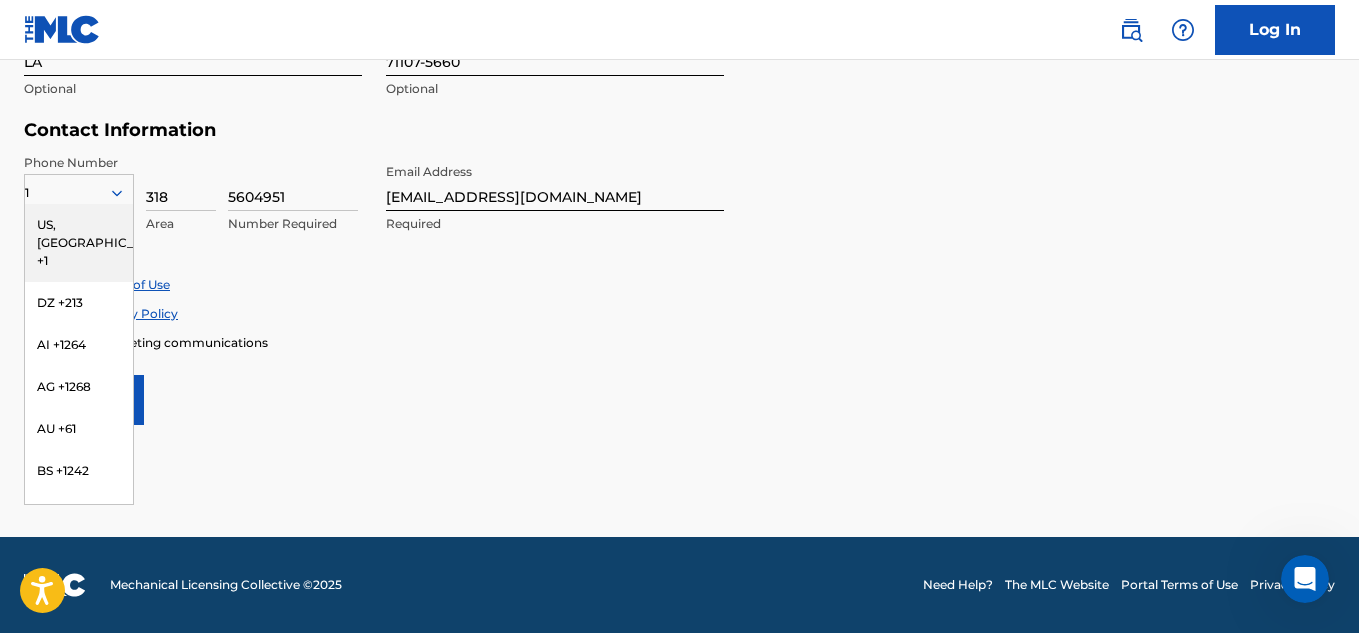 click on "US, CA +1" at bounding box center [79, 243] 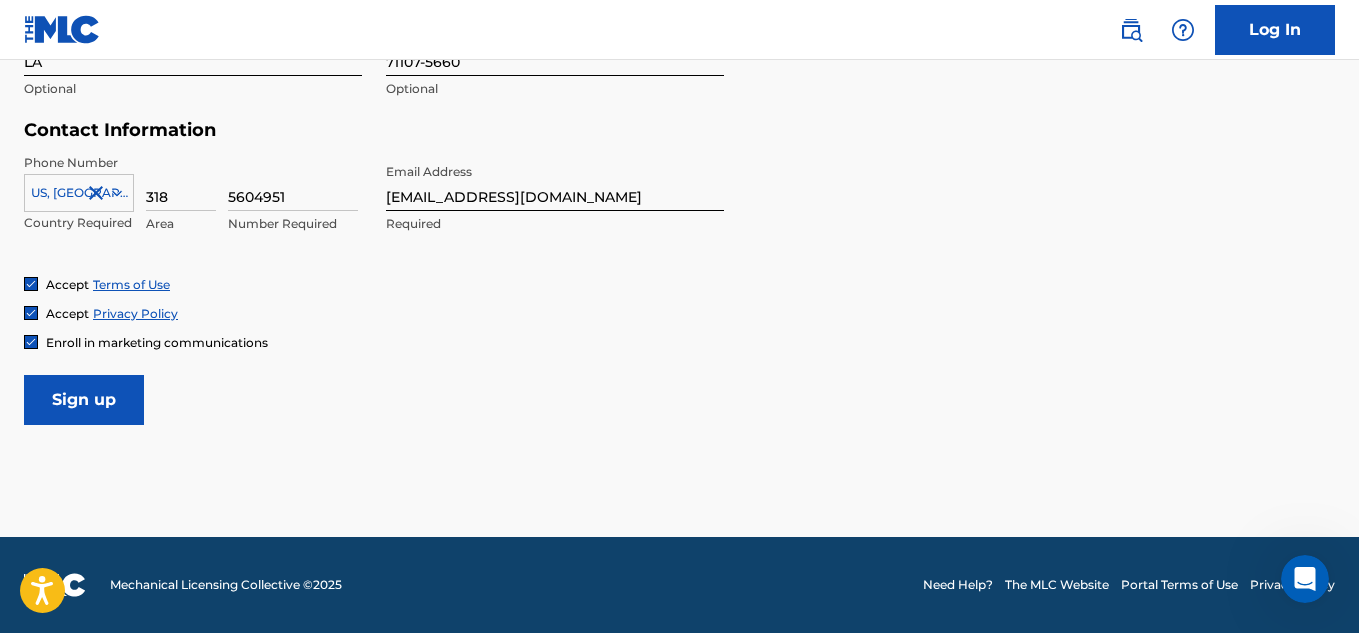 click on "Sign up" at bounding box center [84, 400] 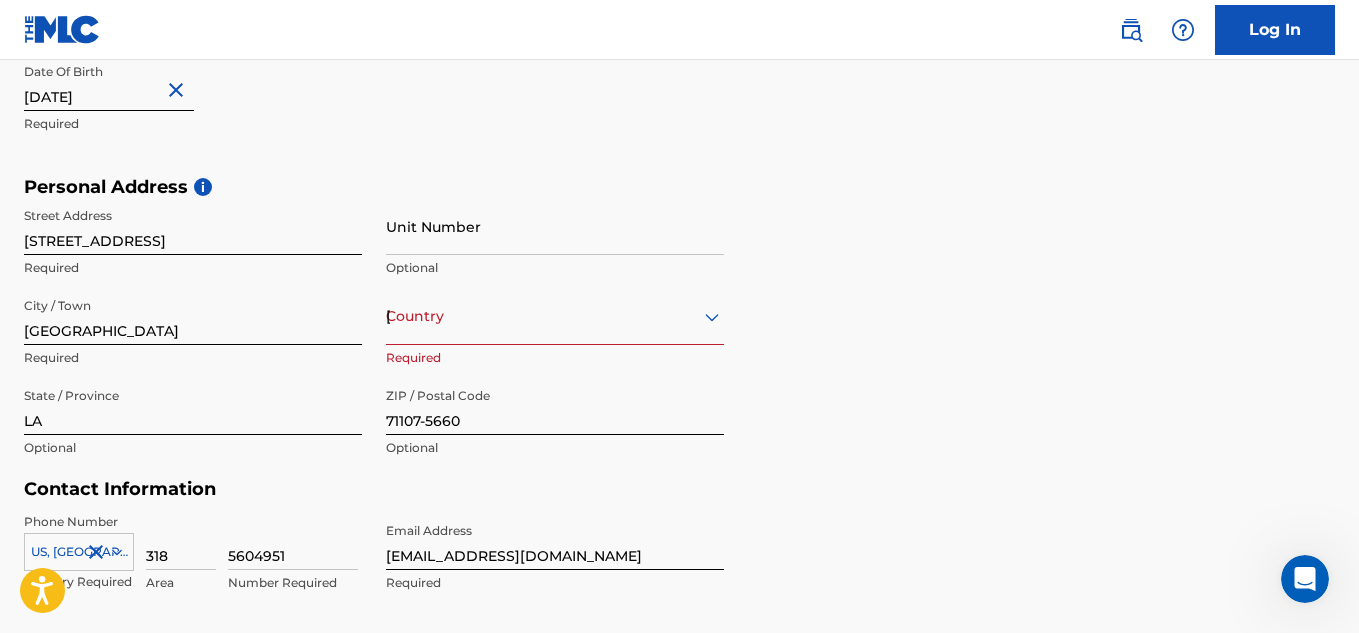 click 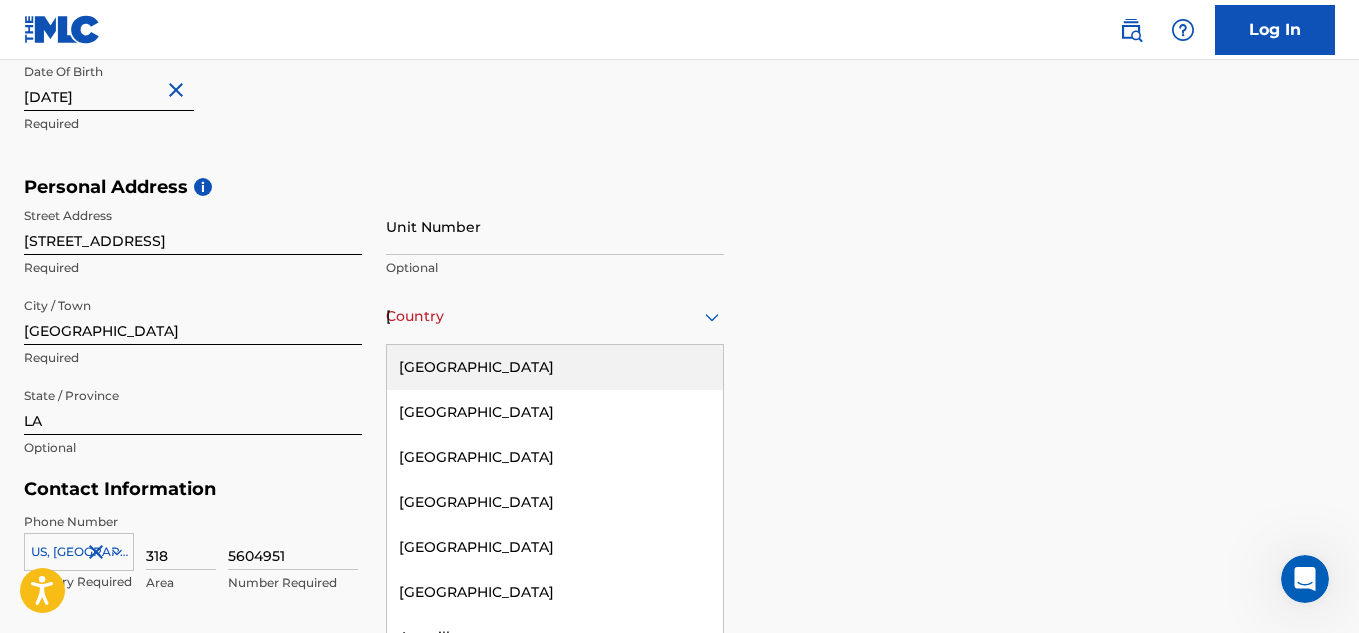 scroll, scrollTop: 585, scrollLeft: 0, axis: vertical 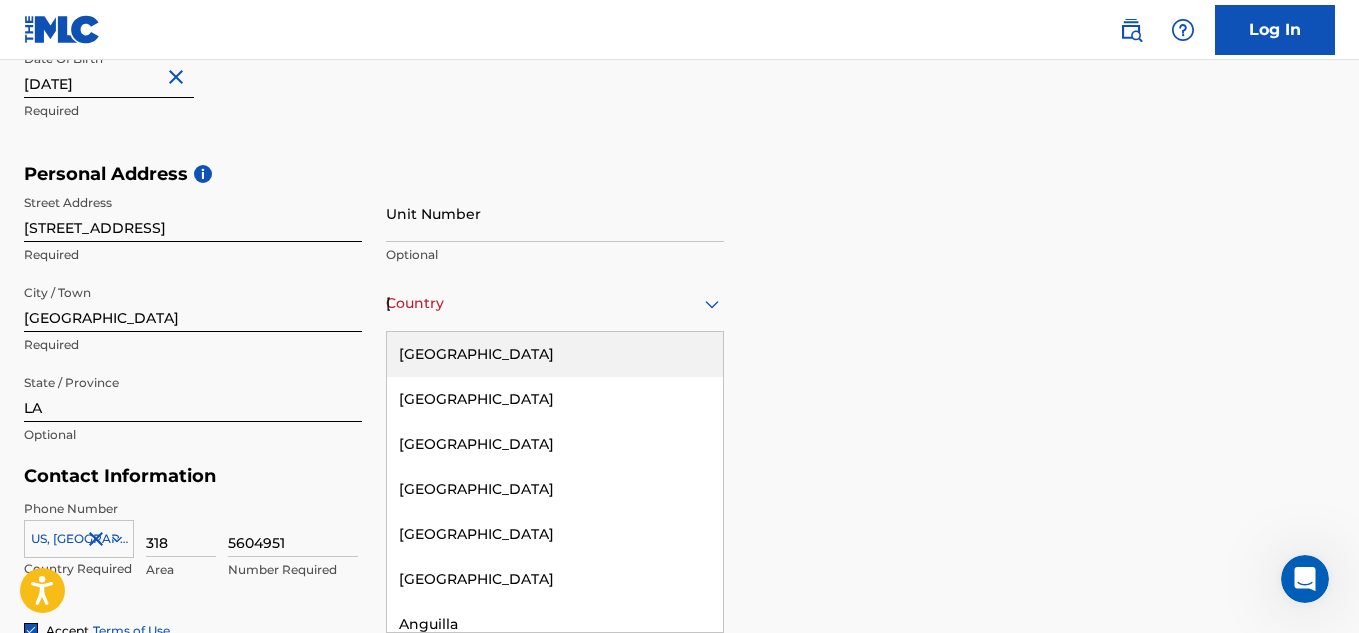 click on "United States" at bounding box center (555, 354) 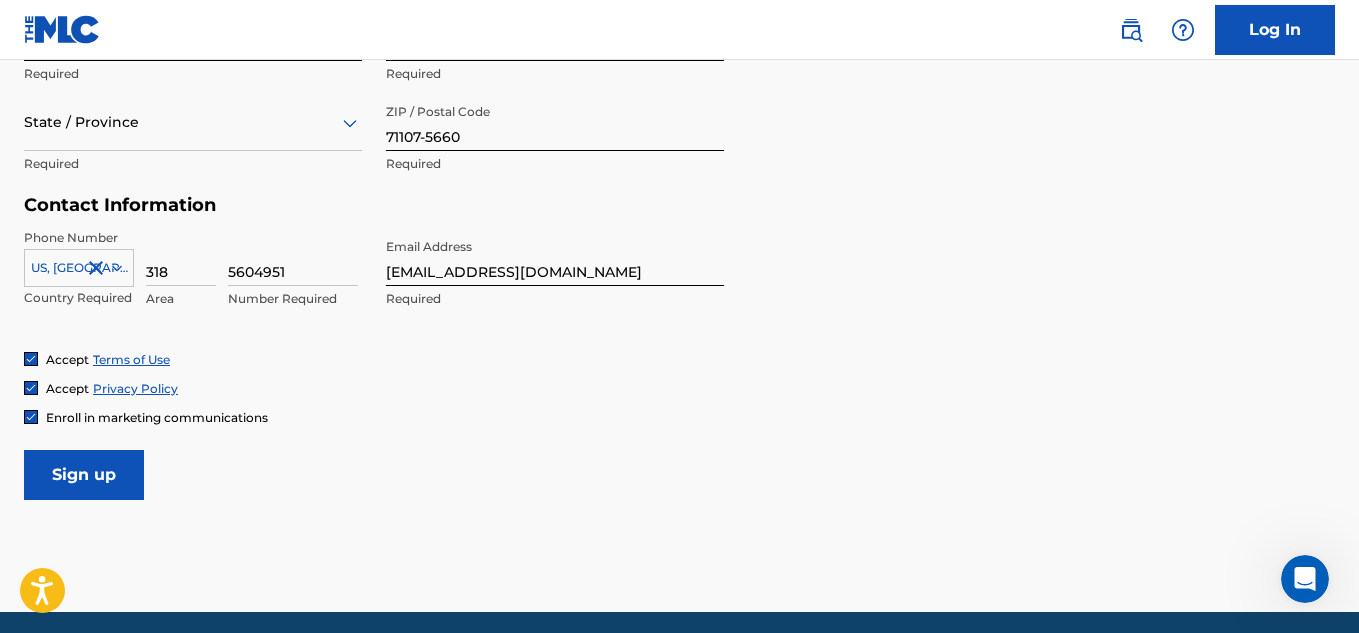 scroll, scrollTop: 931, scrollLeft: 0, axis: vertical 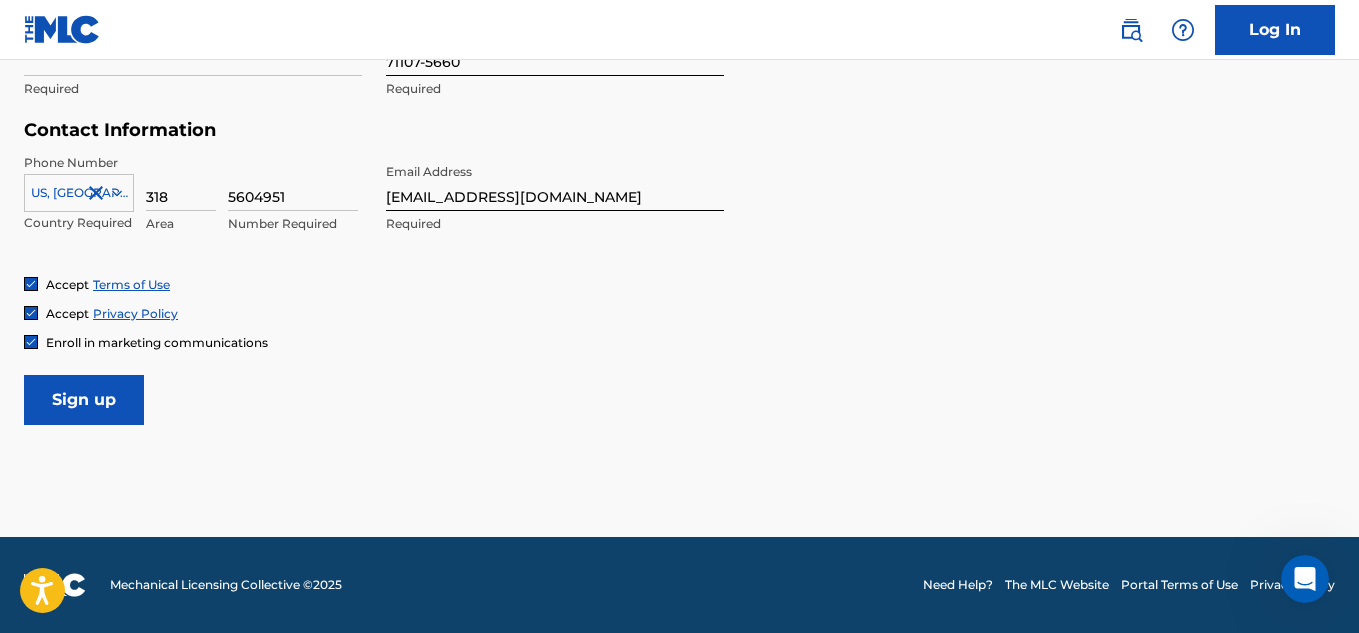 click on "Sign up" at bounding box center [84, 400] 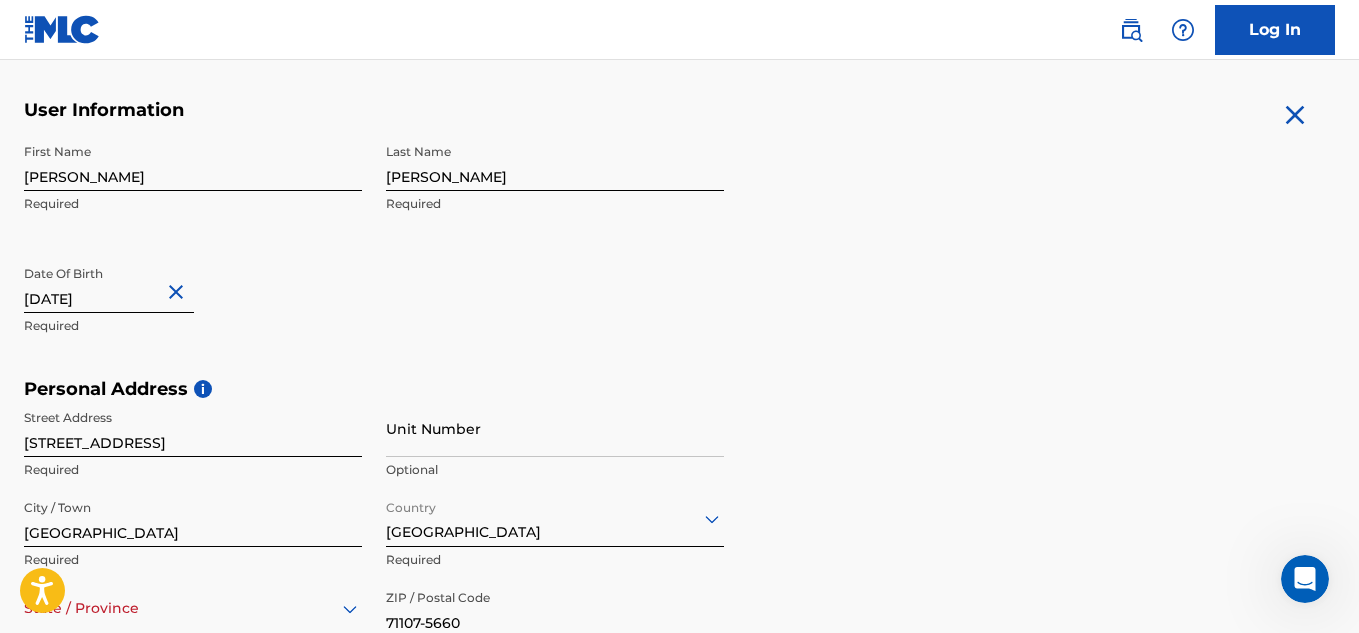scroll, scrollTop: 131, scrollLeft: 0, axis: vertical 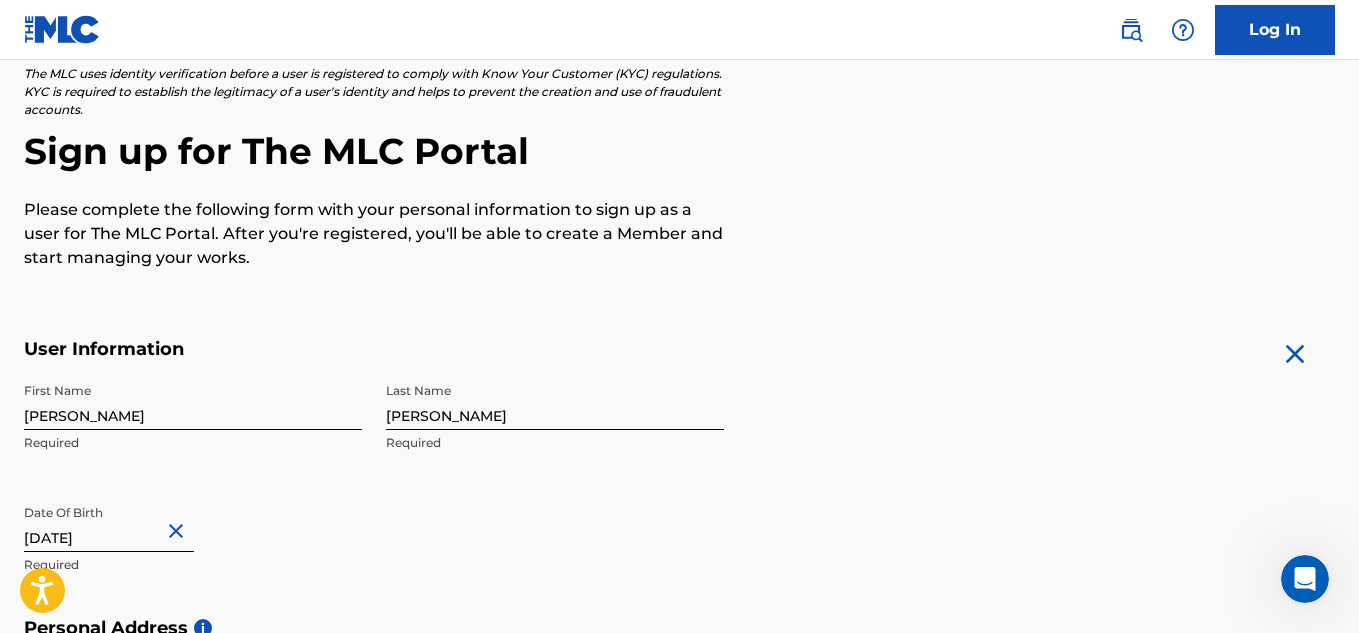 click on "Log In" at bounding box center [1275, 30] 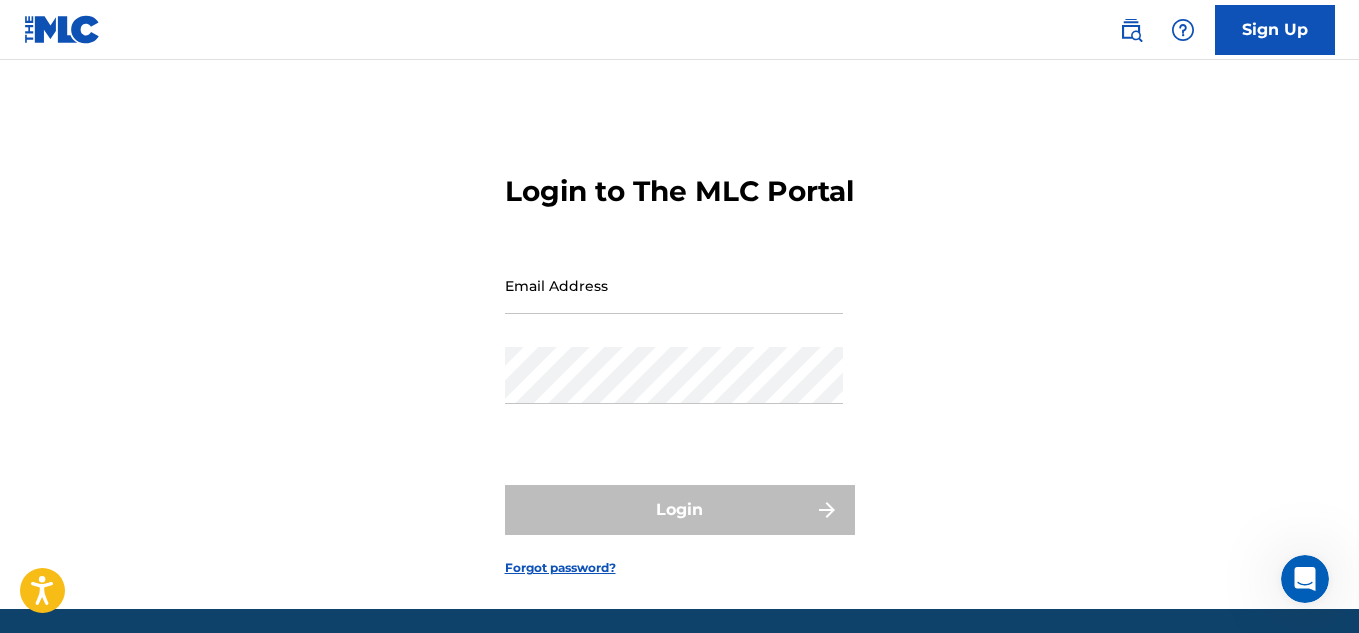 click on "Email Address" at bounding box center (674, 285) 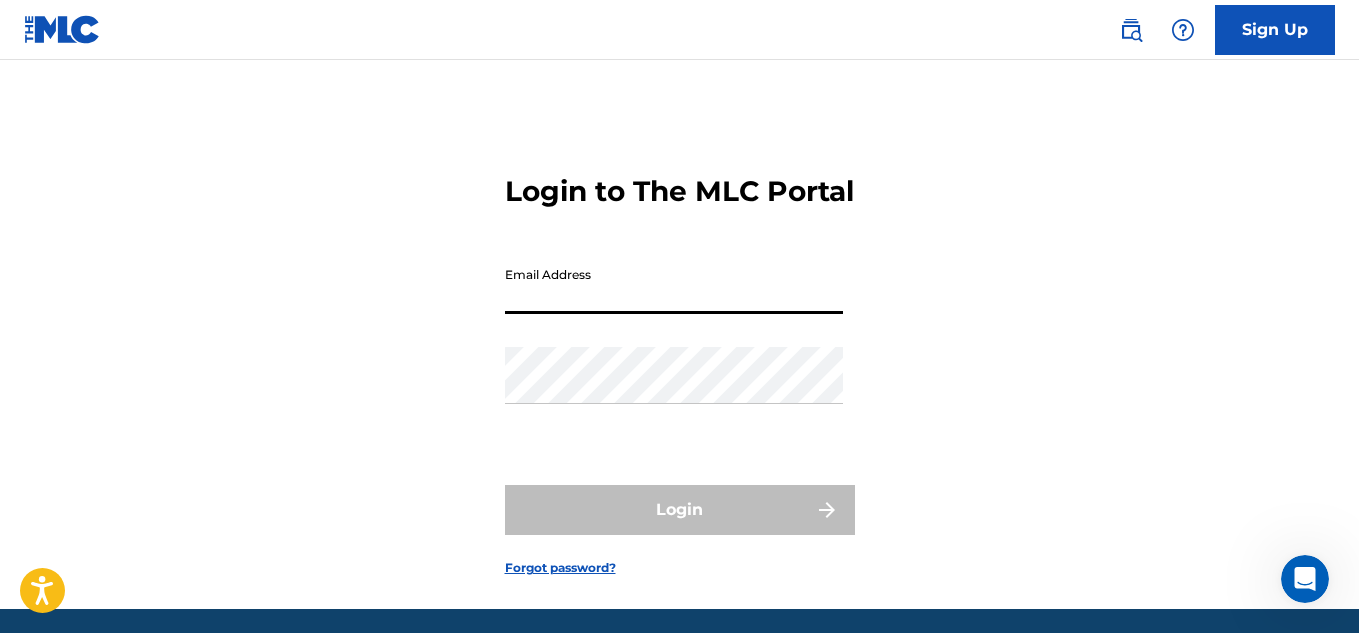 type on "[EMAIL_ADDRESS][DOMAIN_NAME]" 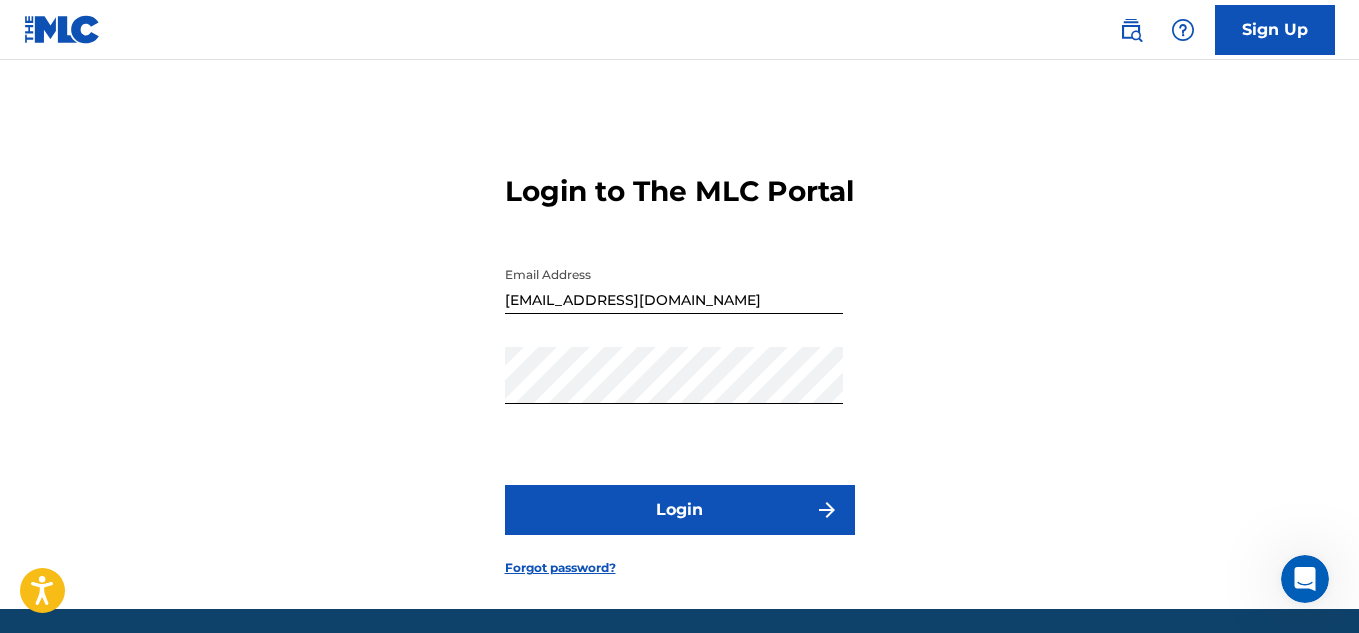 click on "Login" at bounding box center (680, 510) 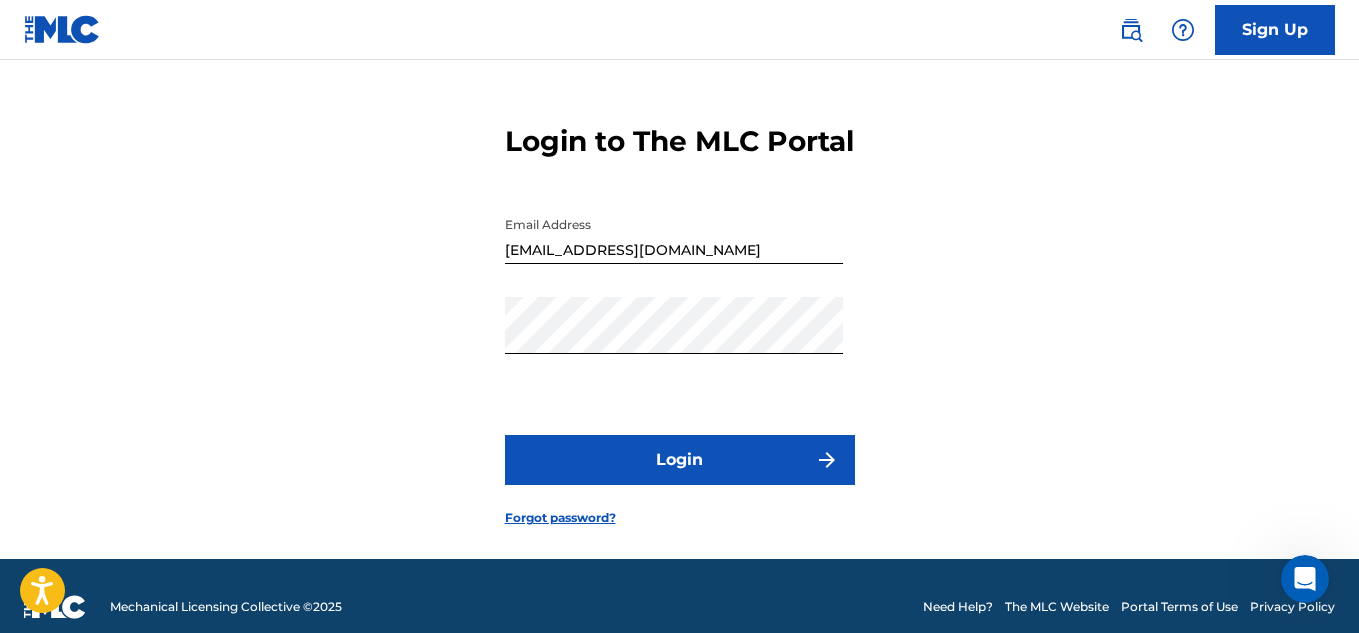scroll, scrollTop: 0, scrollLeft: 0, axis: both 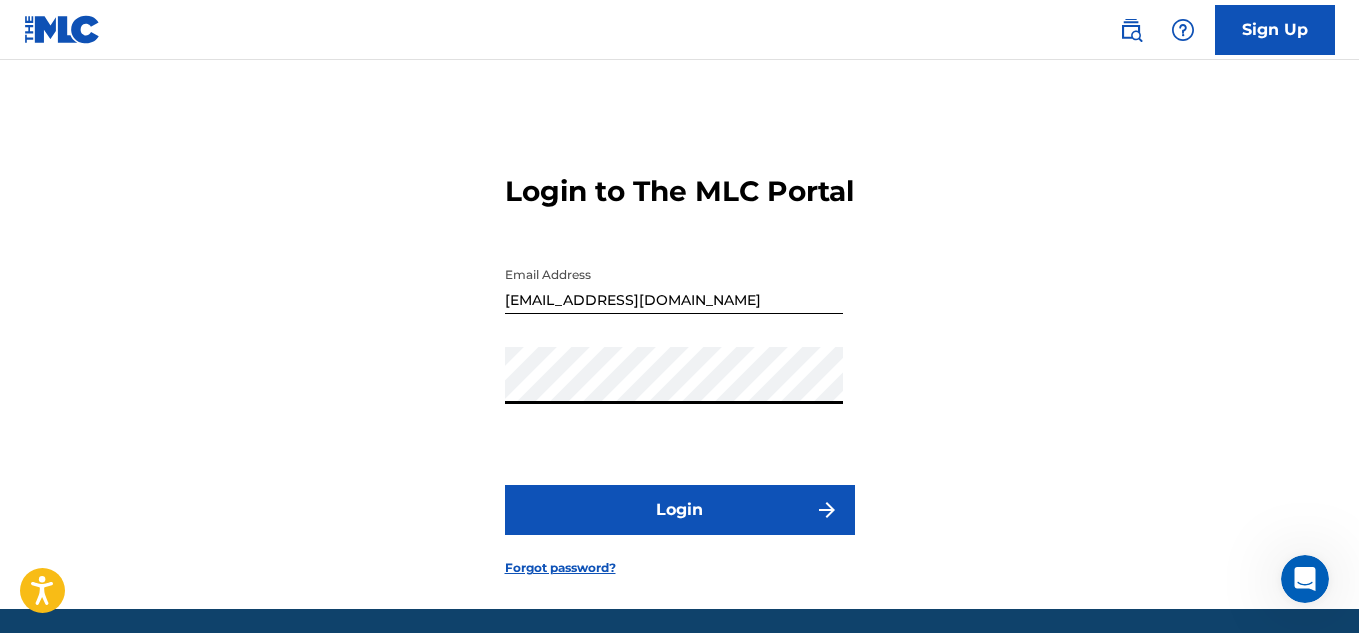 click on "Login to The MLC Portal Email Address dtmusicllc@gmail.com Password Login Forgot password?" at bounding box center [679, 359] 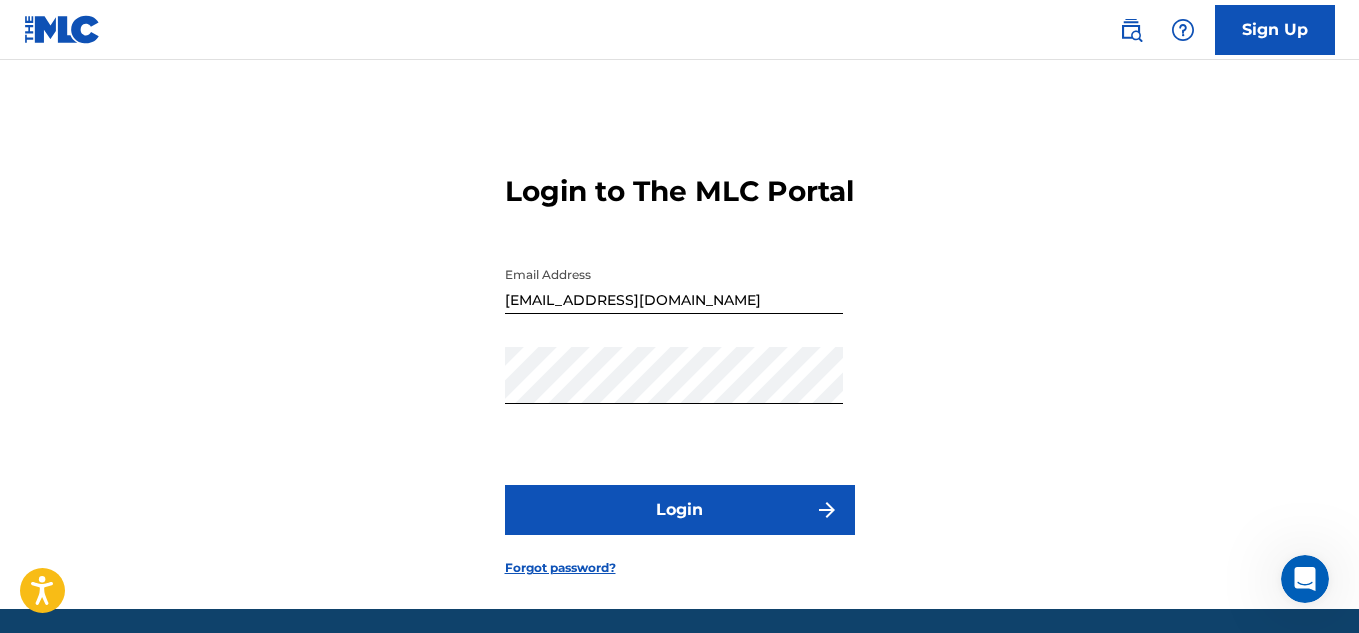 click on "Login" at bounding box center [680, 510] 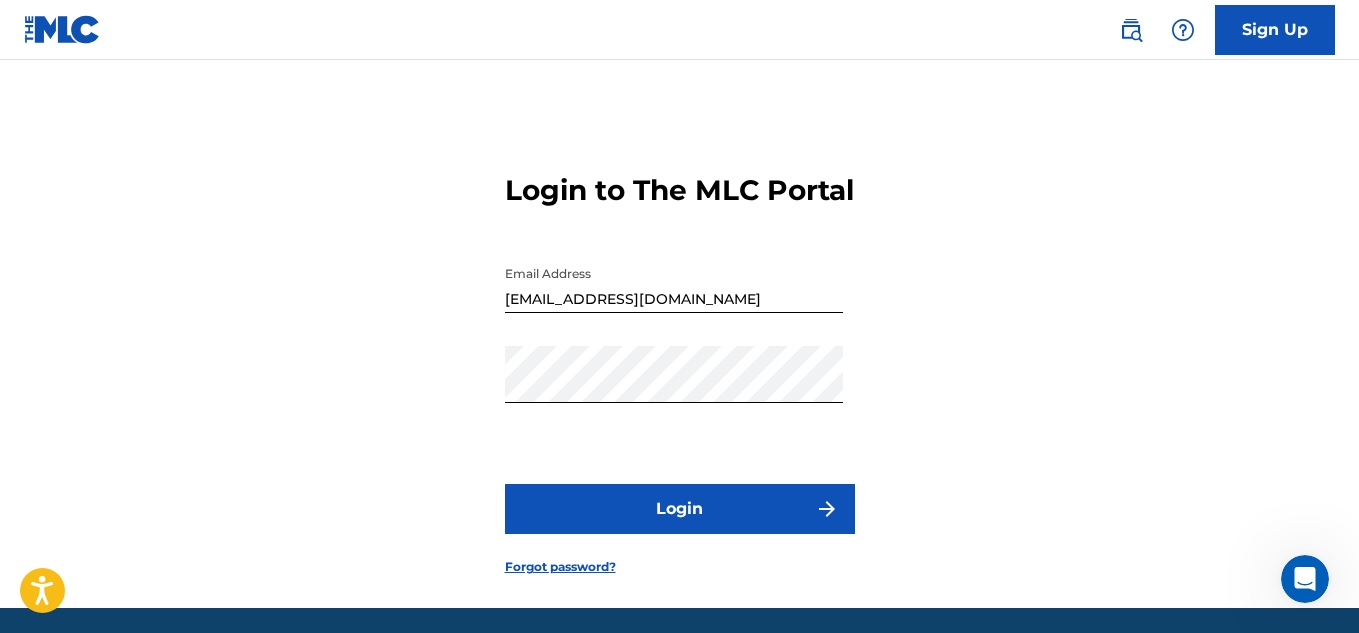 scroll, scrollTop: 0, scrollLeft: 0, axis: both 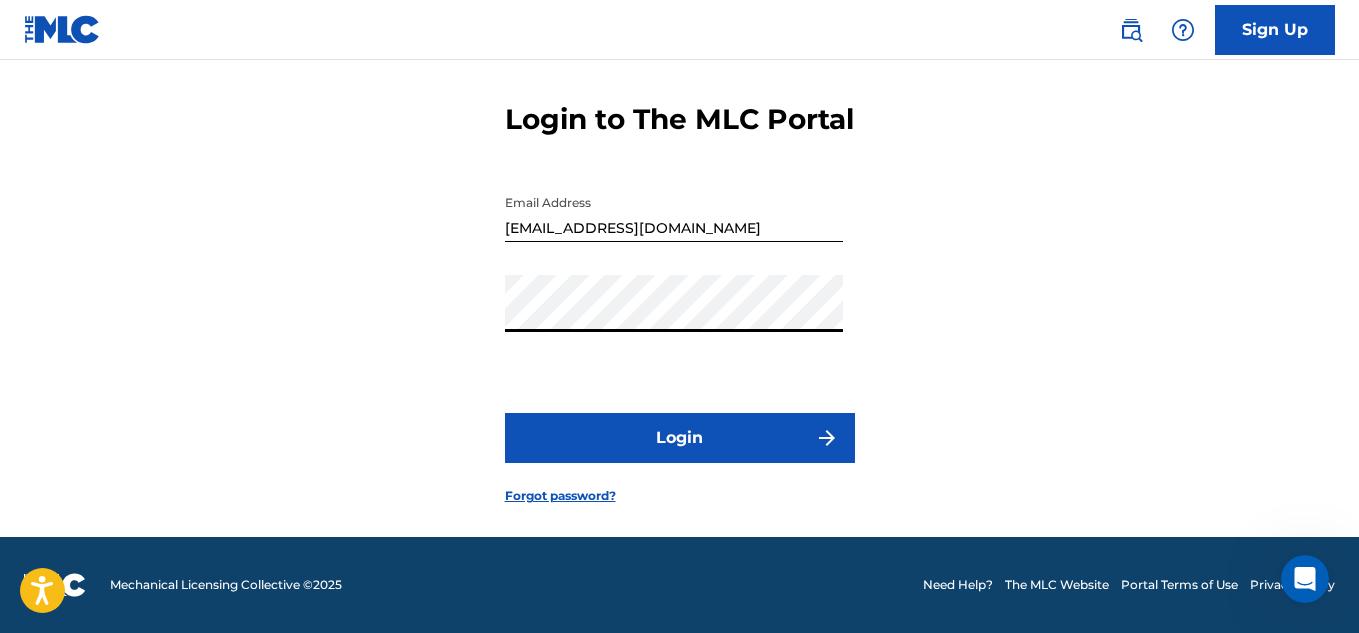 click on "Sign Up" at bounding box center [1275, 30] 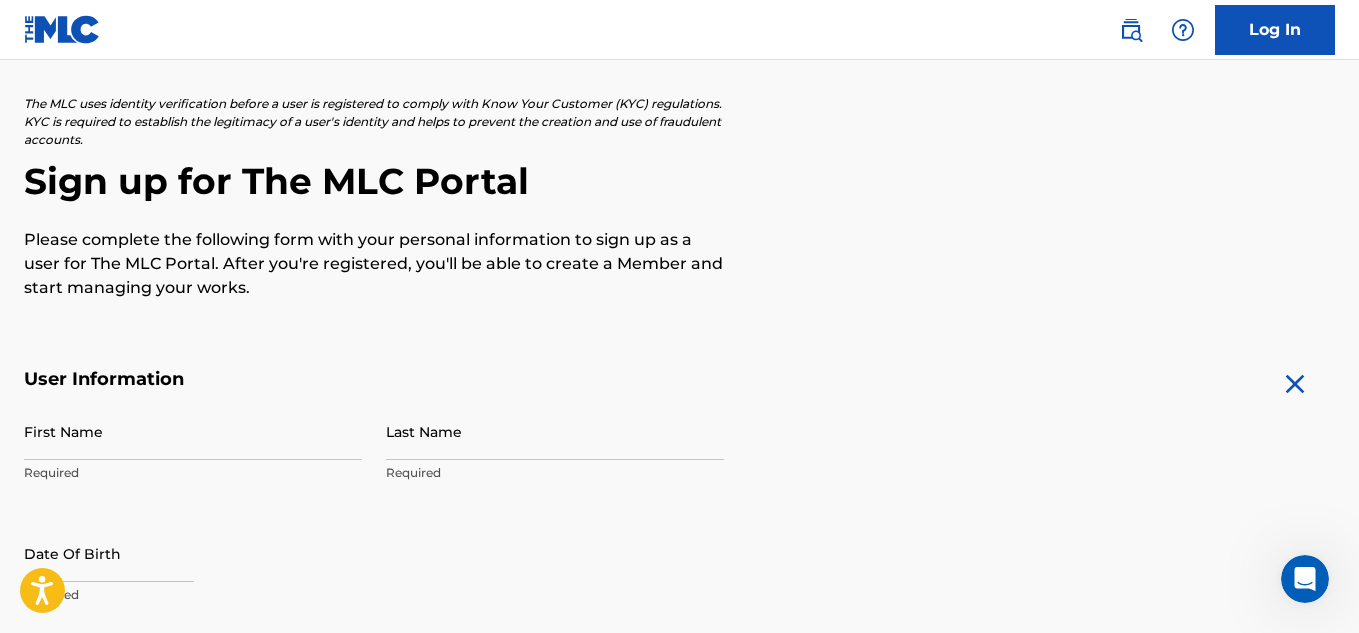 scroll, scrollTop: 300, scrollLeft: 0, axis: vertical 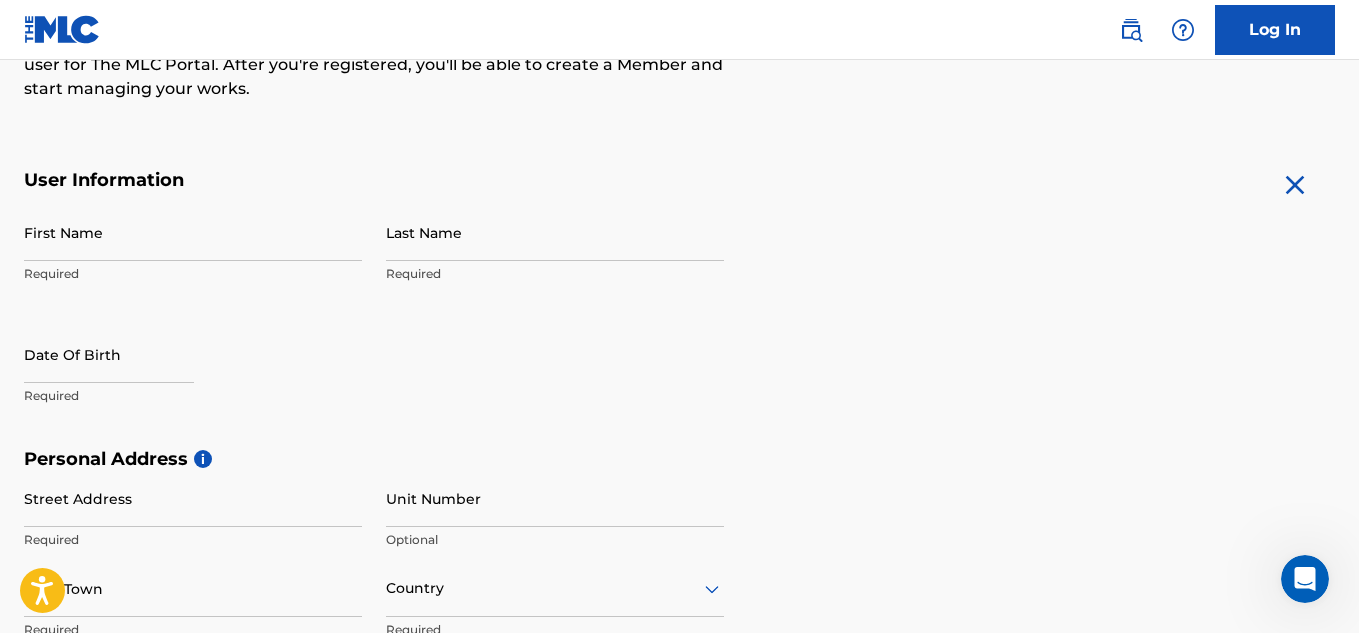 click on "Log In" at bounding box center (1275, 30) 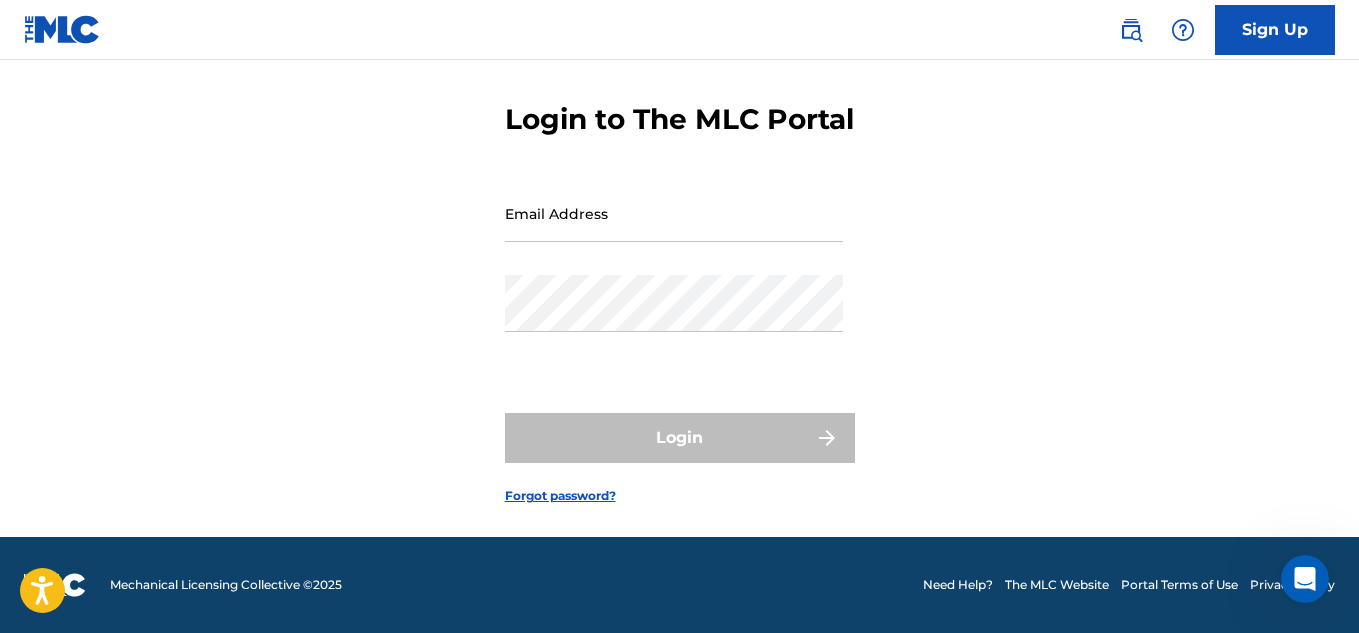 scroll, scrollTop: 0, scrollLeft: 0, axis: both 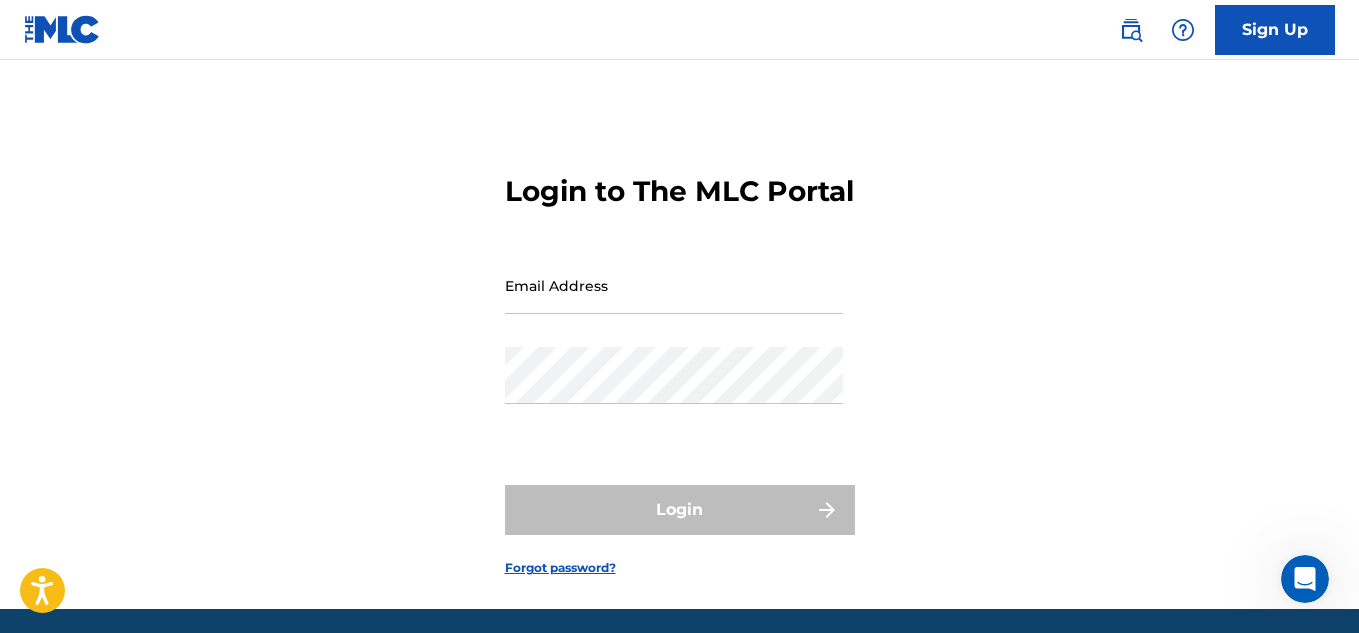 click on "Email Address" at bounding box center [674, 285] 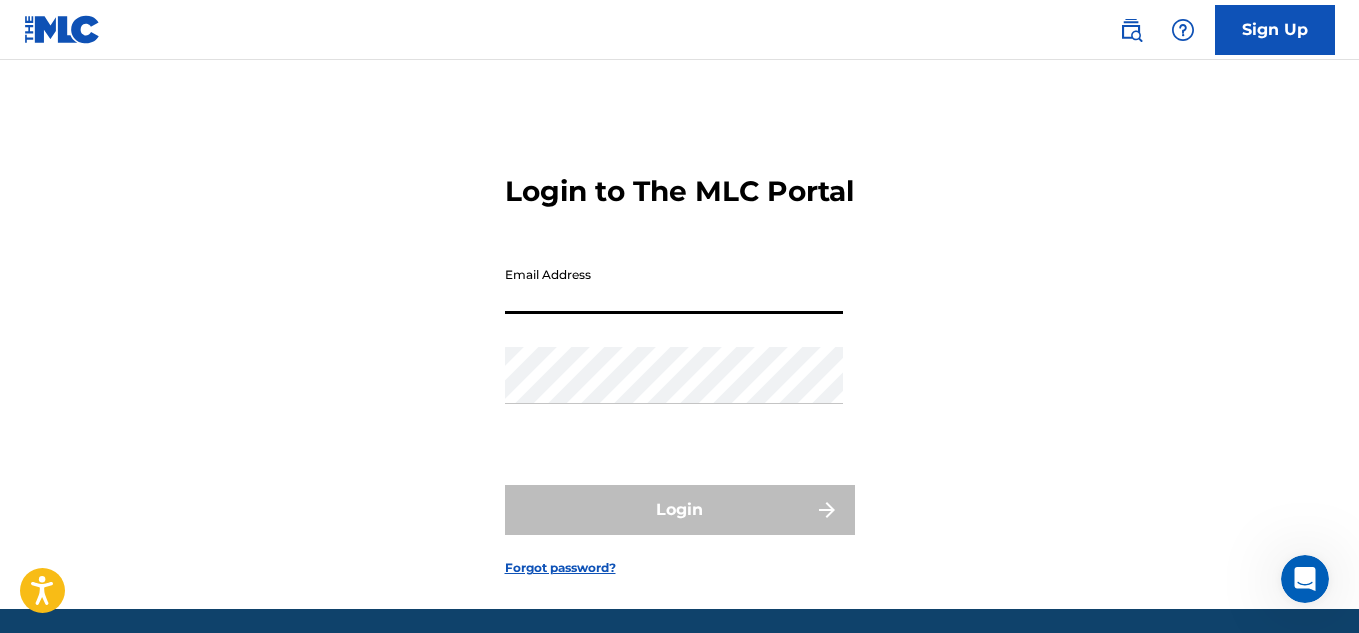 type on "[EMAIL_ADDRESS][DOMAIN_NAME]" 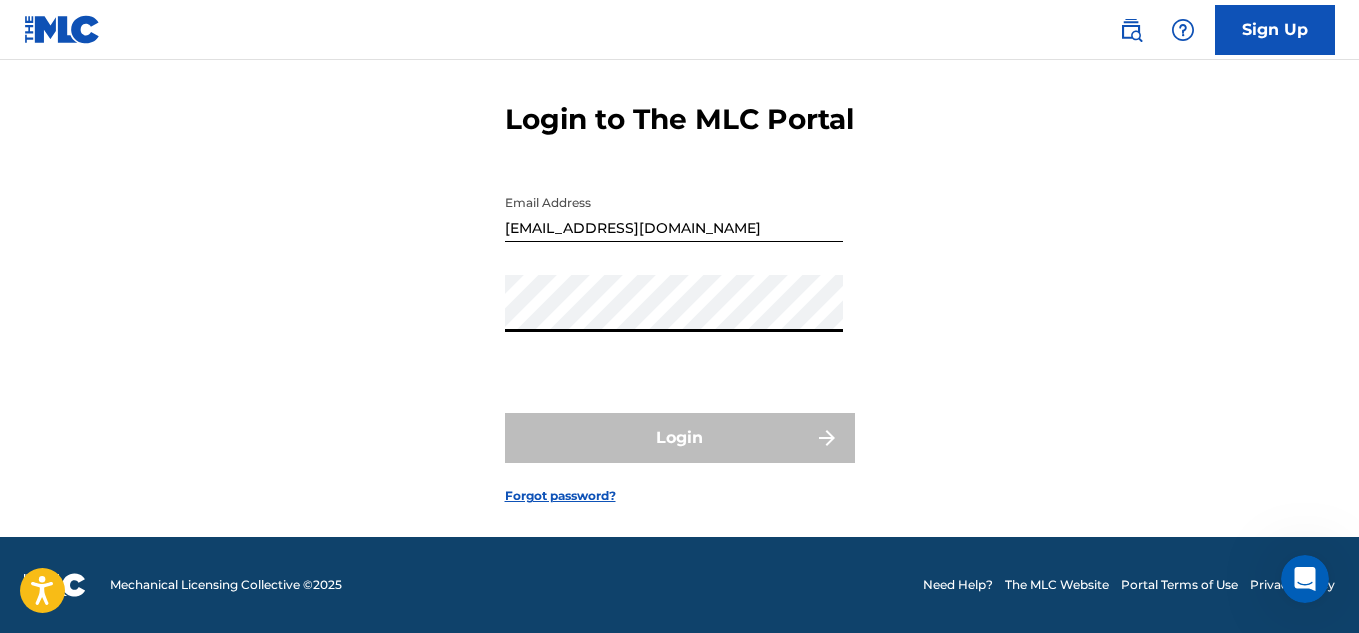 scroll, scrollTop: 107, scrollLeft: 0, axis: vertical 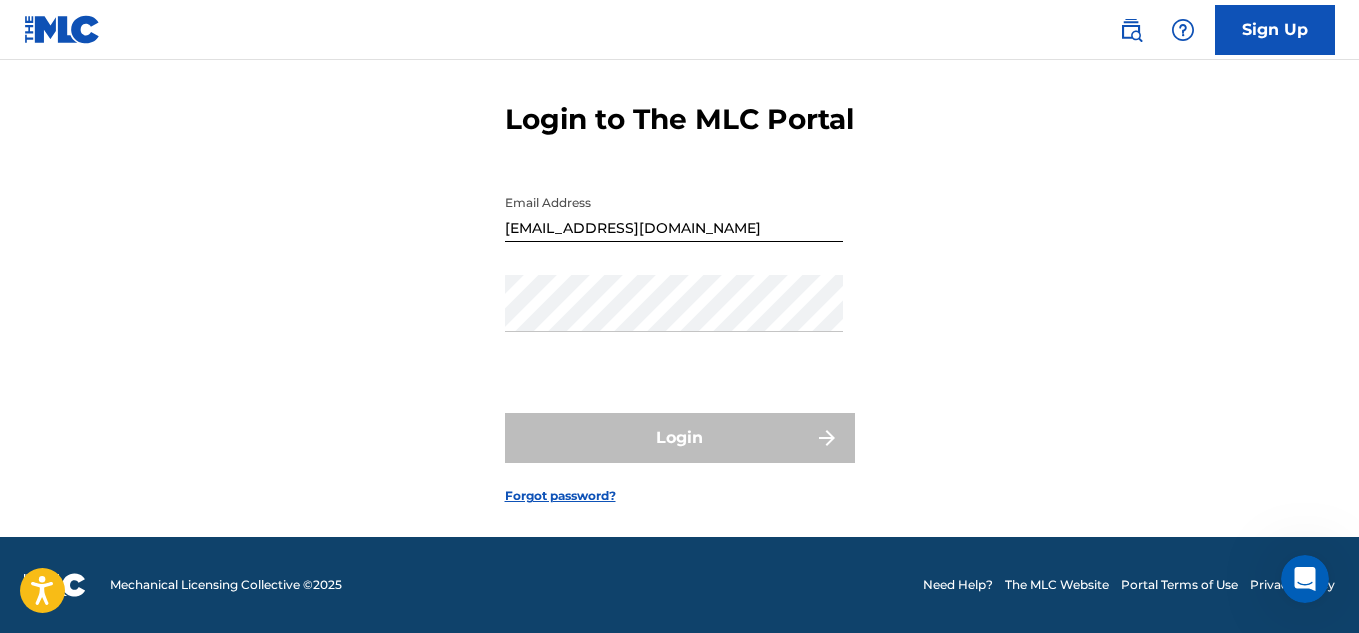 click at bounding box center [62, 29] 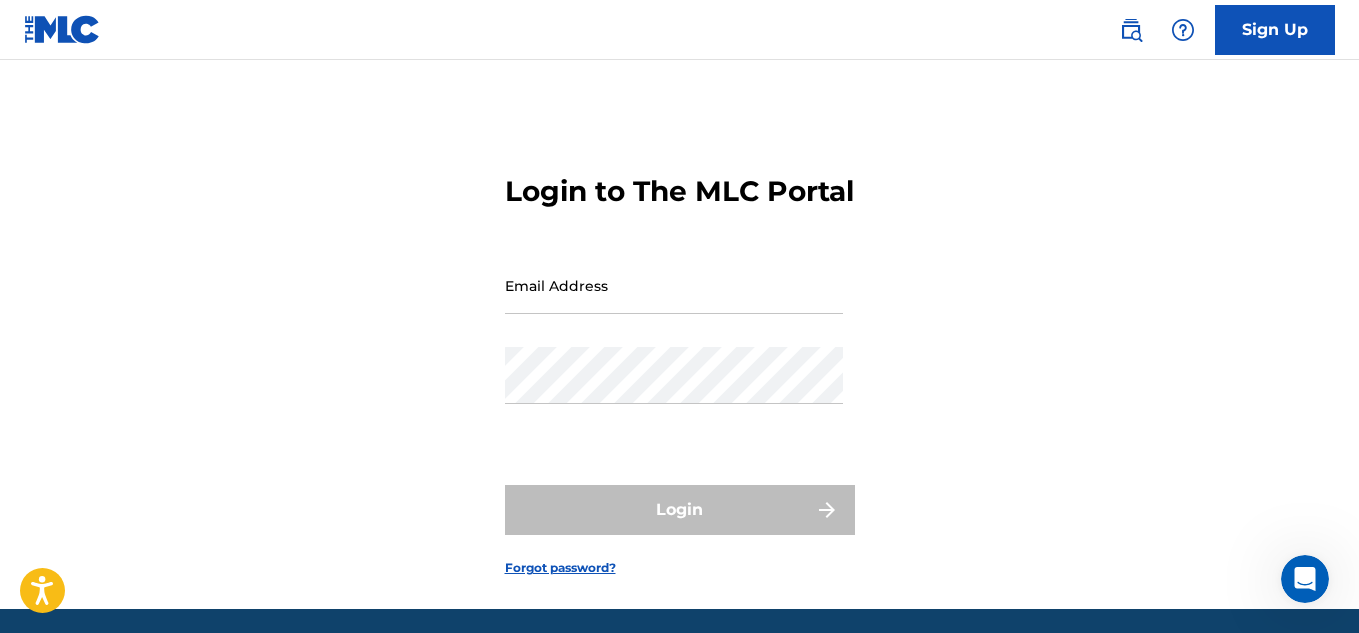 scroll, scrollTop: 107, scrollLeft: 0, axis: vertical 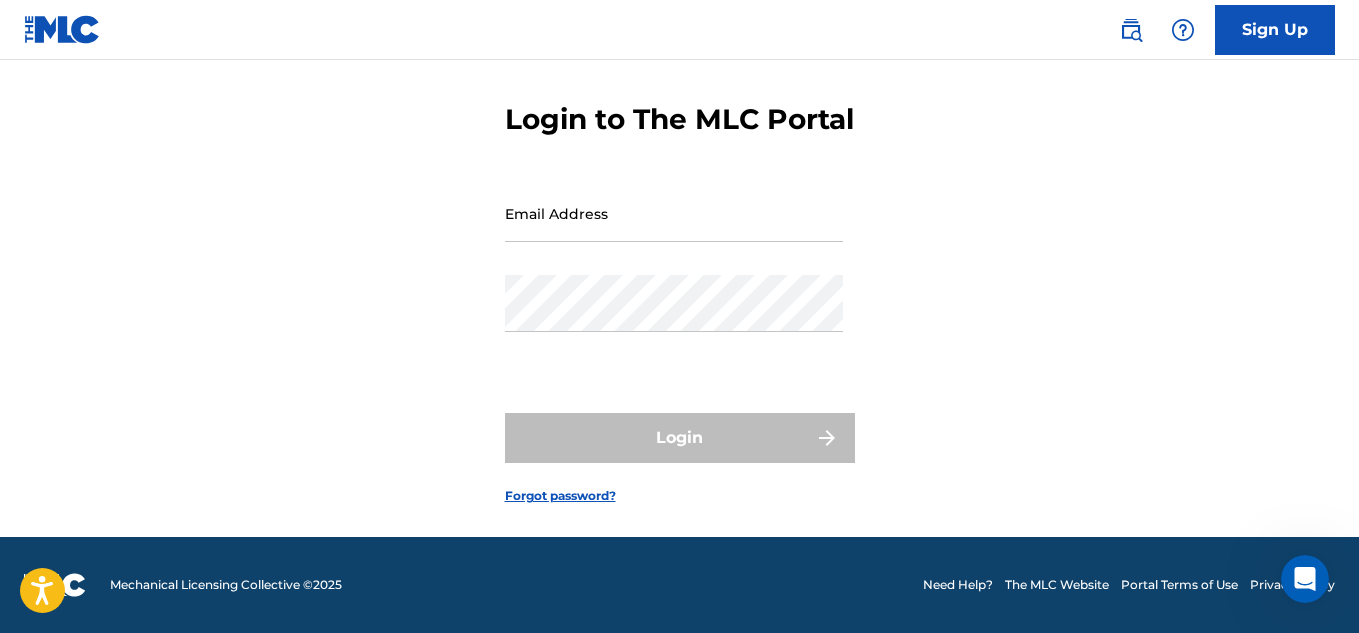 click on "Sign Up" at bounding box center [1275, 30] 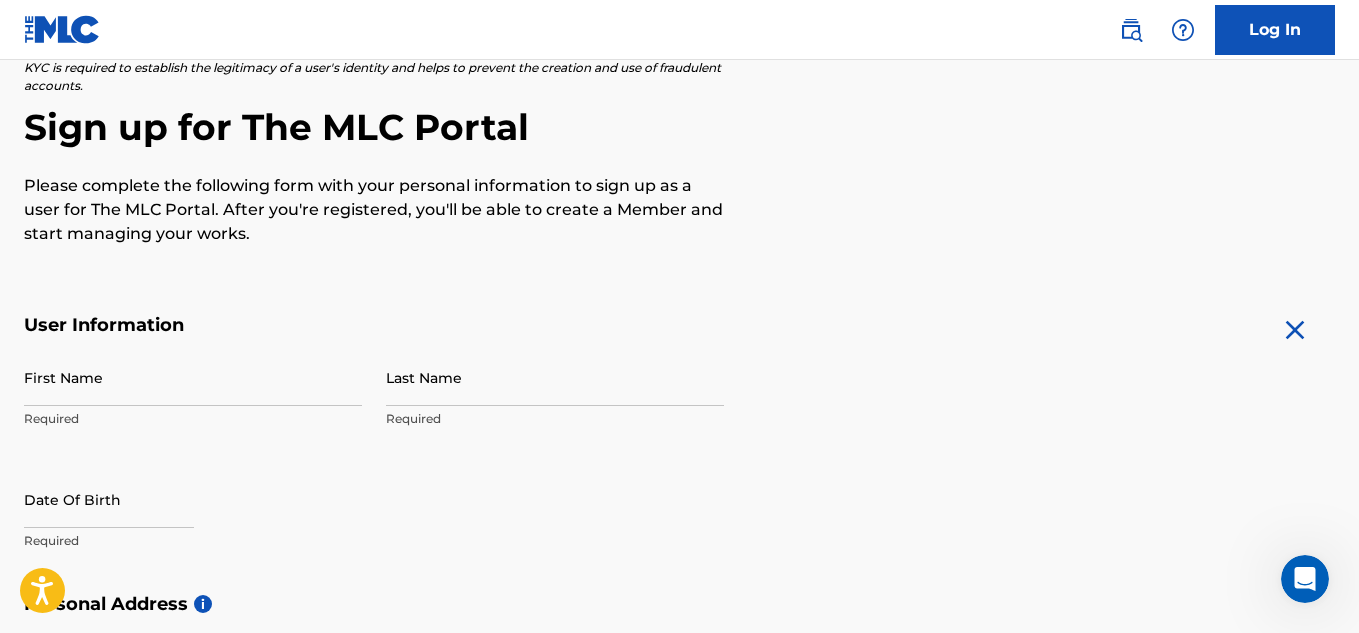 scroll, scrollTop: 0, scrollLeft: 0, axis: both 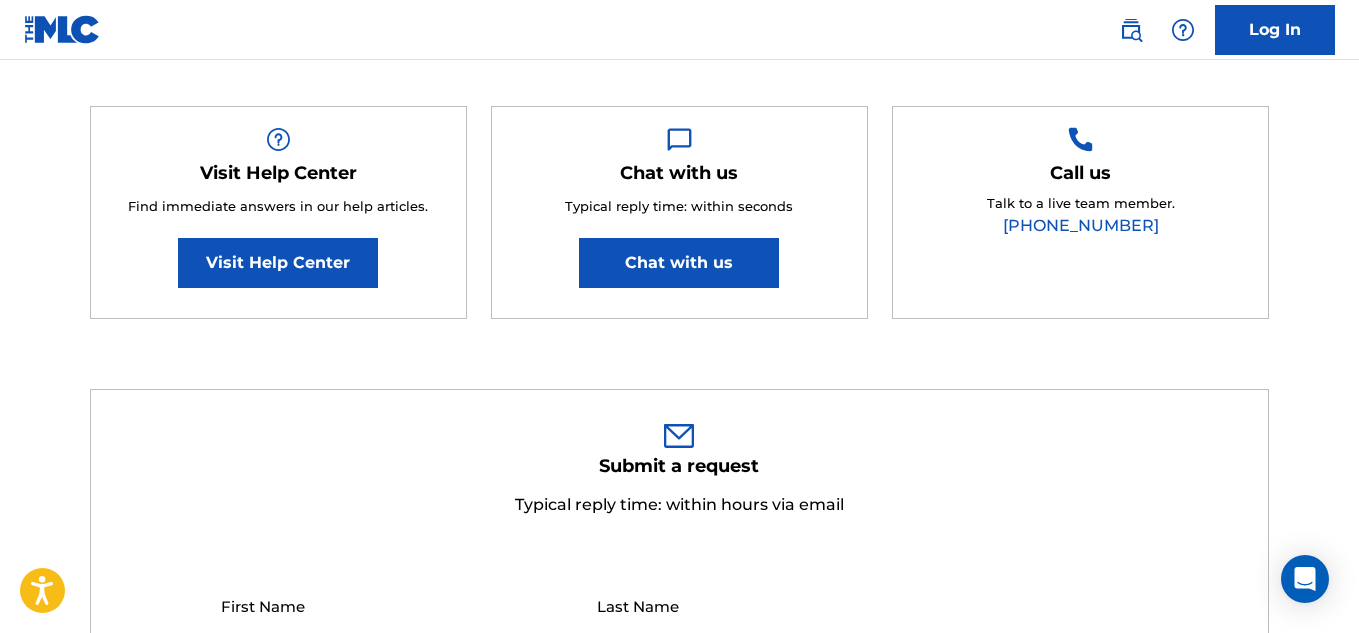 click on "(615) 488-3653" at bounding box center [1081, 225] 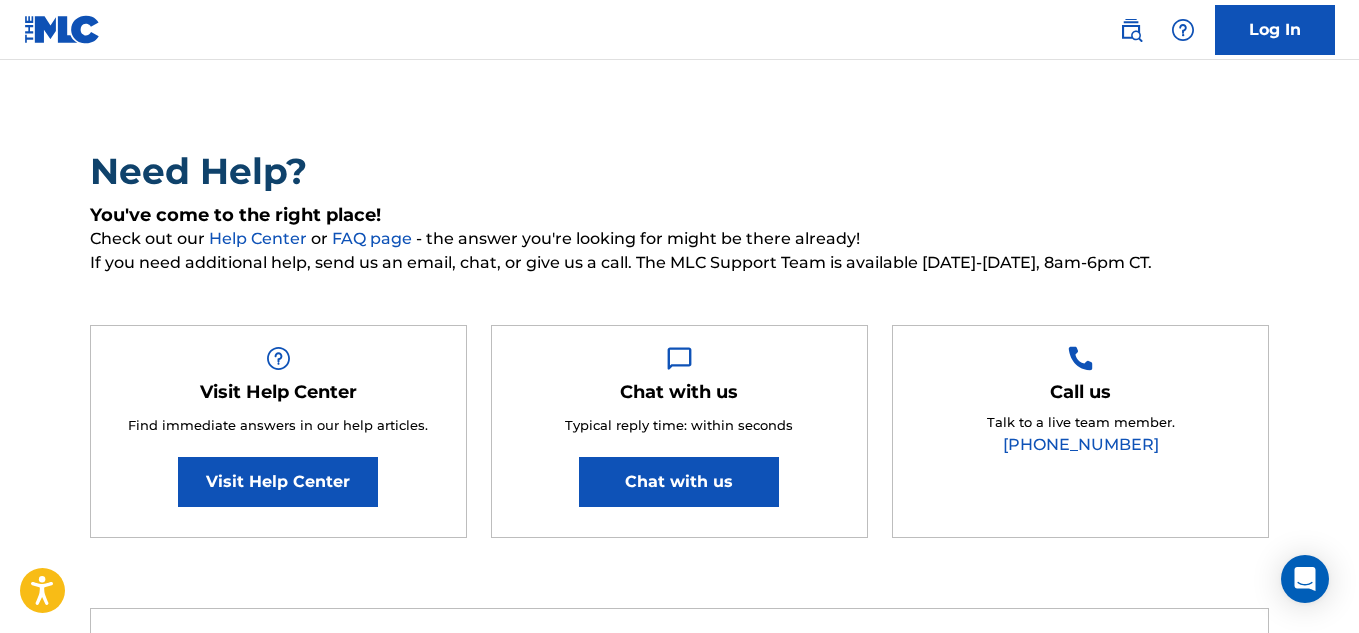 scroll, scrollTop: 119, scrollLeft: 0, axis: vertical 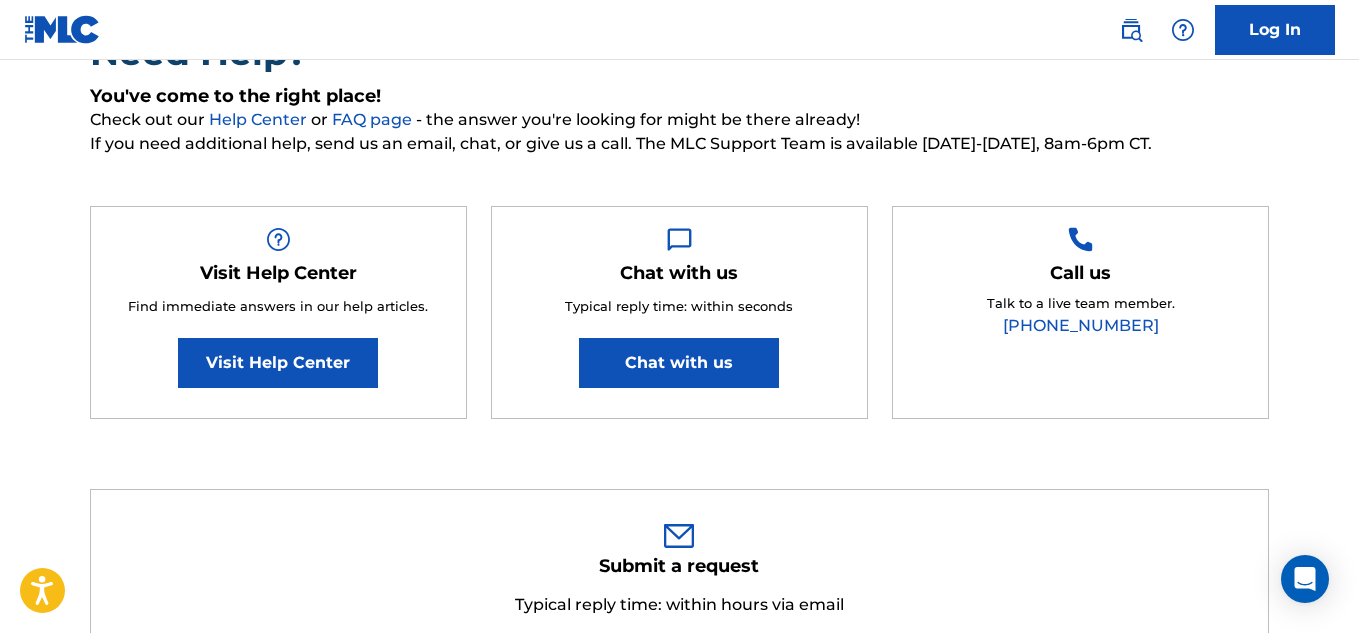 click on "Chat with us" at bounding box center (679, 363) 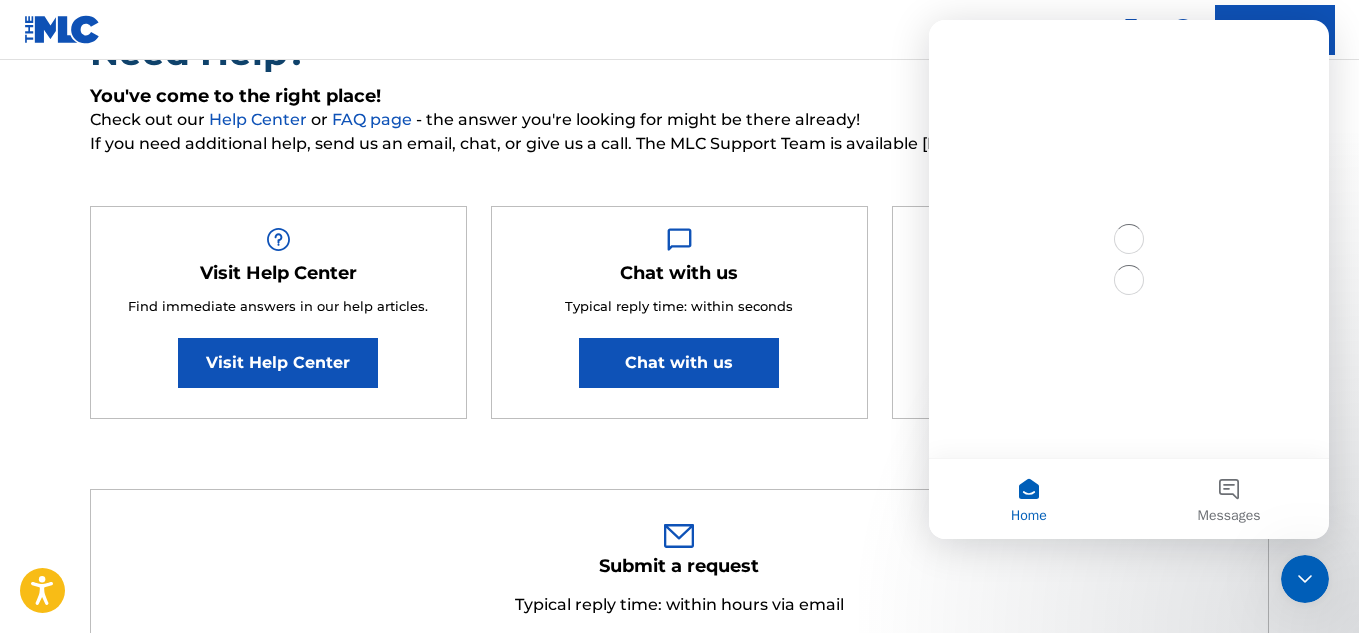 scroll, scrollTop: 0, scrollLeft: 0, axis: both 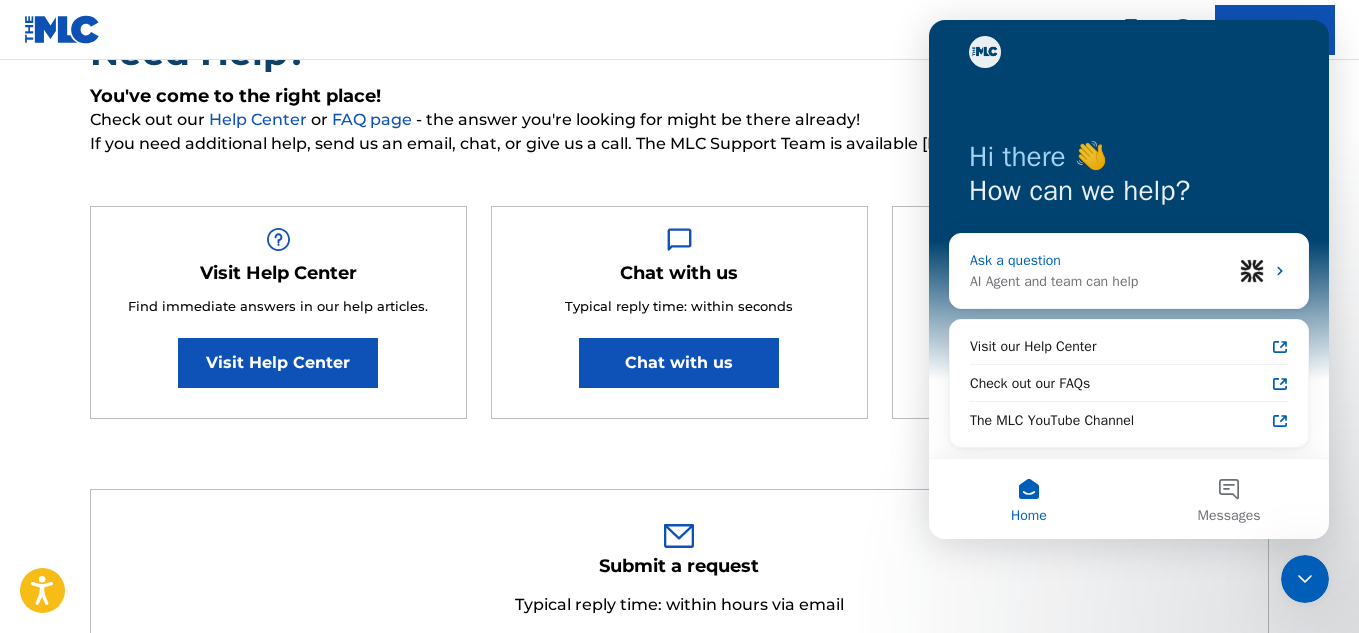 click on "AI Agent and team can help" at bounding box center (1101, 281) 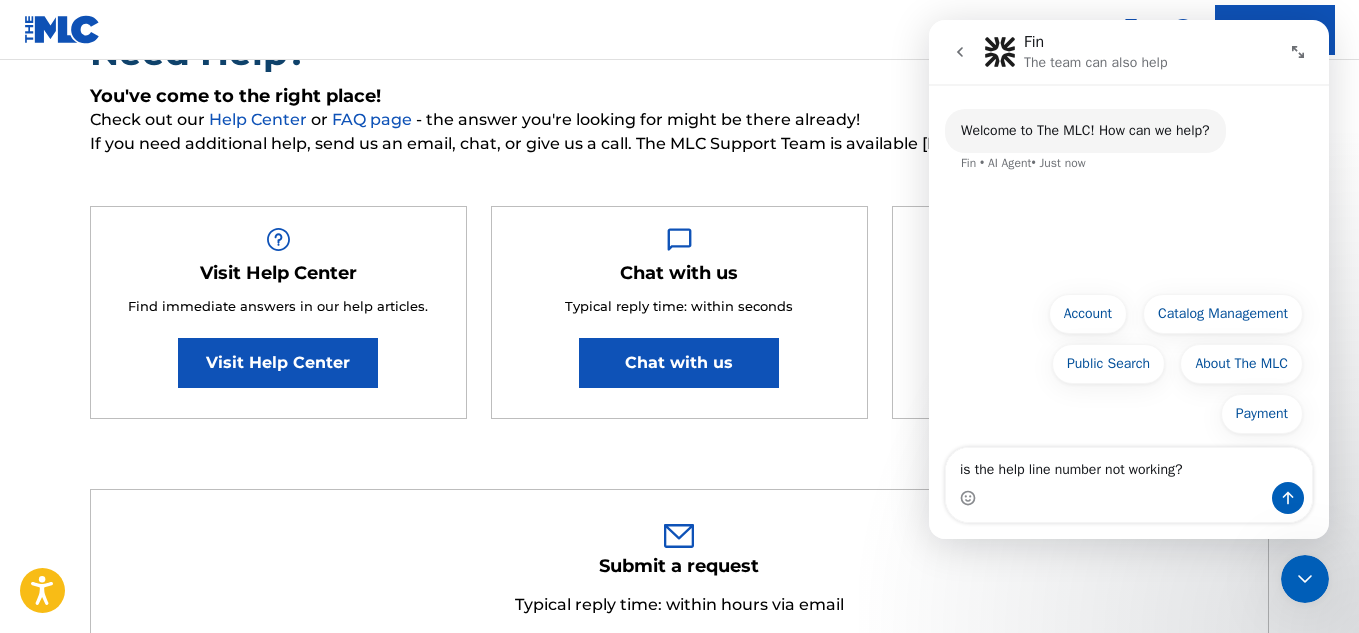 type on "is the help line number not working?" 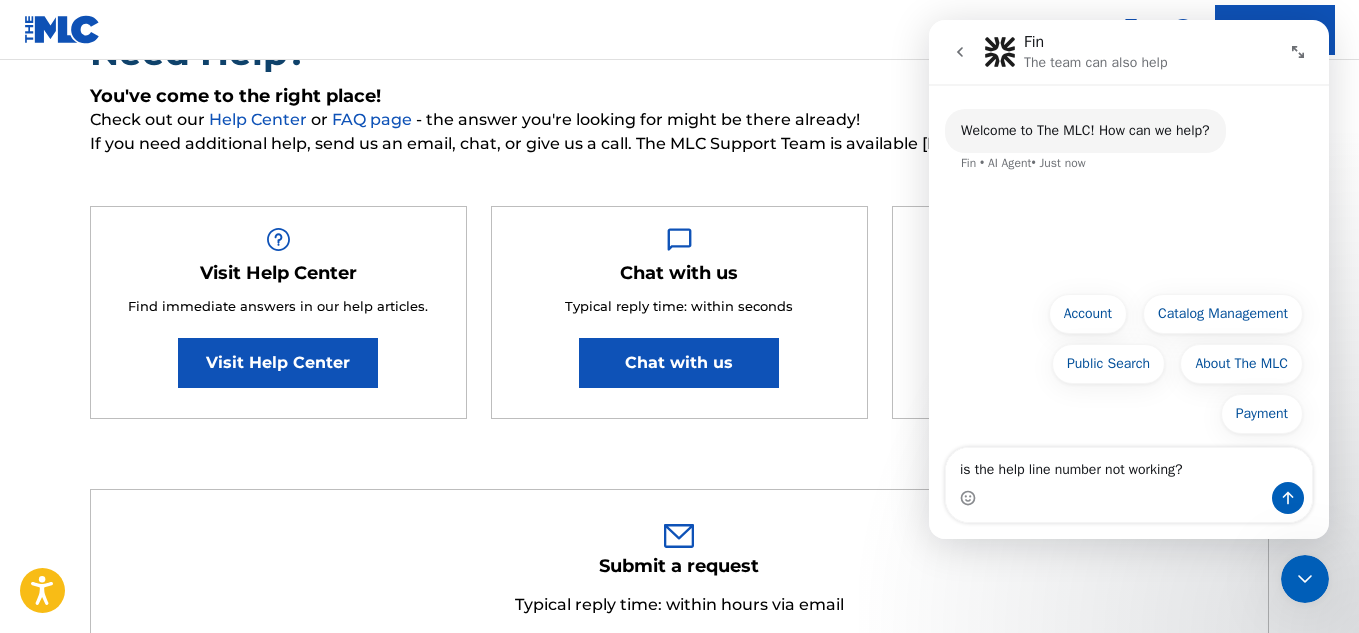 type 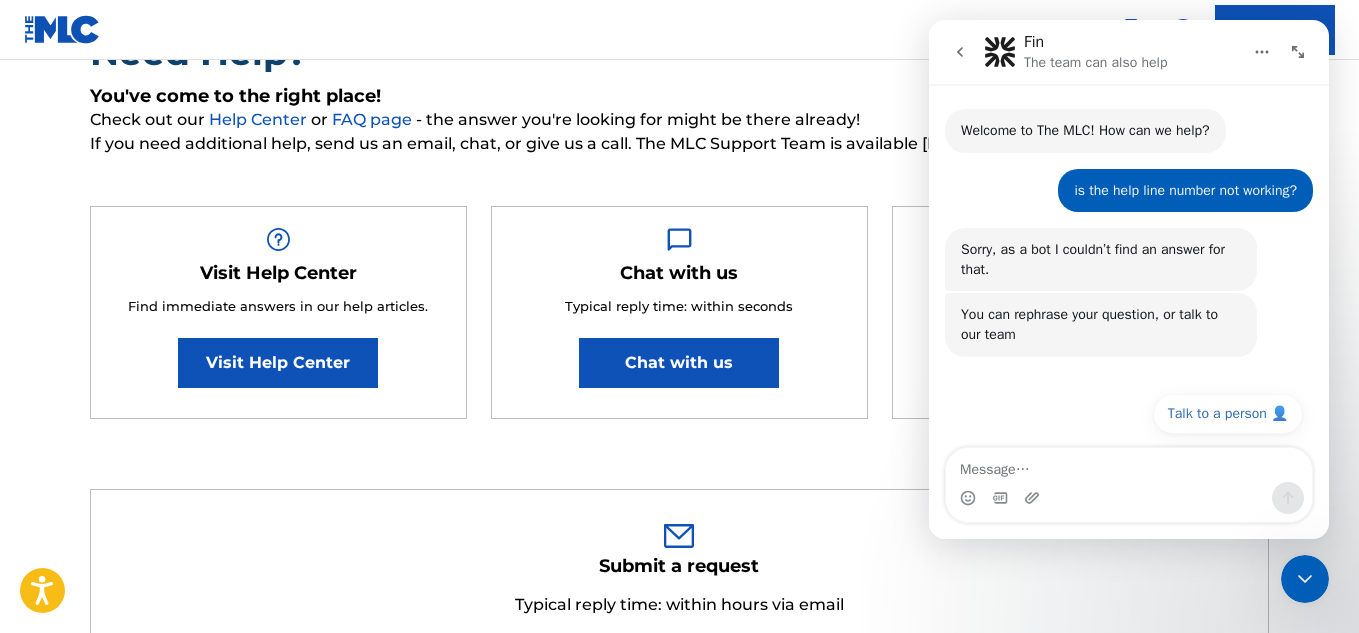 scroll, scrollTop: 2, scrollLeft: 0, axis: vertical 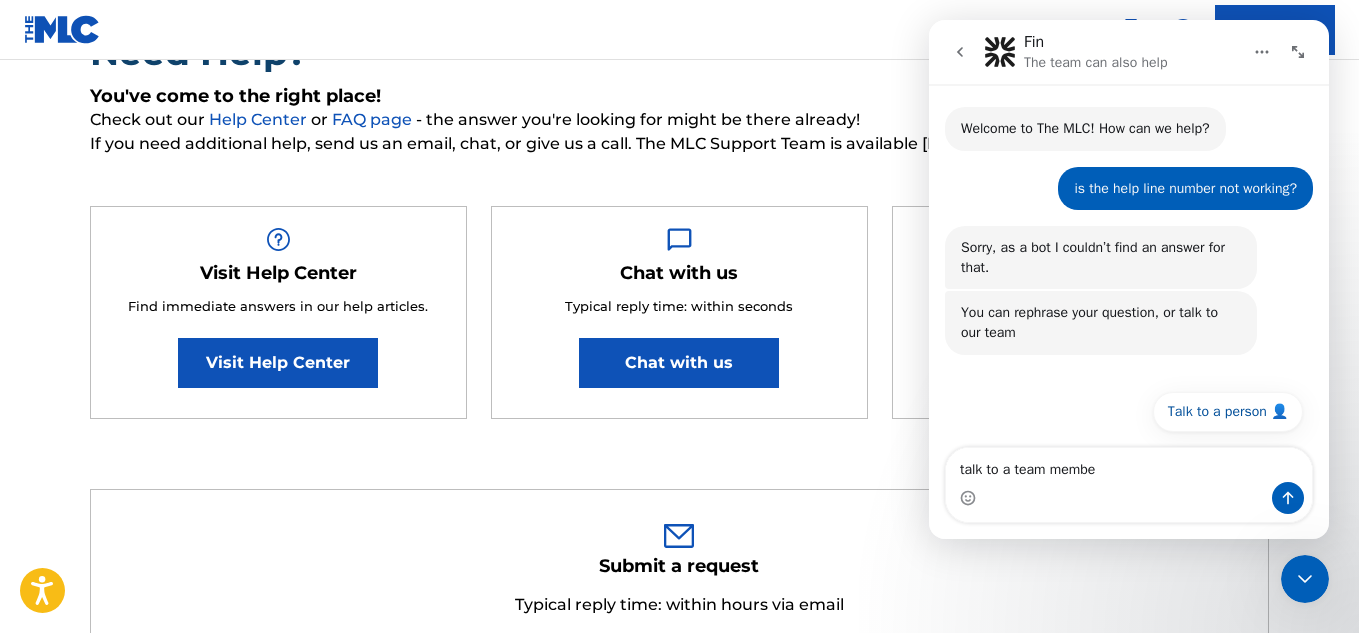 type on "talk to a team member" 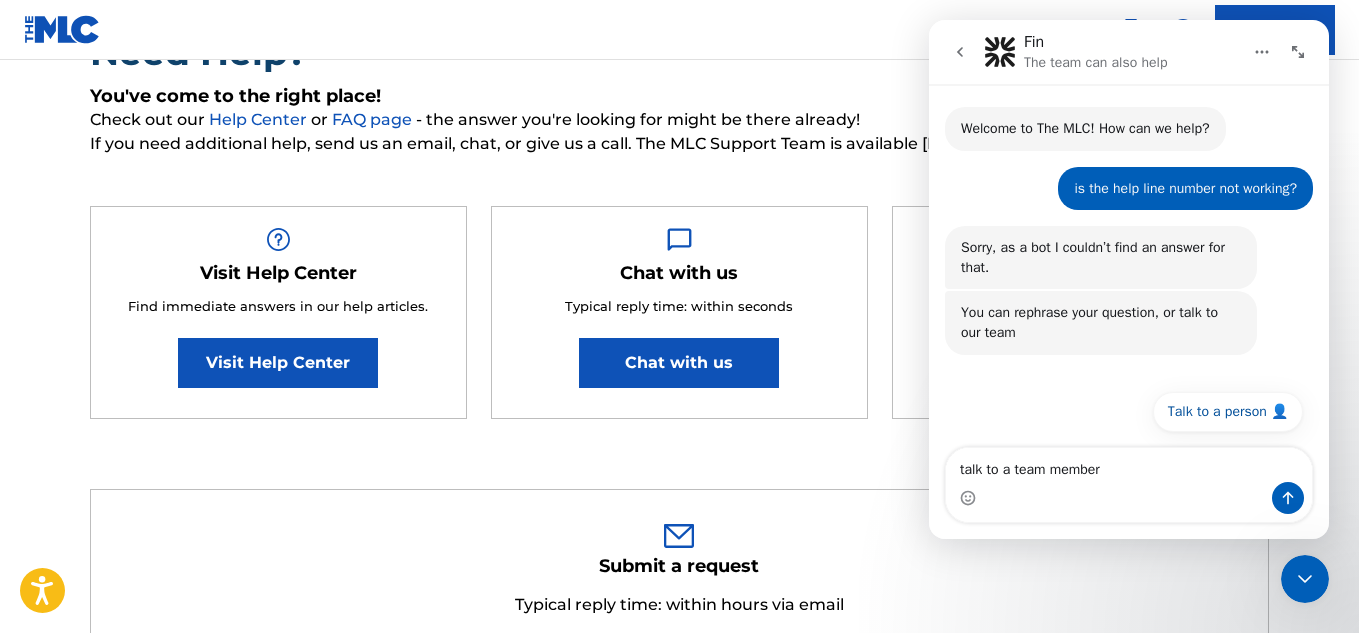 type 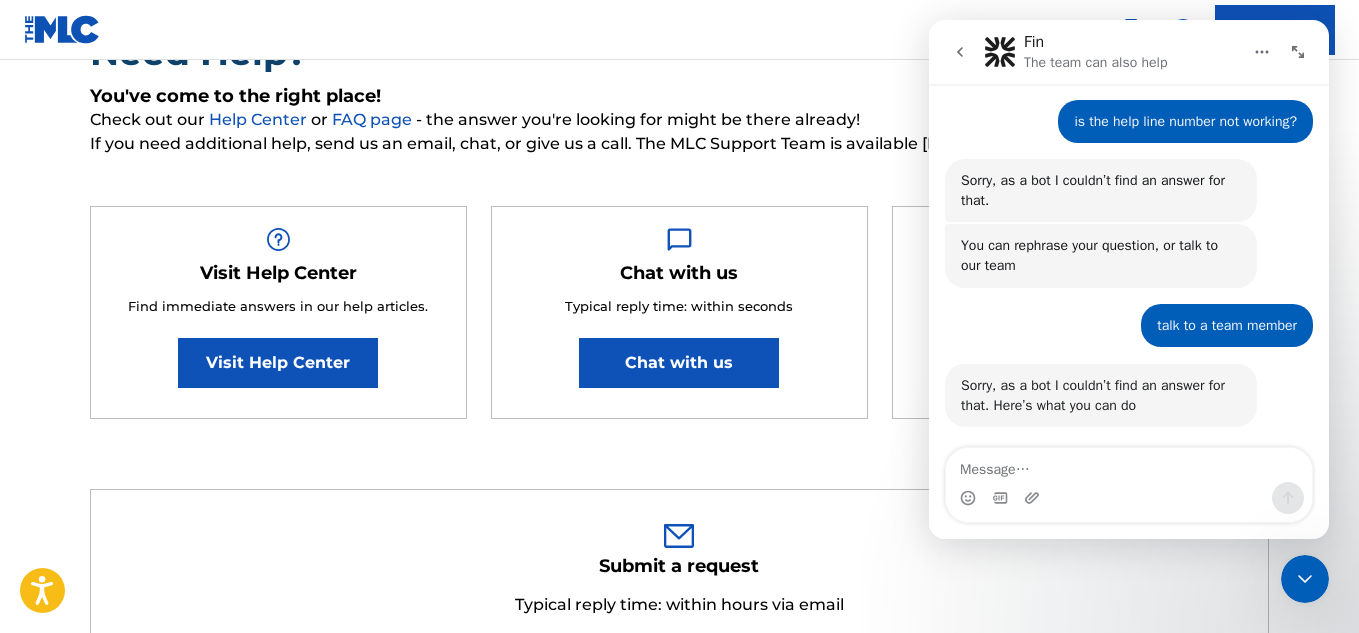 scroll, scrollTop: 140, scrollLeft: 0, axis: vertical 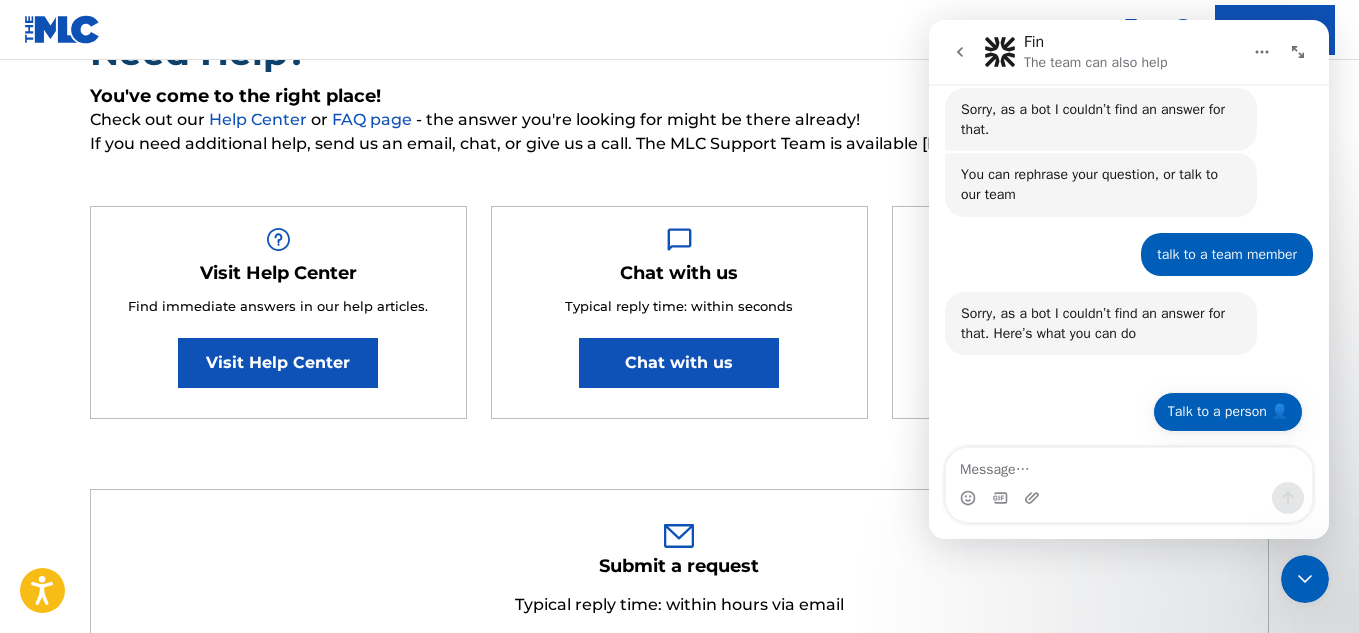 click on "Talk to a person 👤" at bounding box center [1228, 412] 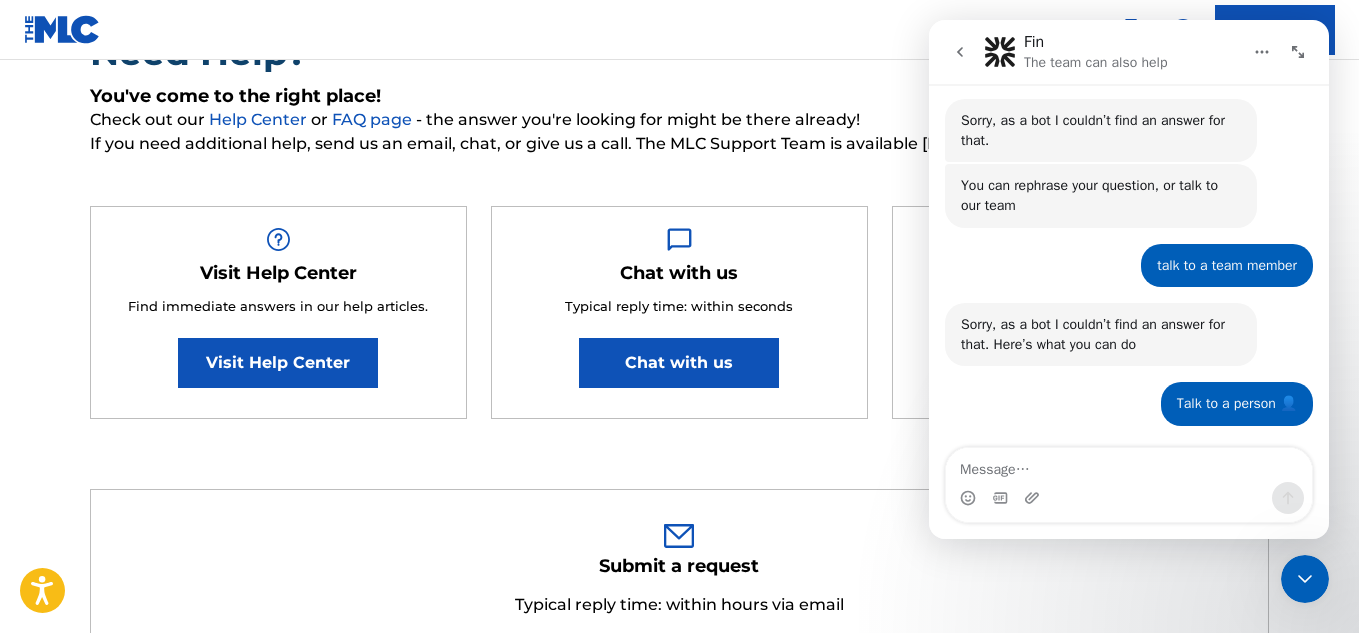 scroll, scrollTop: 129, scrollLeft: 0, axis: vertical 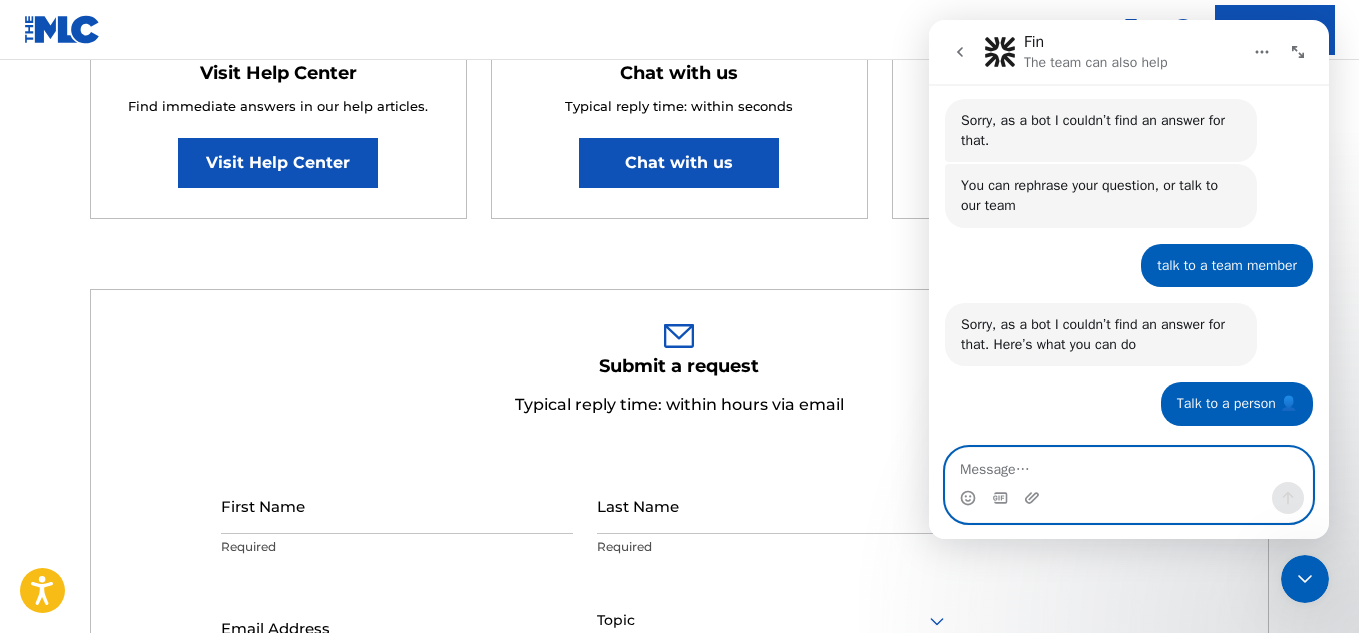 click at bounding box center (1129, 465) 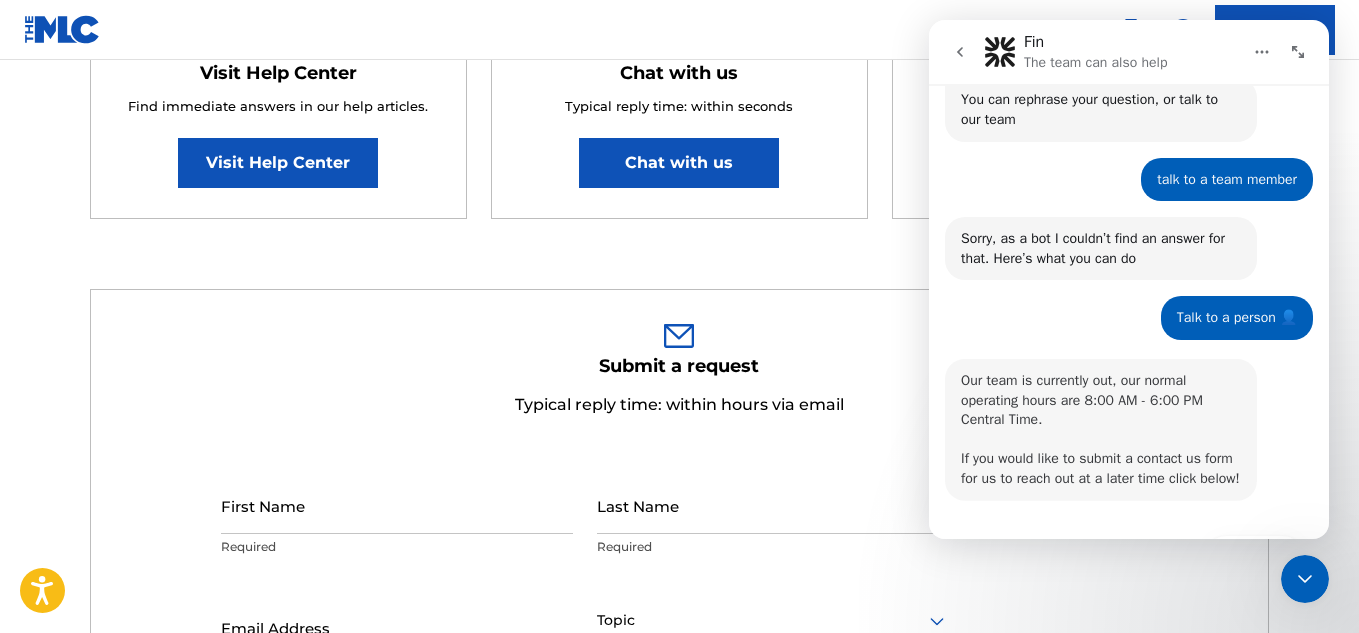 scroll, scrollTop: 286, scrollLeft: 0, axis: vertical 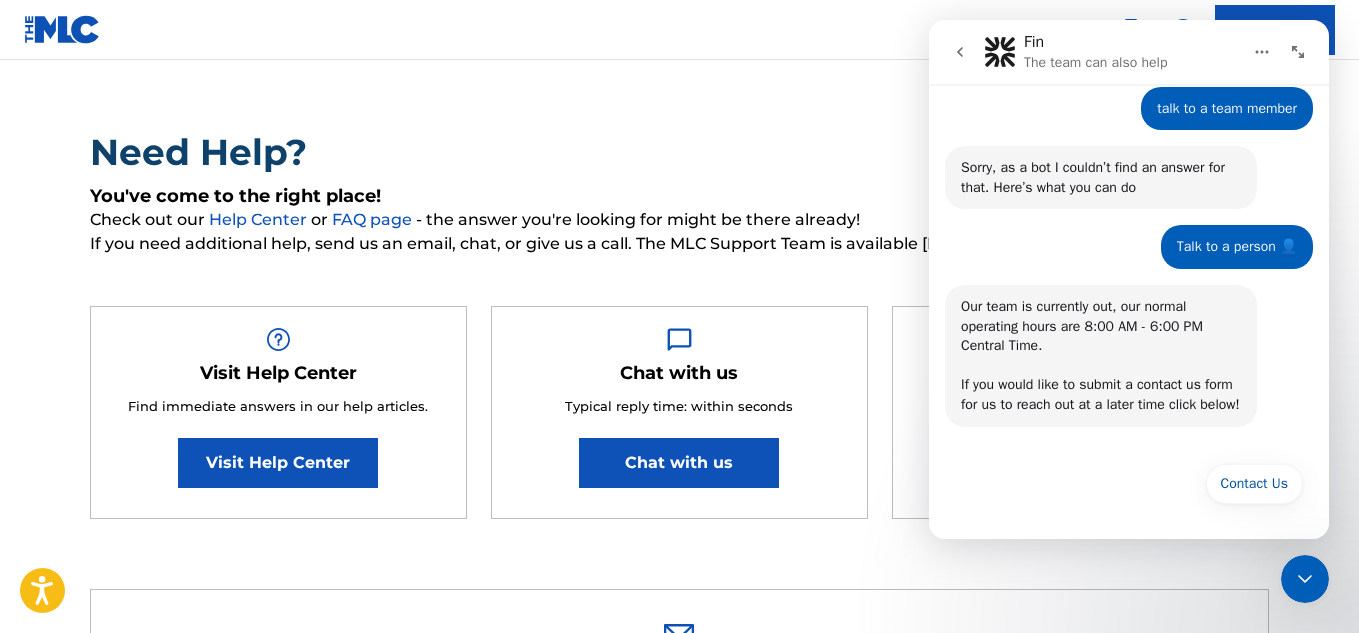 click on "Need Help? You've come to the right place! Check out our   Help Center   or   FAQ page   - the answer you're looking for might be there already! If you need additional help, send us an email, chat, or give us a call. The MLC Support Team is available Monday-Friday, 8am-6pm CT. Visit Help Center Find immediate answers in our help articles. Visit Help Center Chat with us Typical reply time: within seconds Chat with us Call us Talk to a live team member. (615) 488-3653 Submit a request Typical reply time: within hours via email First Name   Required Last Name   Required Email Address   Required Topic Required Sub Topic Required Description   Required Submit For any questions related to: Press Inquiries and Interview Requests:  press@themlc.com  Monthly Usage Reporting:  dsp.relations@themlc.com  Royalties or Assessment Payments:  finance@themlc.com  Marketing:  marketinginfo@themlc.com  International Relations:  international@themlc.com  Data Quality Initiative (DQI):   data.quality@themlc.com" at bounding box center [679, 909] 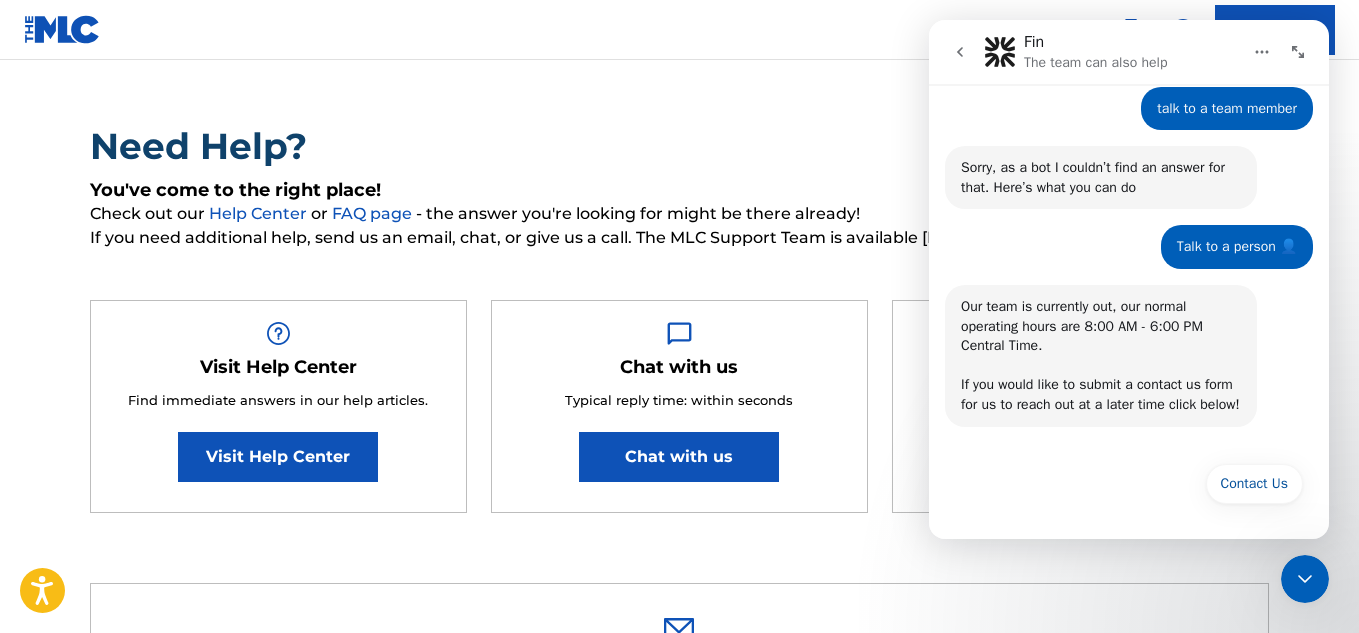 scroll, scrollTop: 0, scrollLeft: 0, axis: both 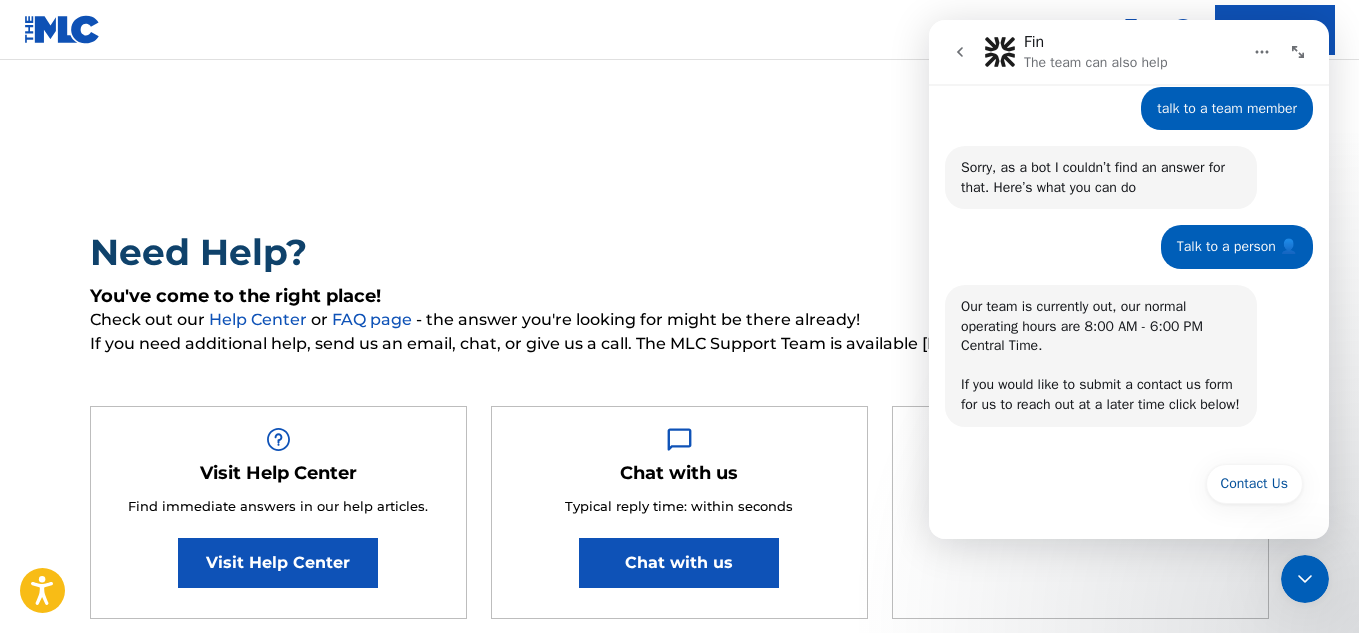 click on "Need Help? You've come to the right place! Check out our   Help Center   or   FAQ page   - the answer you're looking for might be there already! If you need additional help, send us an email, chat, or give us a call. The MLC Support Team is available Monday-Friday, 8am-6pm CT. Visit Help Center Find immediate answers in our help articles. Visit Help Center Chat with us Typical reply time: within seconds Chat with us Call us Talk to a live team member. (615) 488-3653 Submit a request Typical reply time: within hours via email First Name   Required Last Name   Required Email Address   Required Topic Required Sub Topic Required Description   Required Submit For any questions related to: Press Inquiries and Interview Requests:  press@themlc.com  Monthly Usage Reporting:  dsp.relations@themlc.com  Royalties or Assessment Payments:  finance@themlc.com  Marketing:  marketinginfo@themlc.com  International Relations:  international@themlc.com  Data Quality Initiative (DQI):   data.quality@themlc.com" at bounding box center (679, 1009) 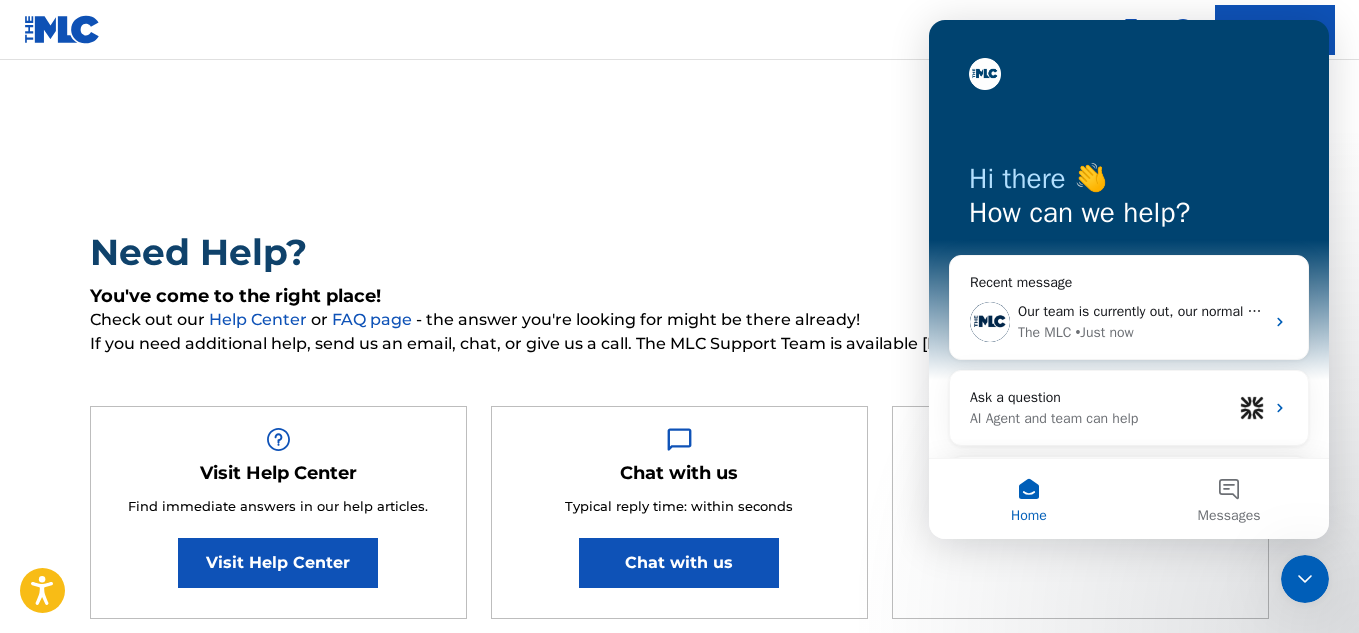 scroll, scrollTop: 0, scrollLeft: 0, axis: both 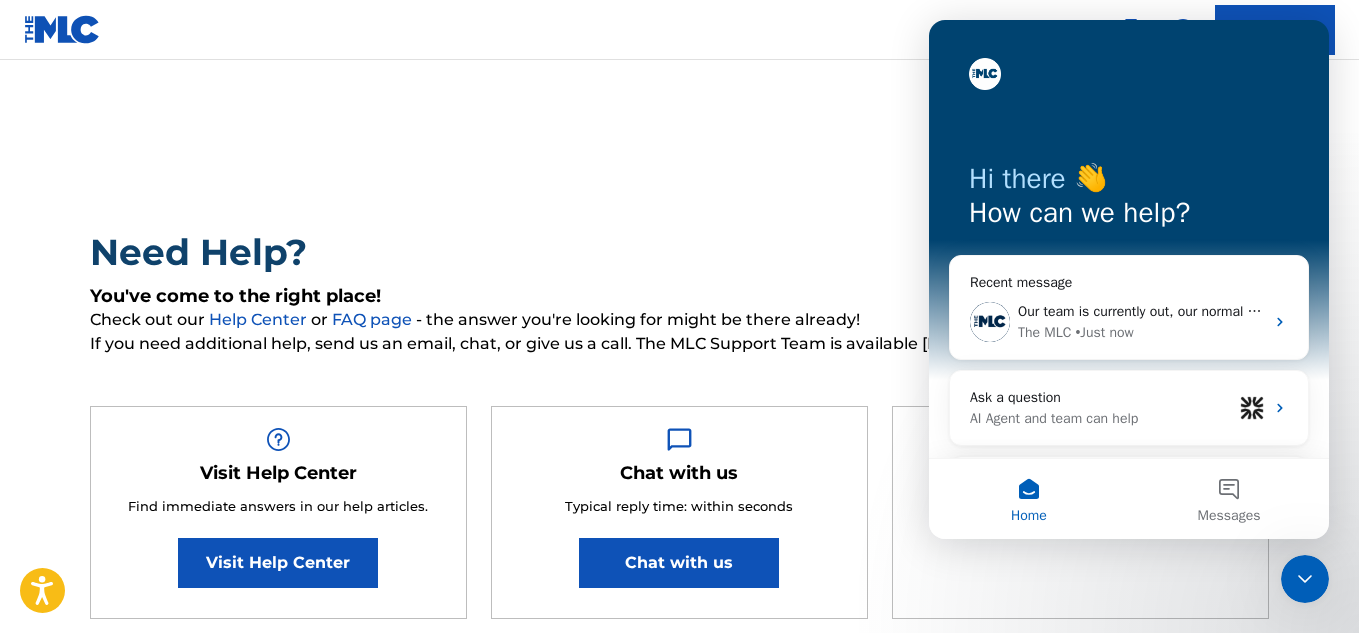click on "Need Help? You've come to the right place! Check out our   Help Center   or   FAQ page   - the answer you're looking for might be there already! If you need additional help, send us an email, chat, or give us a call. The MLC Support Team is available Monday-Friday, 8am-6pm CT. Visit Help Center Find immediate answers in our help articles. Visit Help Center Chat with us Typical reply time: within seconds Chat with us Call us Talk to a live team member. (615) 488-3653 Submit a request Typical reply time: within hours via email First Name   Required Last Name   Required Email Address   Required Topic Required Sub Topic Required Description   Required Submit For any questions related to: Press Inquiries and Interview Requests:  press@themlc.com  Monthly Usage Reporting:  dsp.relations@themlc.com  Royalties or Assessment Payments:  finance@themlc.com  Marketing:  marketinginfo@themlc.com  International Relations:  international@themlc.com  Data Quality Initiative (DQI):   data.quality@themlc.com" at bounding box center (679, 1009) 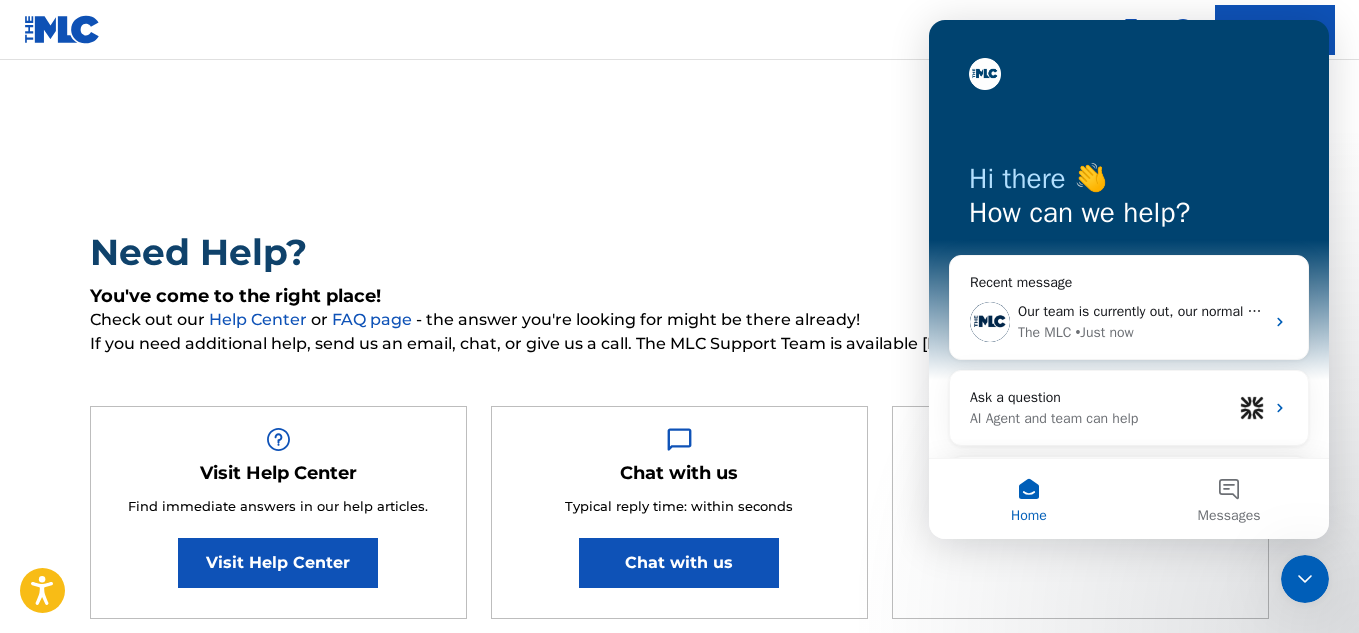 click on "Need Help? You've come to the right place! Check out our   Help Center   or   FAQ page   - the answer you're looking for might be there already! If you need additional help, send us an email, chat, or give us a call. The MLC Support Team is available Monday-Friday, 8am-6pm CT. Visit Help Center Find immediate answers in our help articles. Visit Help Center Chat with us Typical reply time: within seconds Chat with us Call us Talk to a live team member. (615) 488-3653 Submit a request Typical reply time: within hours via email First Name   Required Last Name   Required Email Address   Required Topic Required Sub Topic Required Description   Required Submit For any questions related to: Press Inquiries and Interview Requests:  press@themlc.com  Monthly Usage Reporting:  dsp.relations@themlc.com  Royalties or Assessment Payments:  finance@themlc.com  Marketing:  marketinginfo@themlc.com  International Relations:  international@themlc.com  Data Quality Initiative (DQI):   data.quality@themlc.com" at bounding box center (679, 1009) 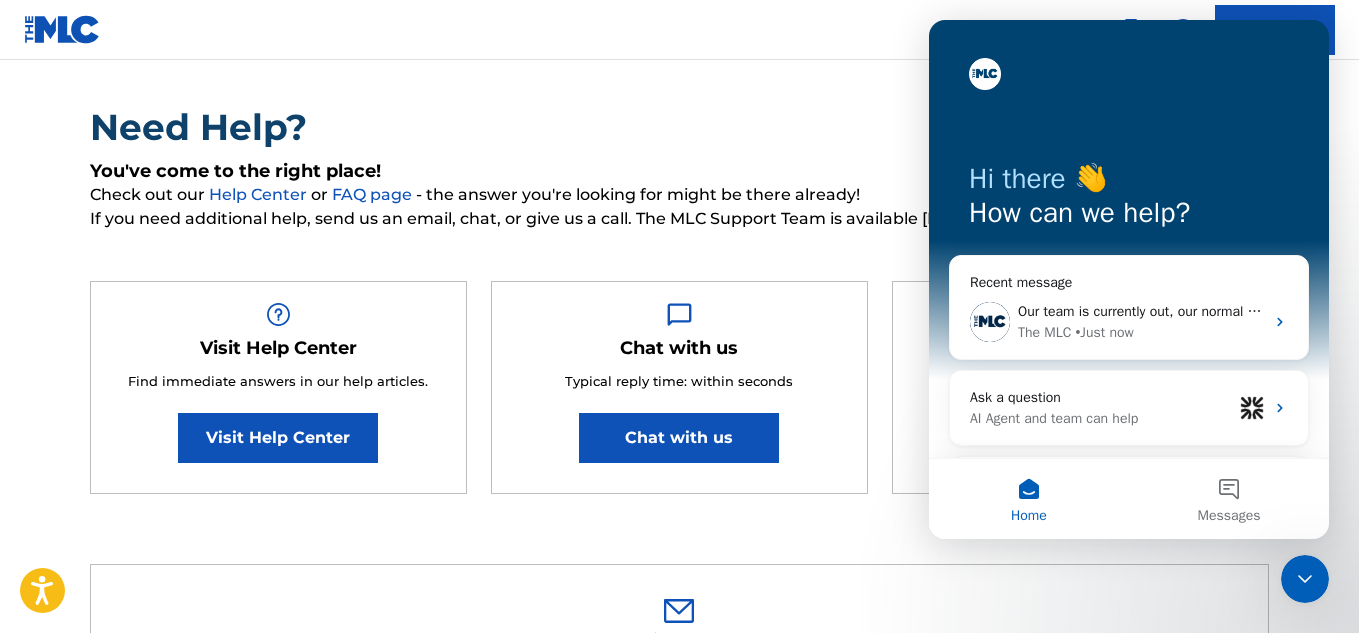 scroll, scrollTop: 0, scrollLeft: 0, axis: both 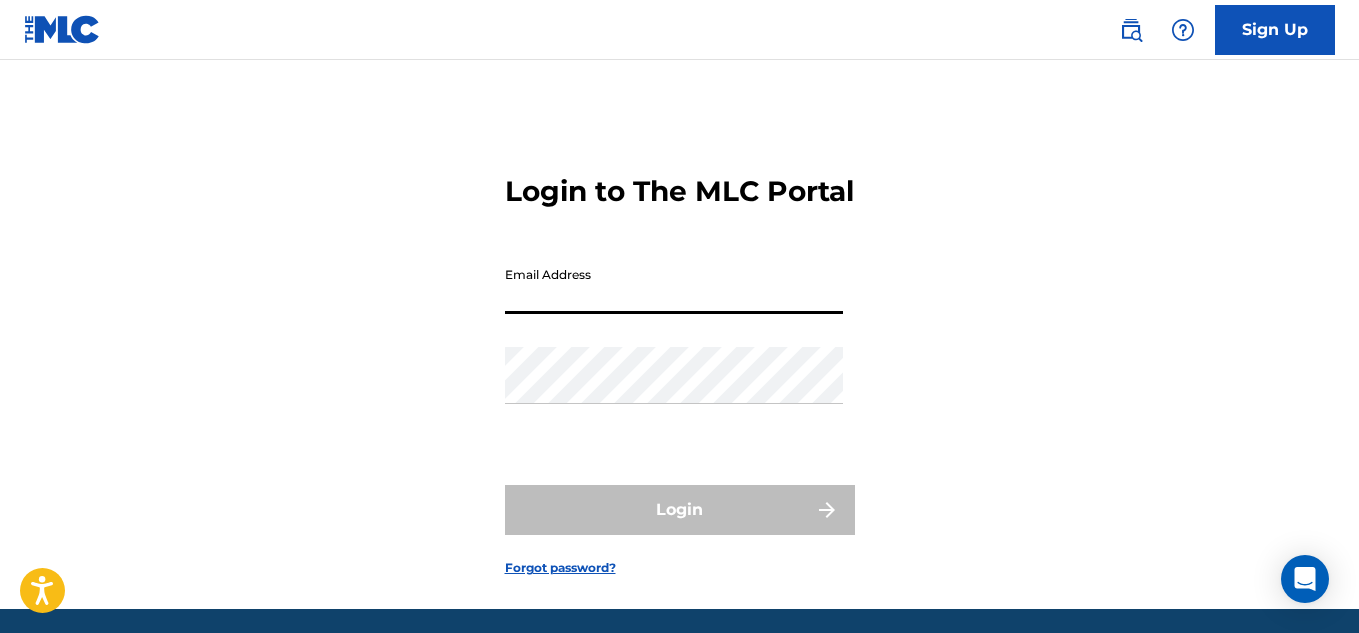 click on "Email Address" at bounding box center [674, 285] 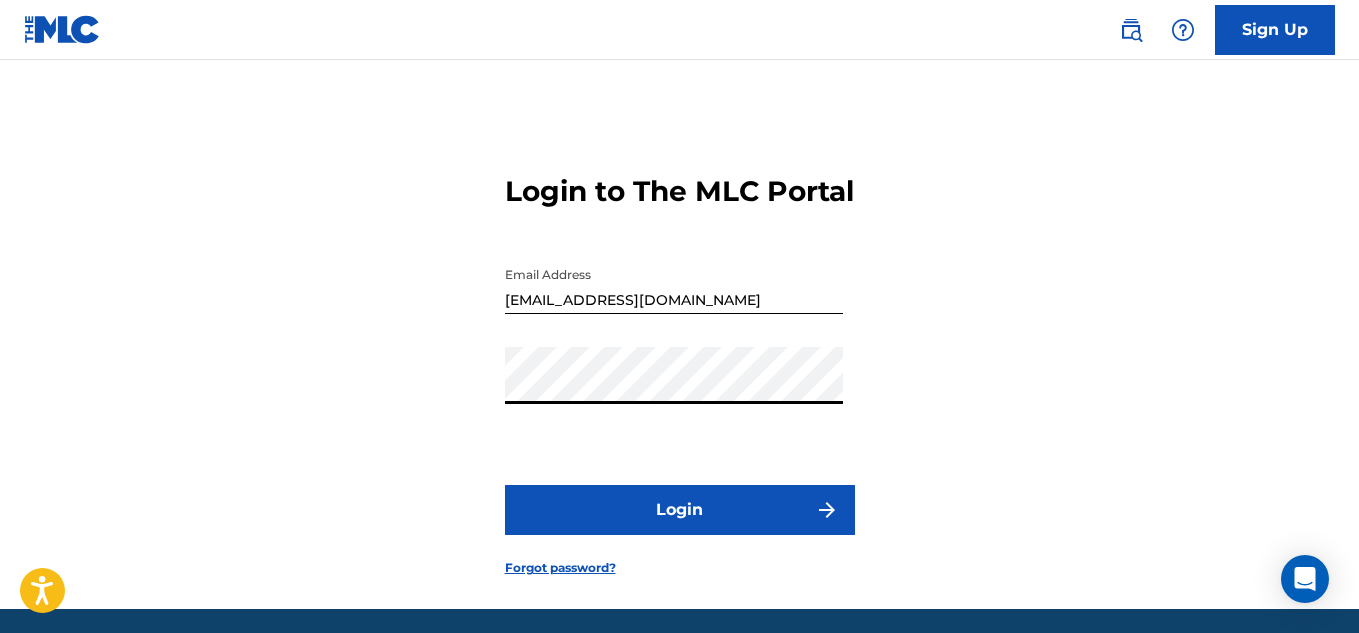 click on "Login" at bounding box center (680, 510) 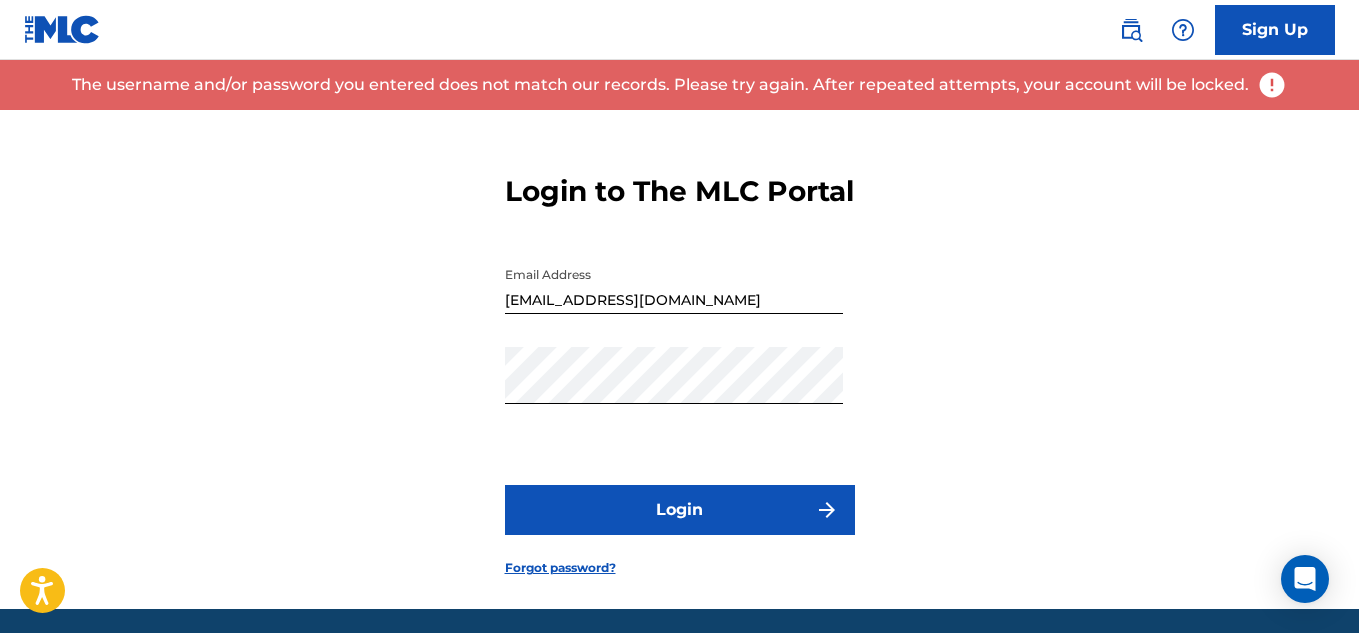 scroll, scrollTop: 107, scrollLeft: 0, axis: vertical 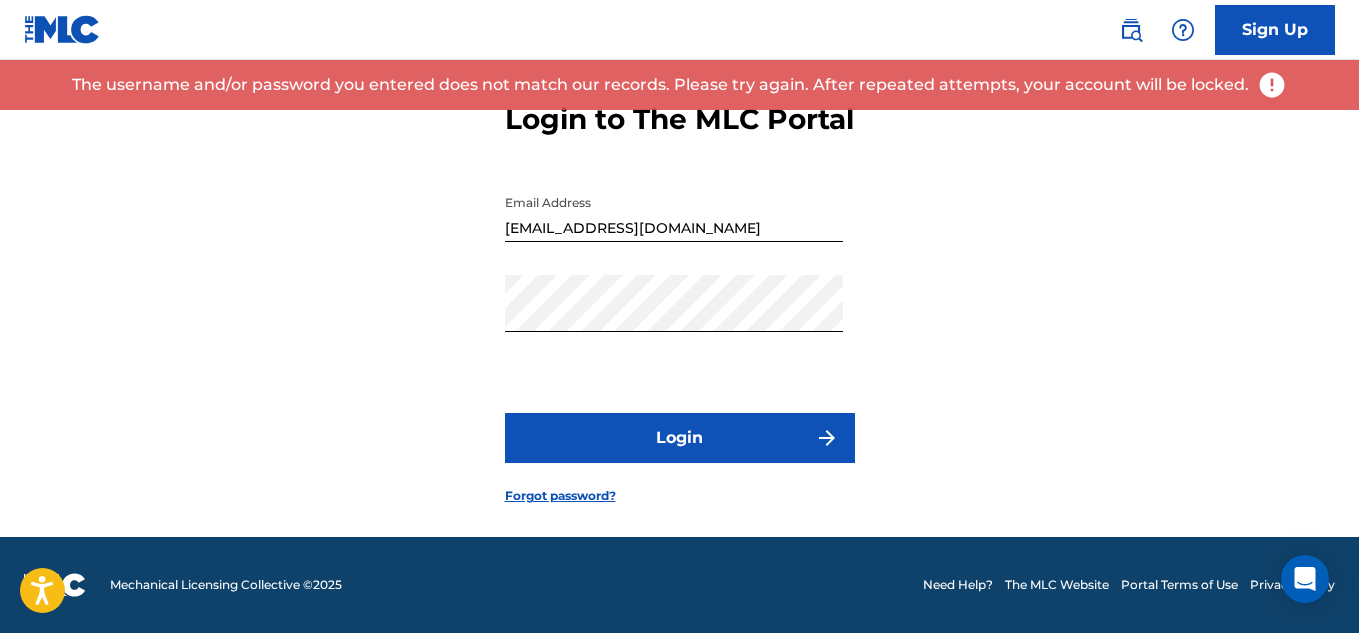 click on "Forgot password?" at bounding box center (560, 496) 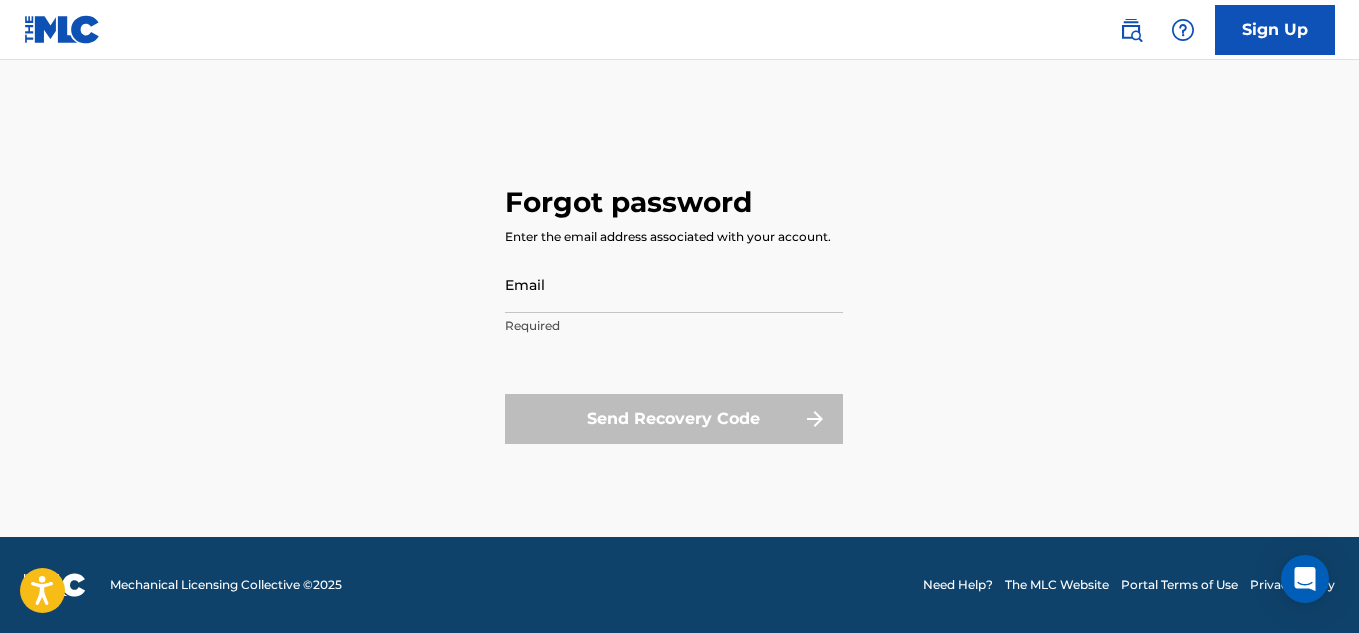 scroll, scrollTop: 0, scrollLeft: 0, axis: both 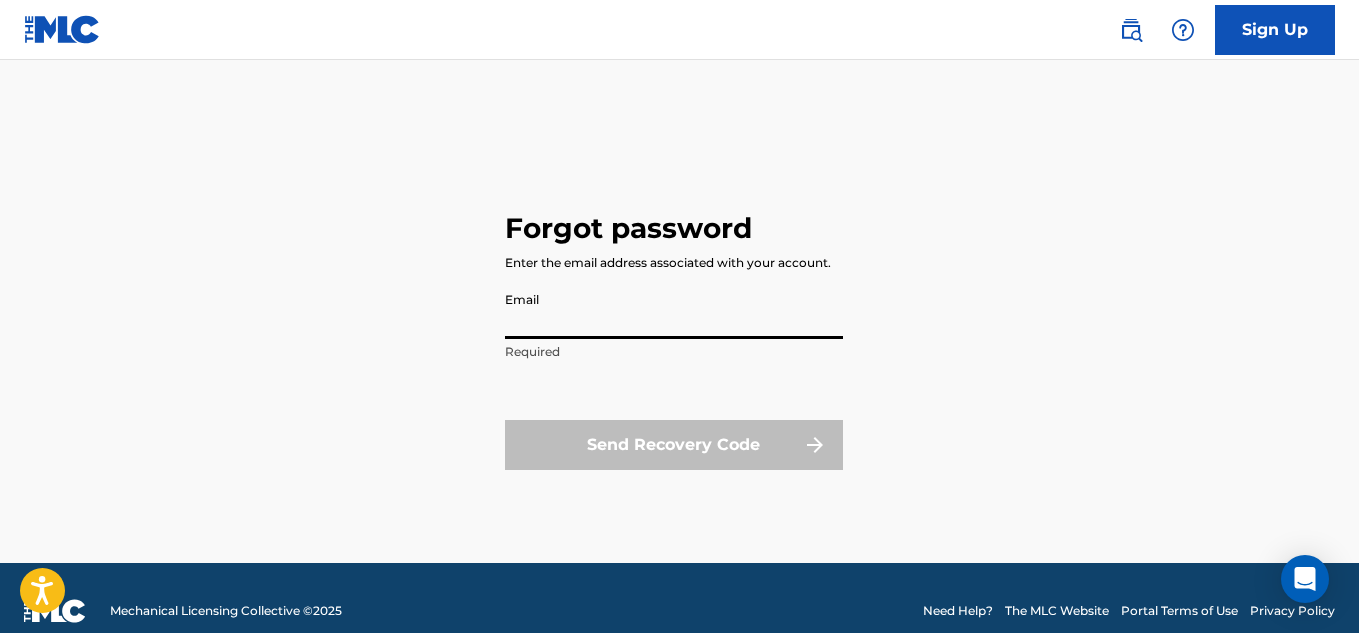 click on "Email" at bounding box center (674, 310) 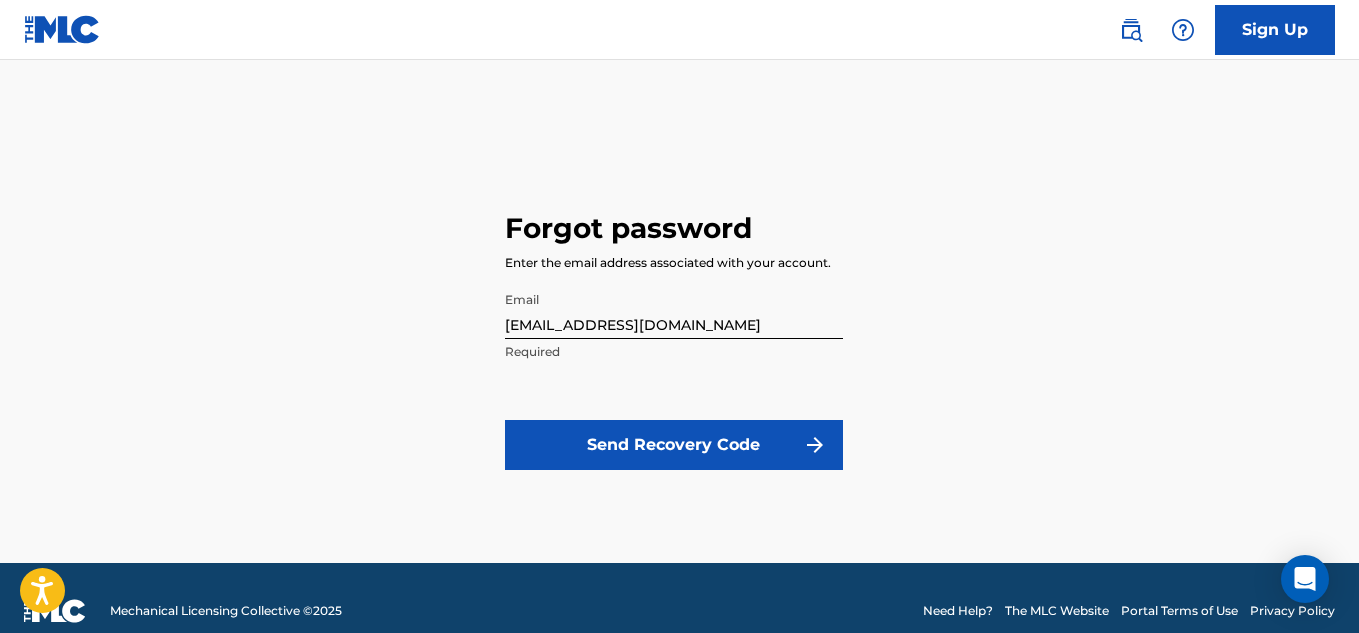 click on "Send Recovery Code" at bounding box center (674, 445) 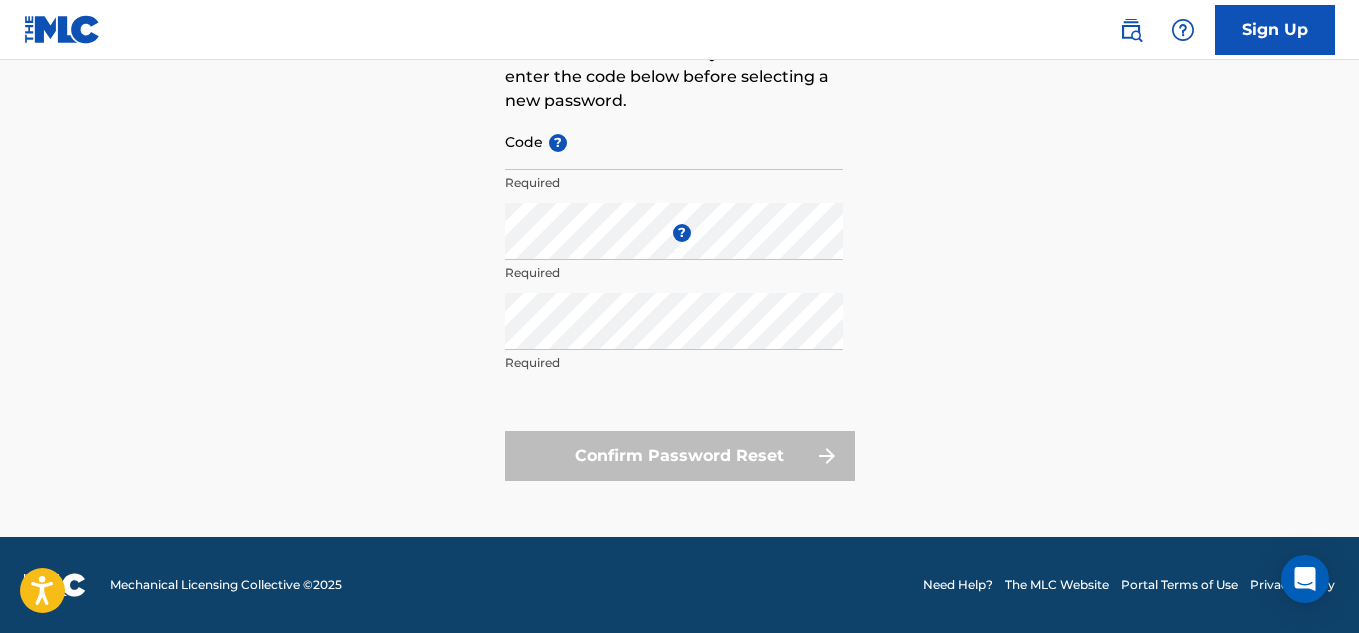 scroll, scrollTop: 0, scrollLeft: 0, axis: both 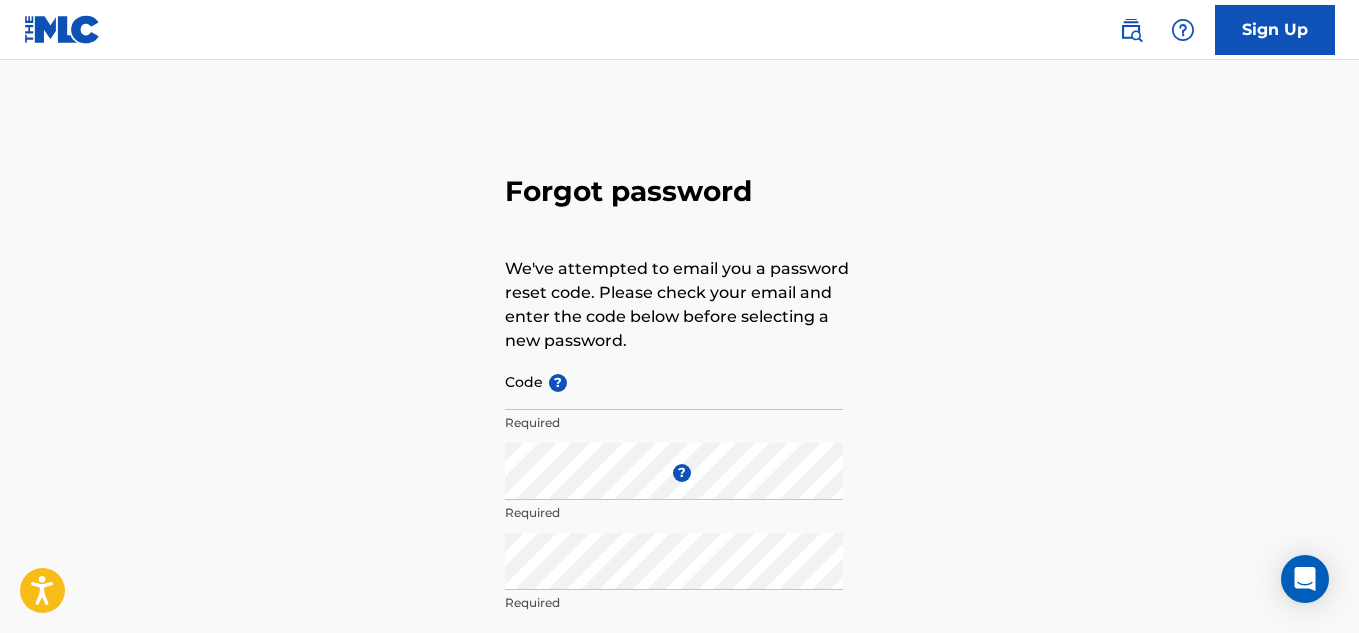 click on "Sign Up" at bounding box center [1275, 30] 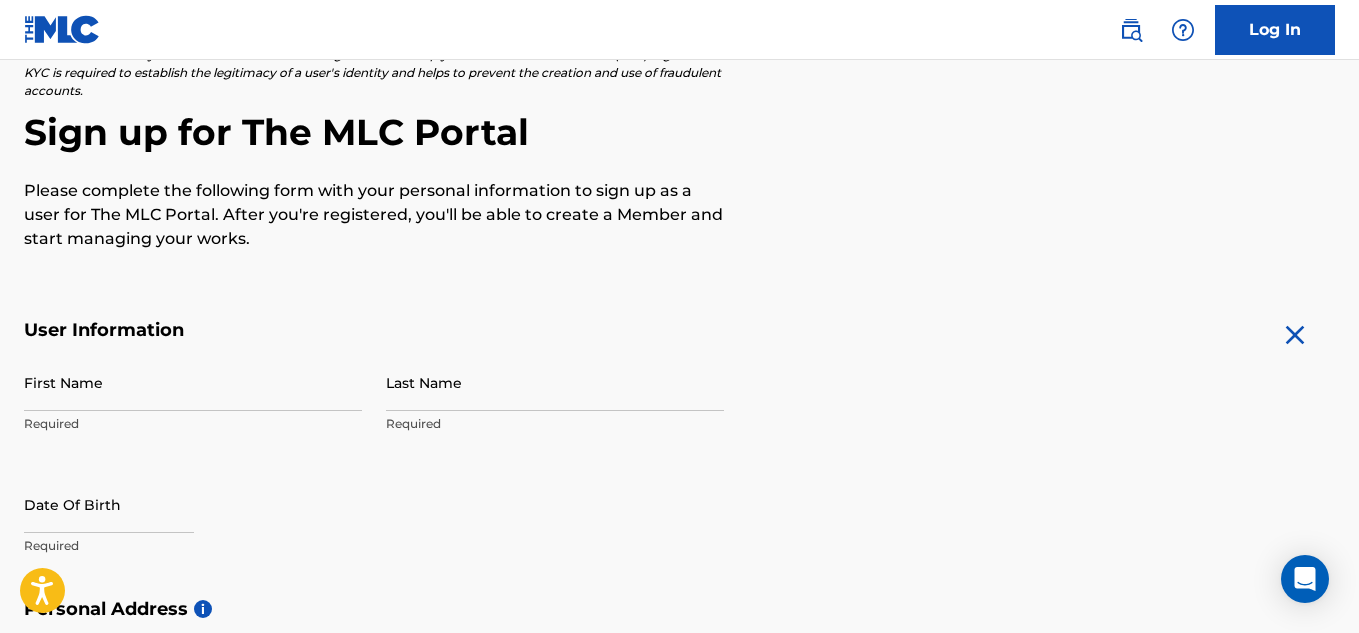 scroll, scrollTop: 200, scrollLeft: 0, axis: vertical 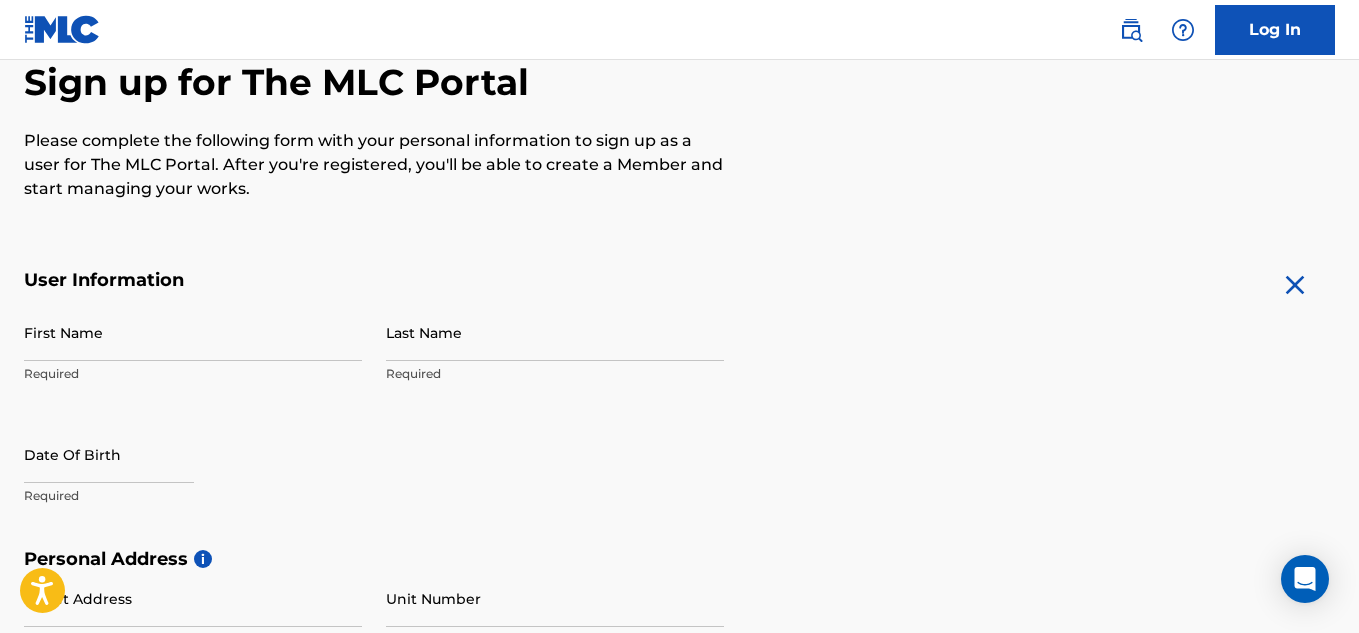 click on "First Name" at bounding box center (193, 332) 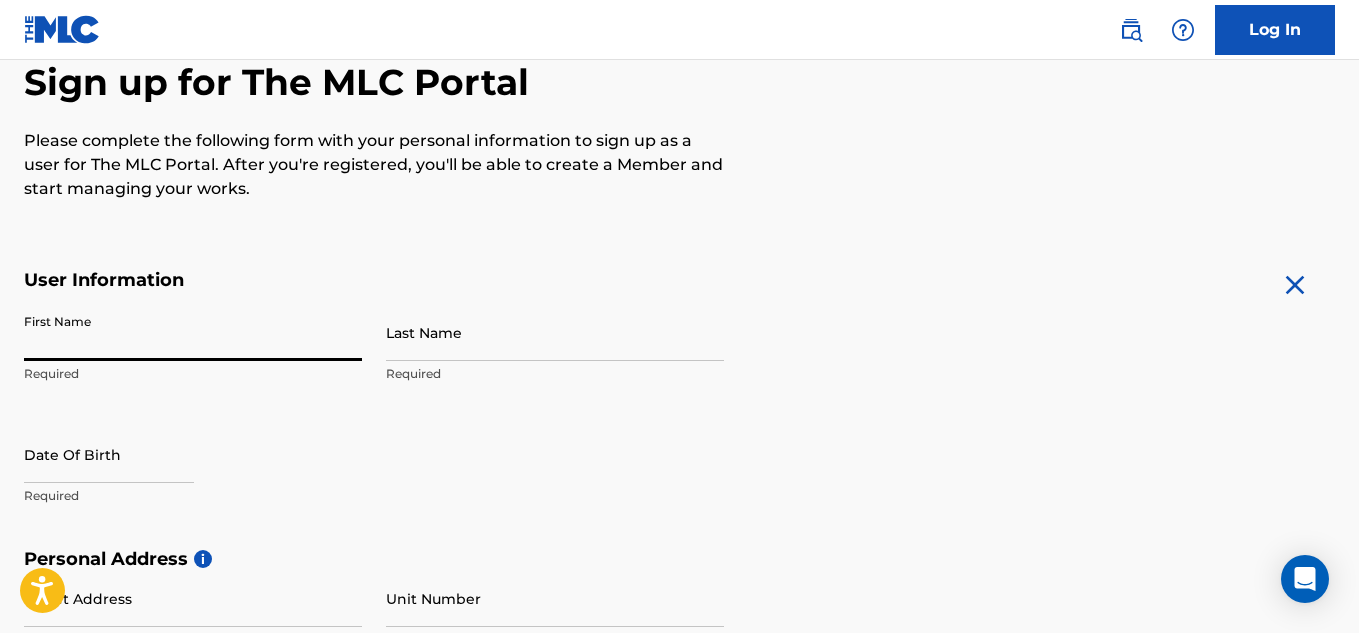 type on "[PERSON_NAME]" 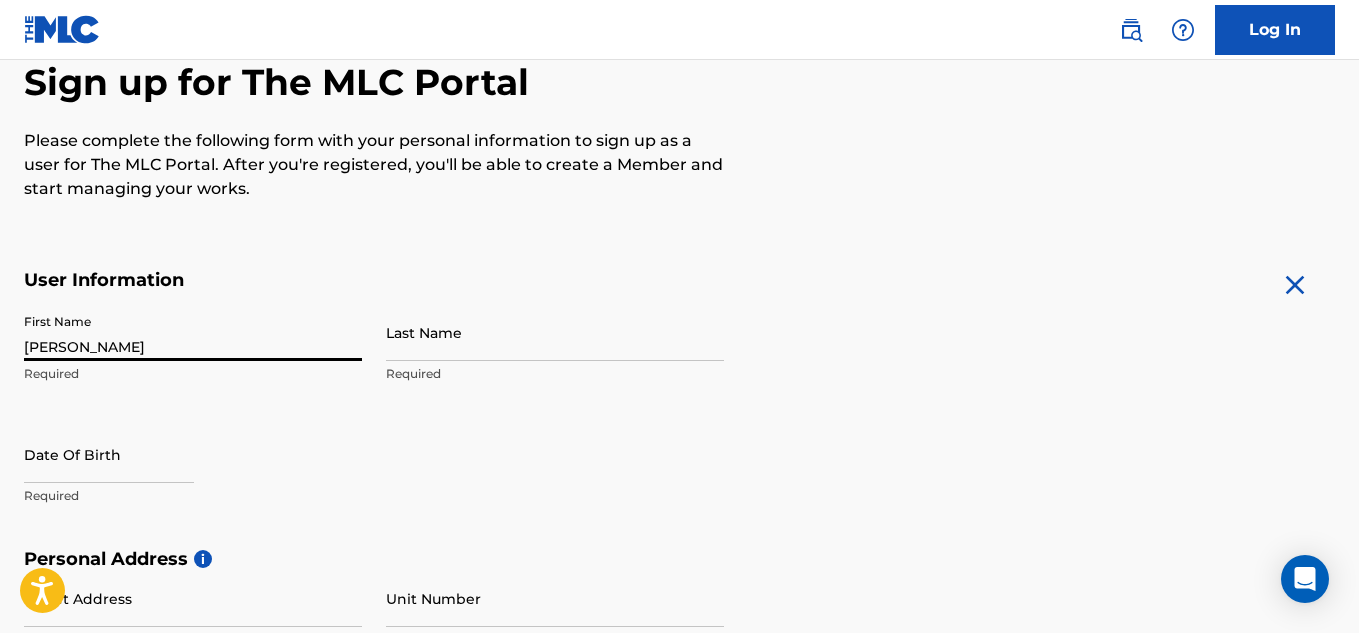type on "[PERSON_NAME]" 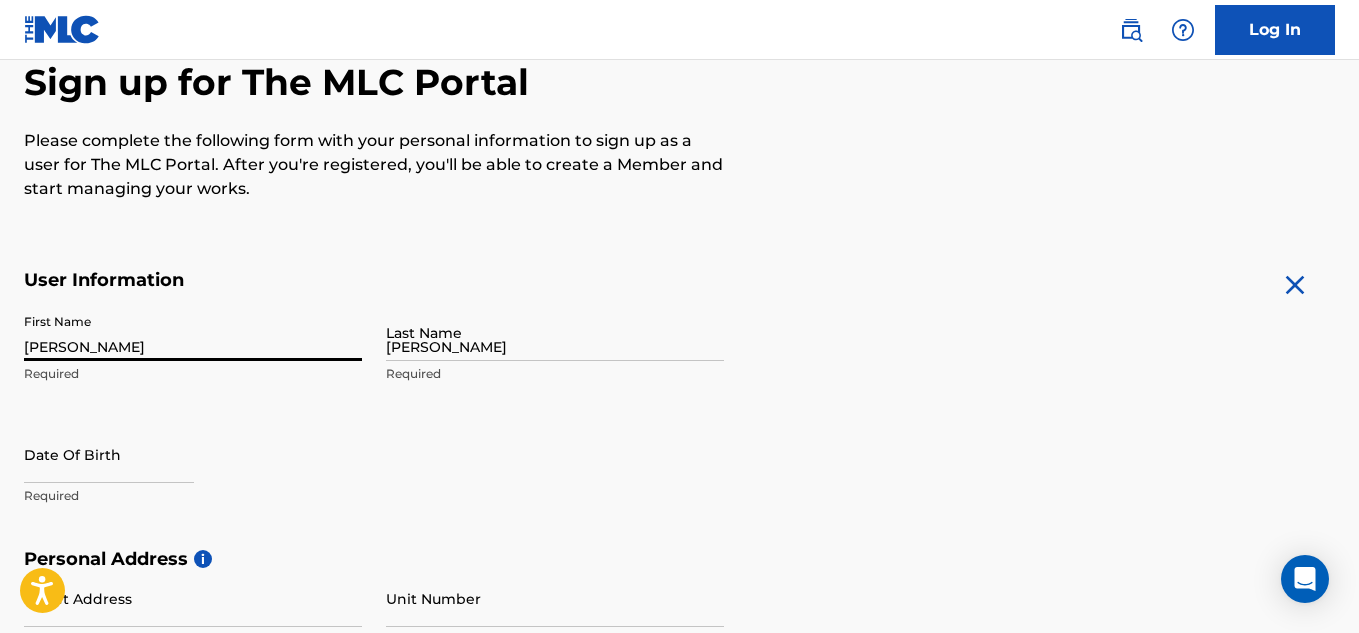 type on "7305 Deer Trl" 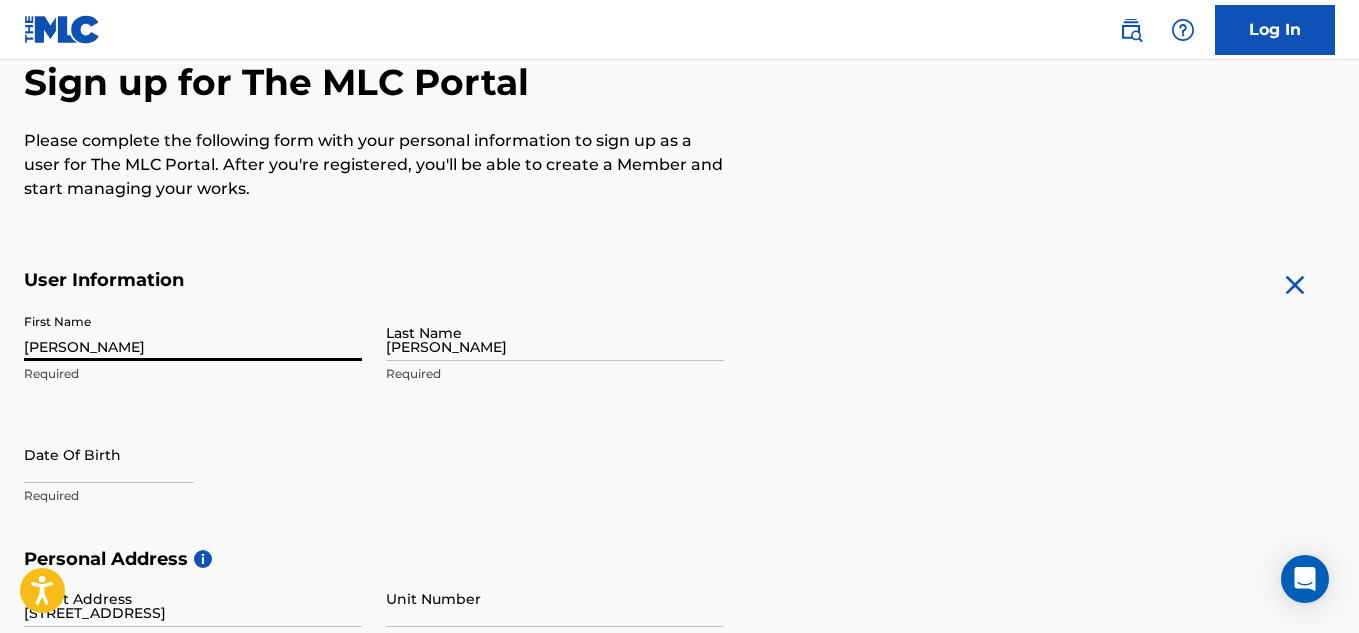 type on "Shreveport" 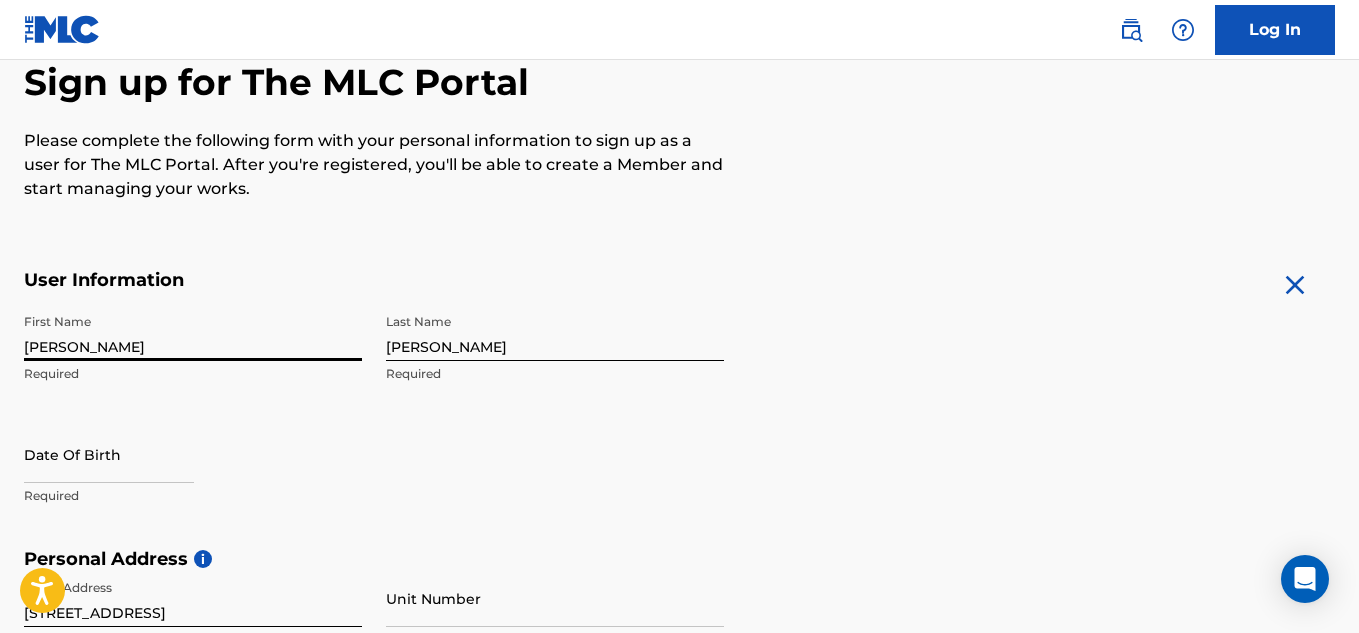 scroll, scrollTop: 803, scrollLeft: 0, axis: vertical 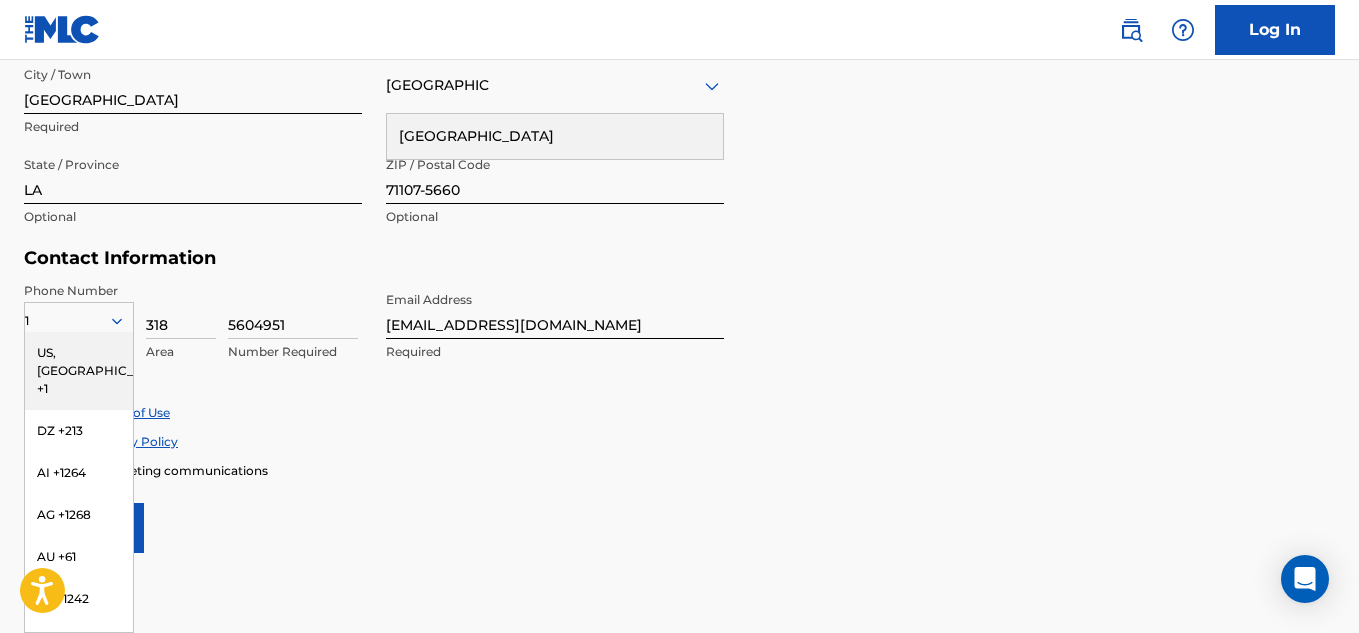 click on "User Information First Name Jonathon Required Last Name Rachal Required Date Of Birth Required Personal Address i Street Address 7305 Deer Trl Required Unit Number Optional City / Town Shreveport Required United States United States Required State / Province LA Optional ZIP / Postal Code 71107-5660 Optional Contact Information Phone Number 1 US, CA +1 DZ +213 AI +1264 AG +1268 AU +61 BS +1242 BB +1246 BZ +501 BM +1441 BO +591 KY +1345 DM +1767 DO +1809 ER +291 ET +251 GA +241 GD +1473 IN +91 JM +1876 JP +81 LV +371 LB +961 LR +231 LY +218 MG +261 FM +691 ME, RS +381 MS +1664 MA, EH +212 NL +31 PE +51 PT +351 KN +1869 LC +1758 VC +1784 SN +221 SK +421 CH +41 TT +1868 TN +216 TC +1649 AE +971 VG +1284 WF +681 Country Required 318 Area 5604951 Number Required Email Address dtmusicllc@gmail.com Required Accept Terms of Use Accept Privacy Policy Enroll in marketing communications Sign up" at bounding box center (679, 109) 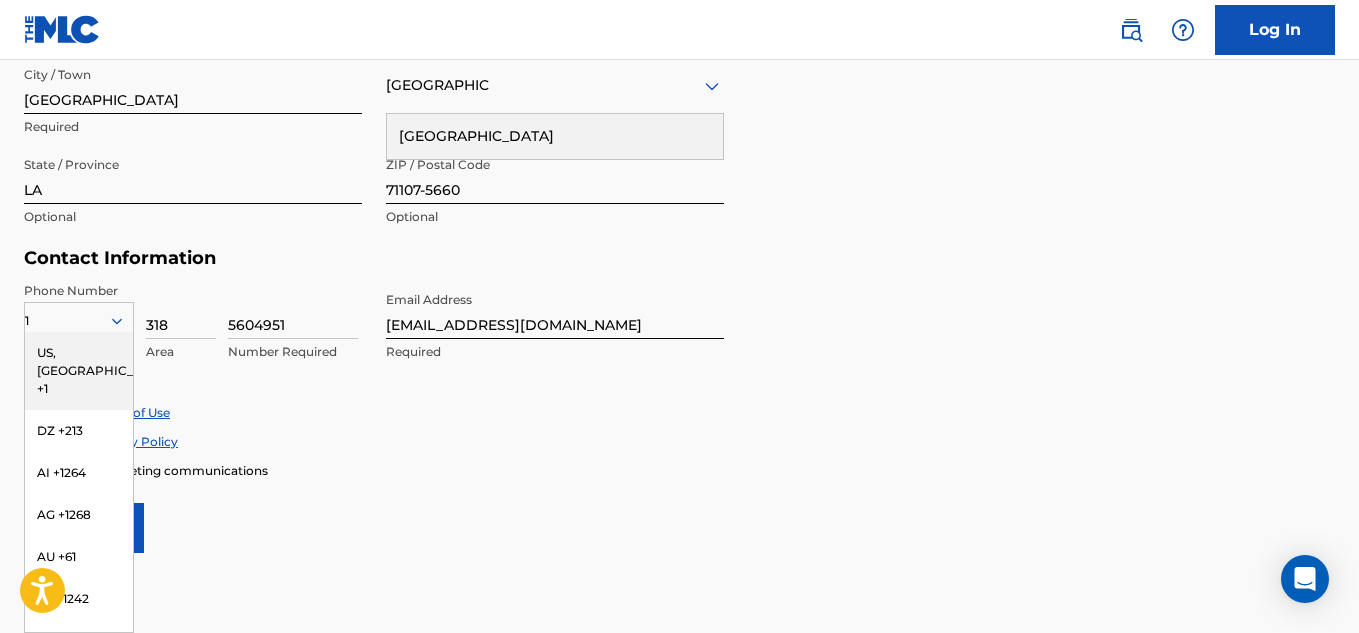 click on "US, [GEOGRAPHIC_DATA] +1" at bounding box center [79, 371] 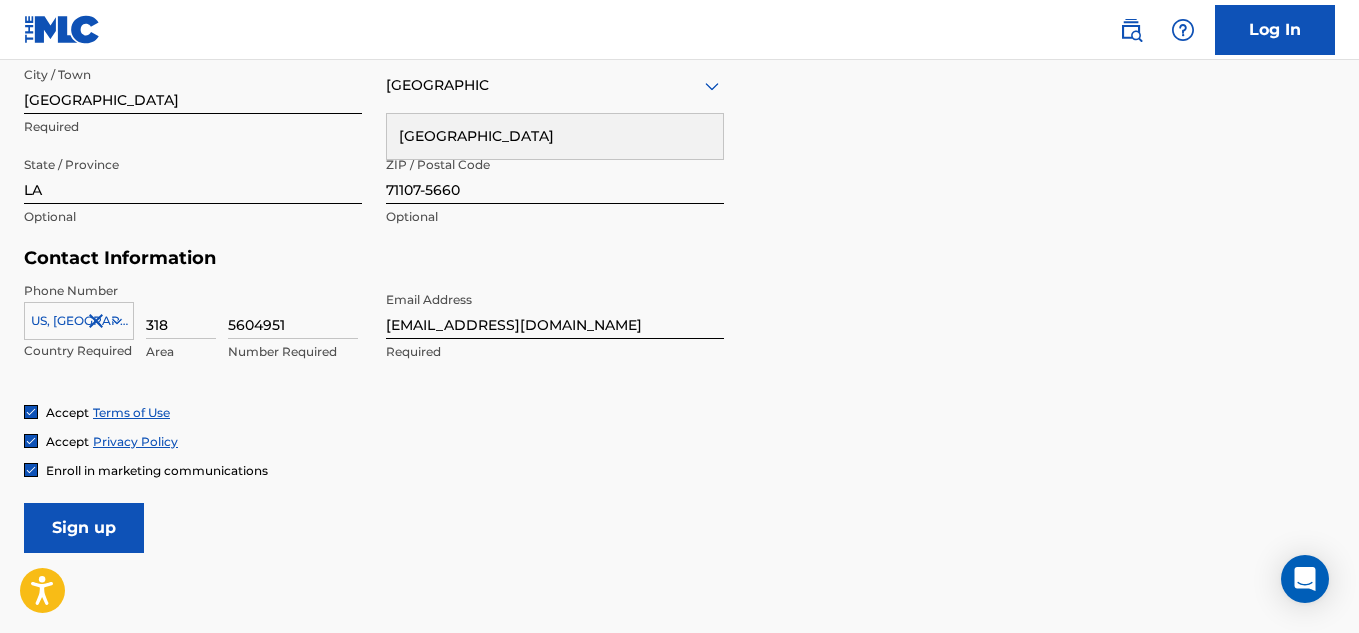 scroll, scrollTop: 703, scrollLeft: 0, axis: vertical 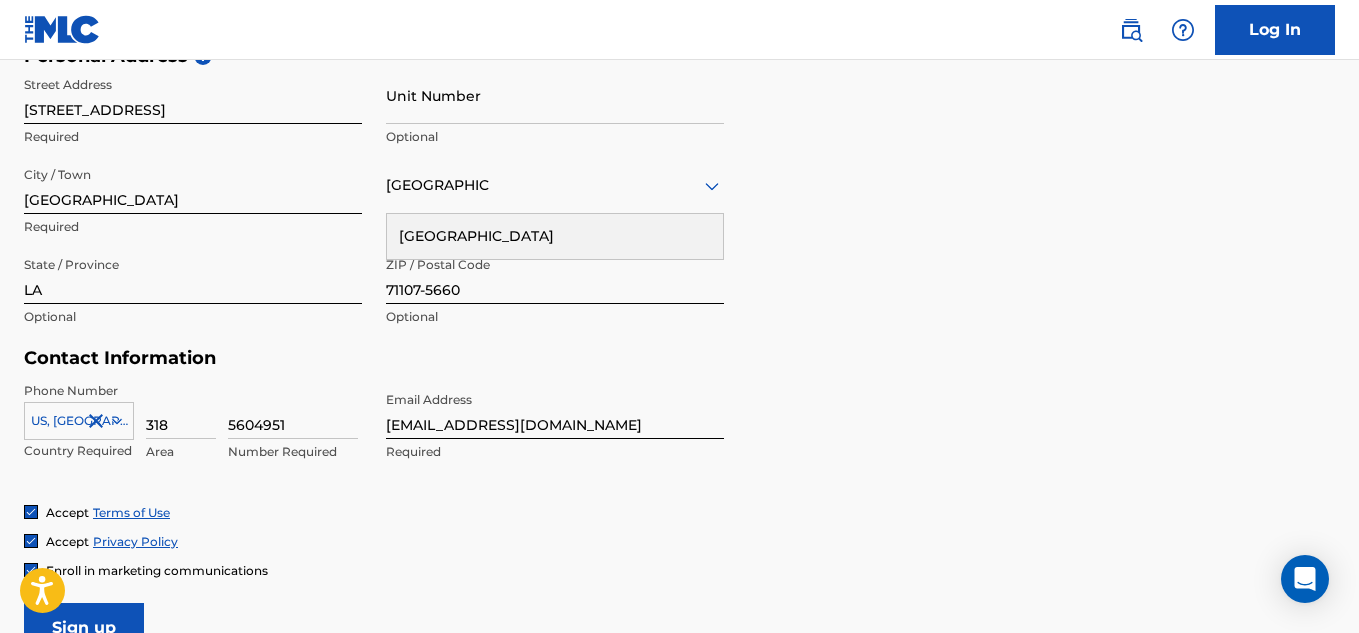 click on "Personal Address i Street Address 7305 Deer Trl Required Unit Number Optional City / Town Shreveport Required United States United States Required State / Province LA Optional ZIP / Postal Code 71107-5660 Optional" at bounding box center [679, 196] 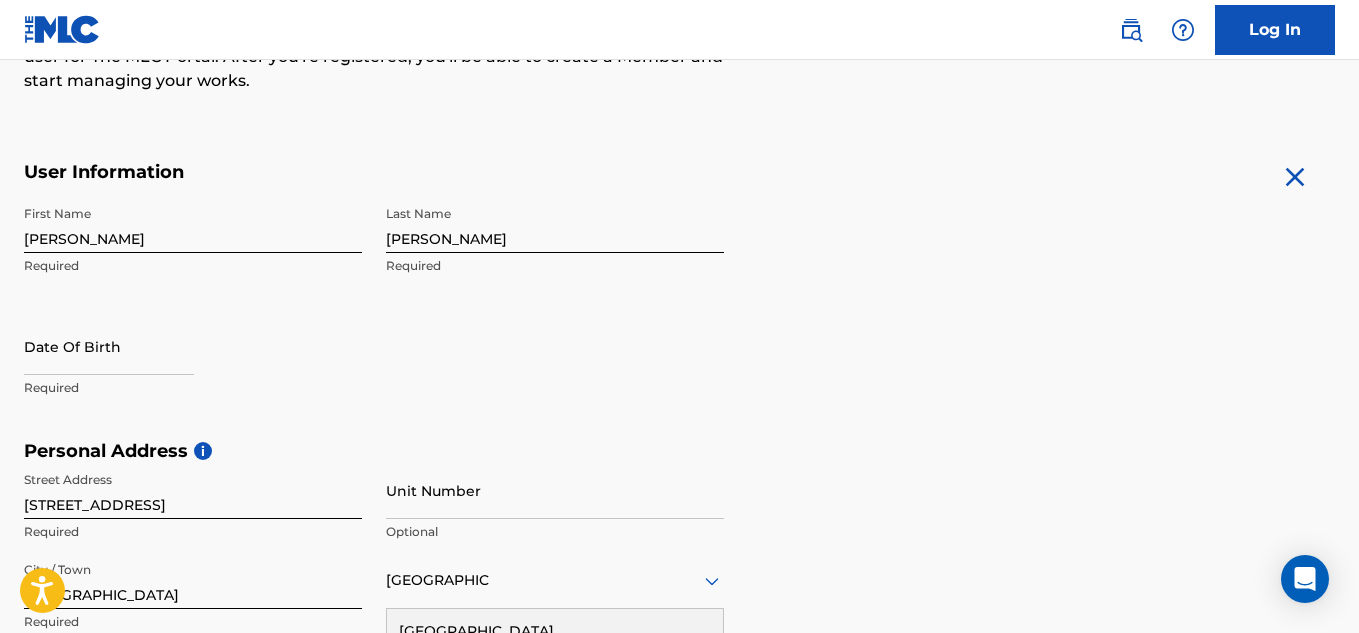scroll, scrollTop: 303, scrollLeft: 0, axis: vertical 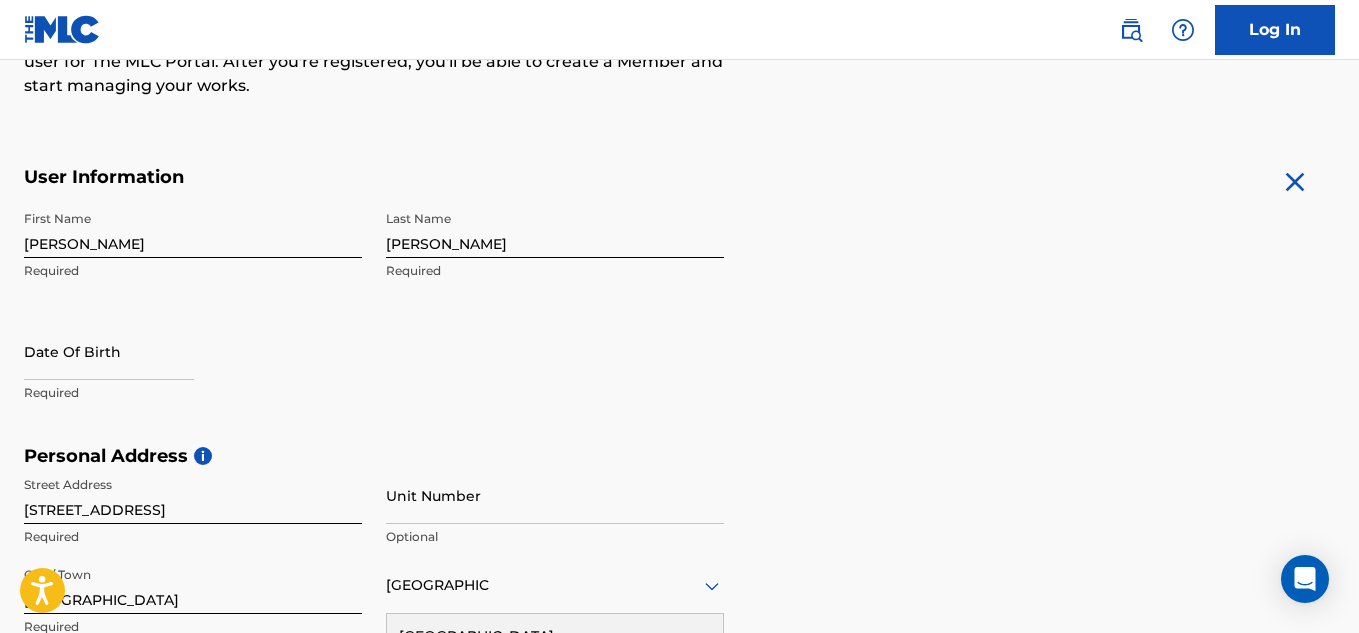 click at bounding box center [109, 351] 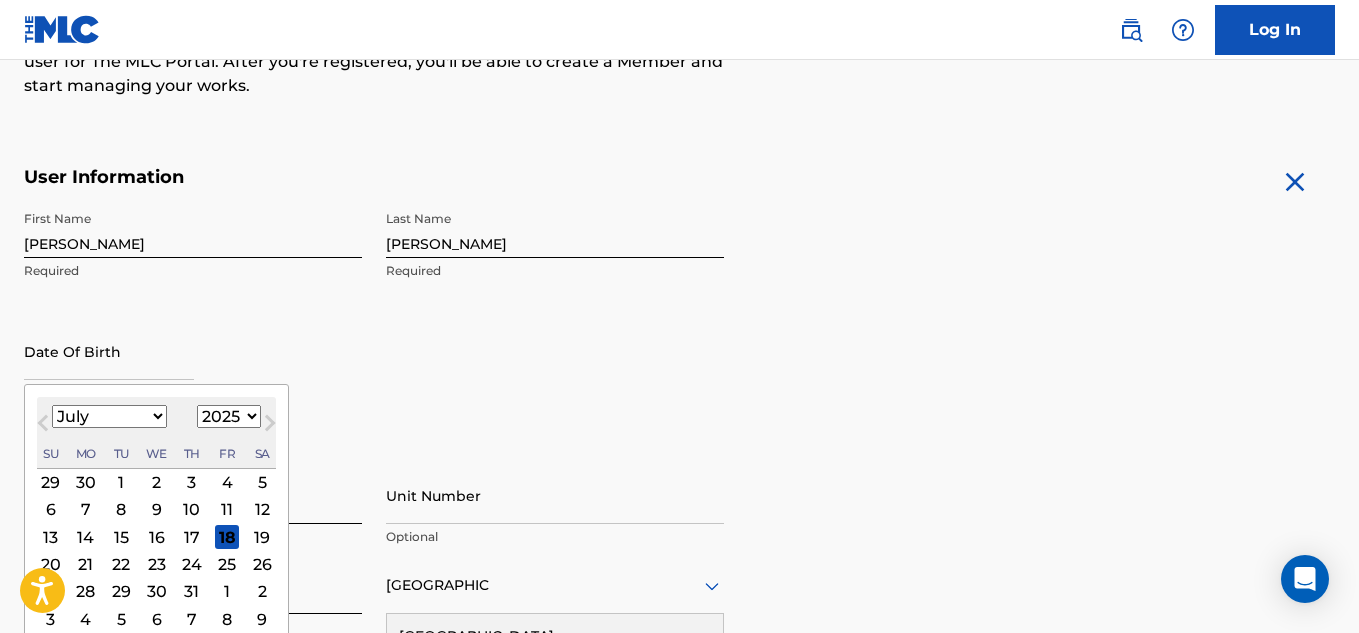 click on "January February March April May June July August September October November December" at bounding box center [109, 416] 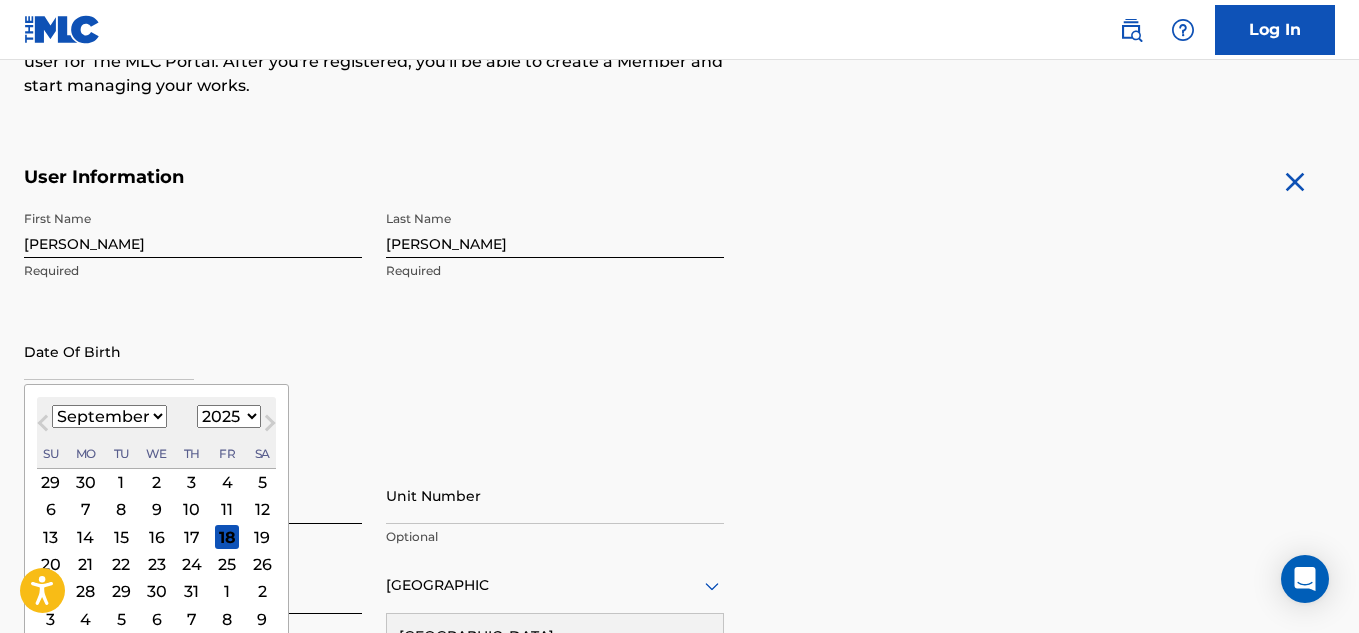 click on "January February March April May June July August September October November December" at bounding box center [109, 416] 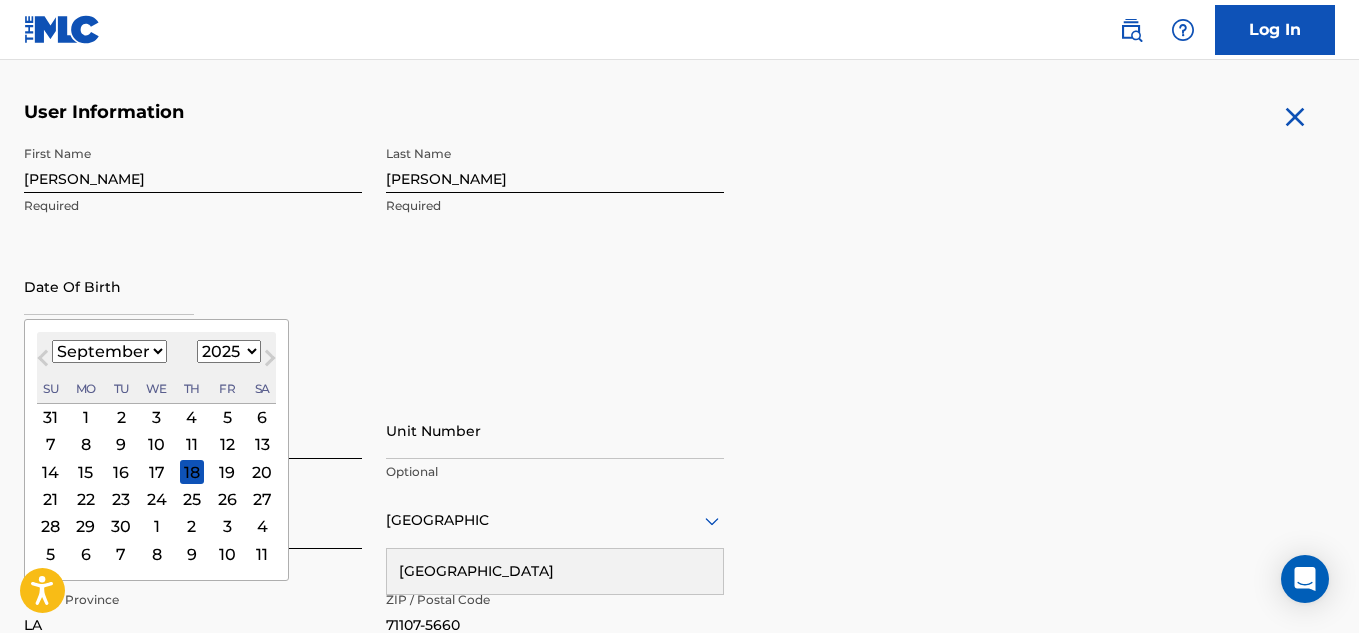 scroll, scrollTop: 403, scrollLeft: 0, axis: vertical 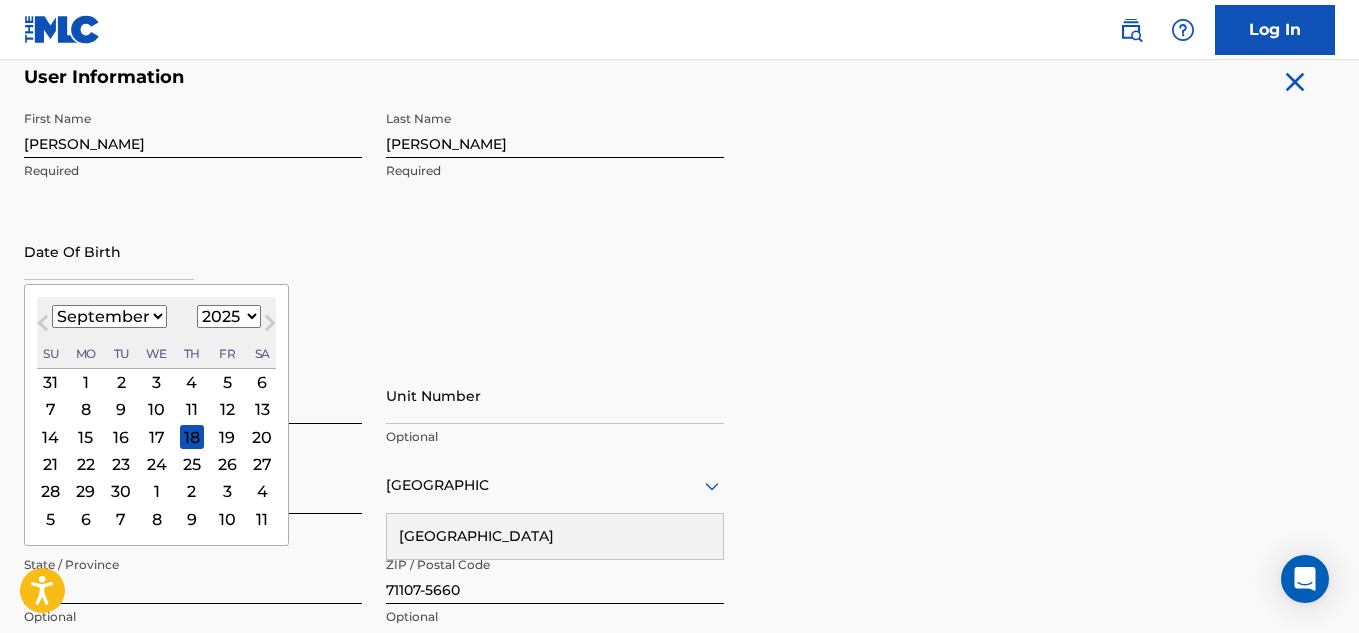 click on "26" at bounding box center (227, 464) 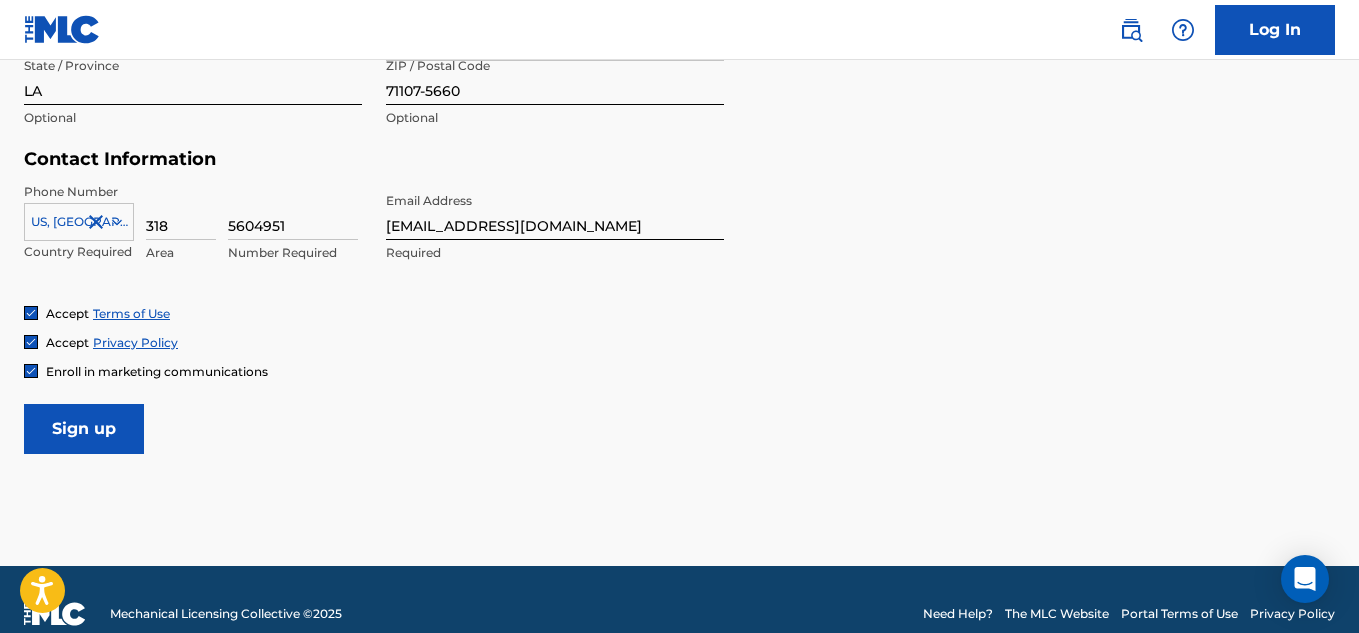 scroll, scrollTop: 903, scrollLeft: 0, axis: vertical 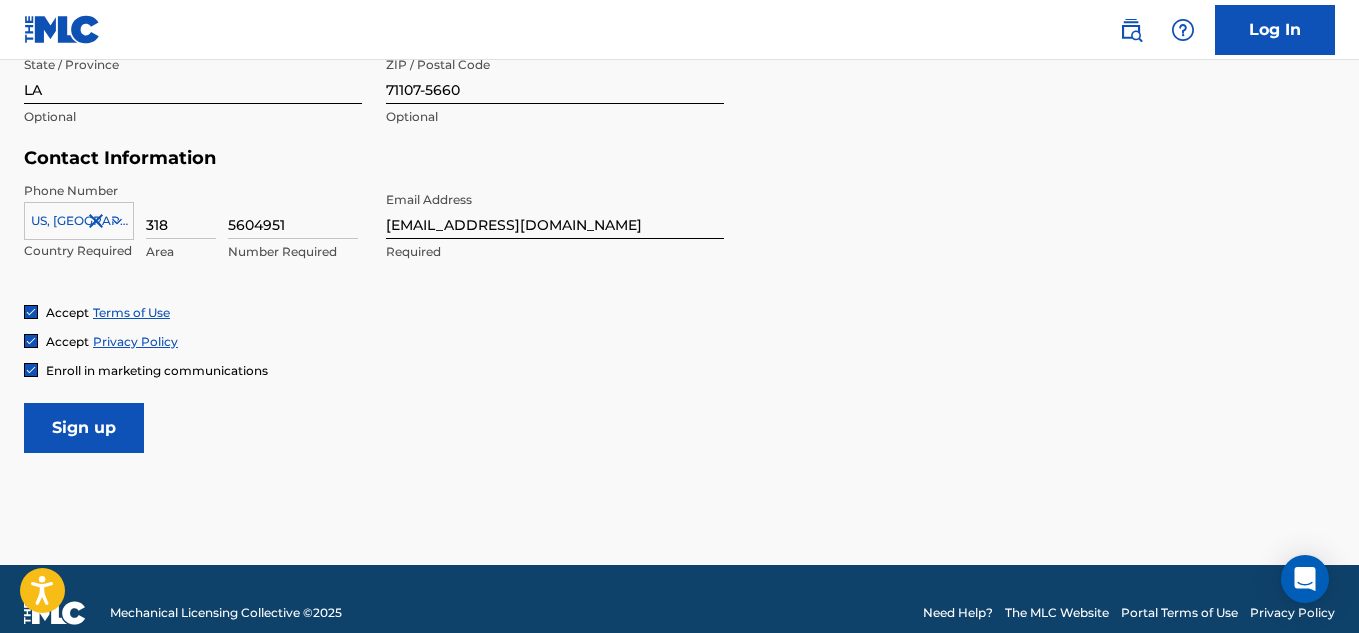 type on "September 26 1987" 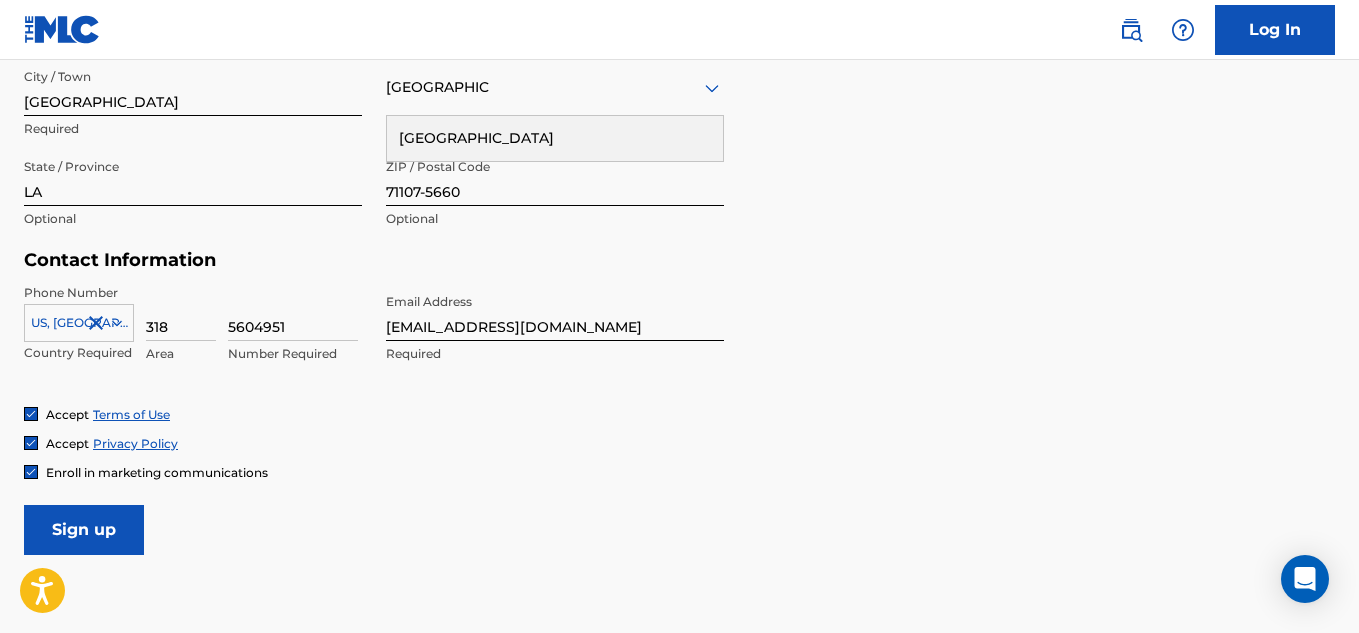 scroll, scrollTop: 931, scrollLeft: 0, axis: vertical 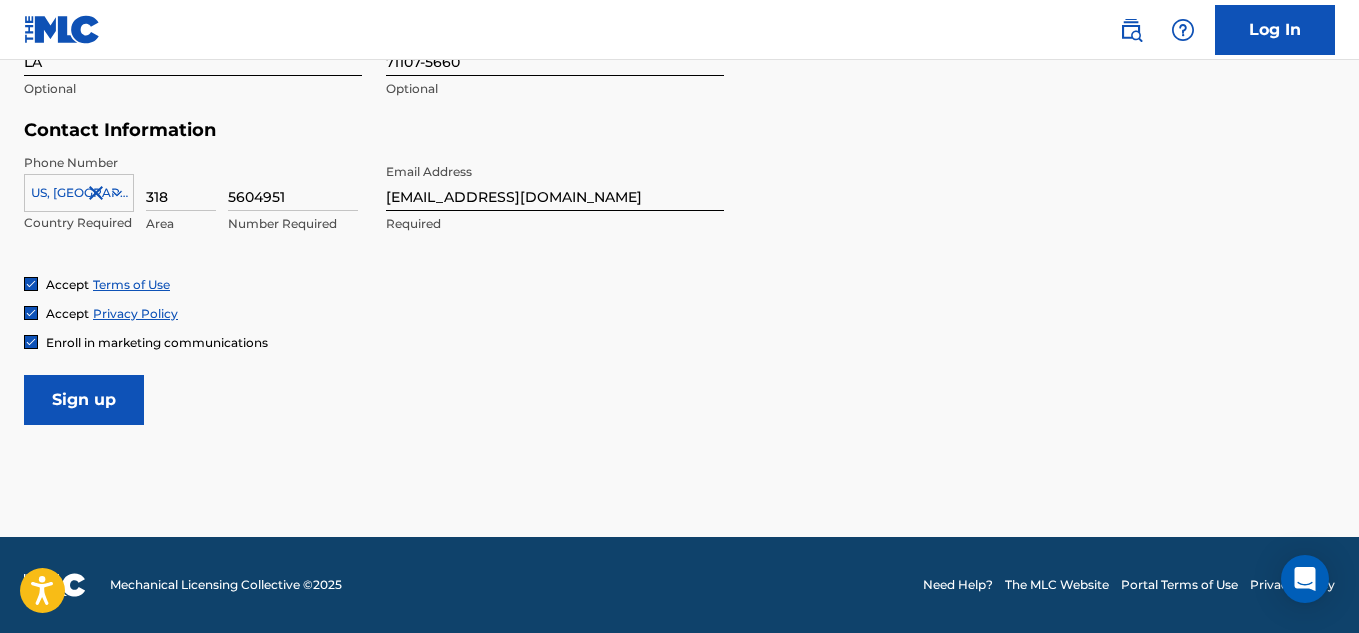 type 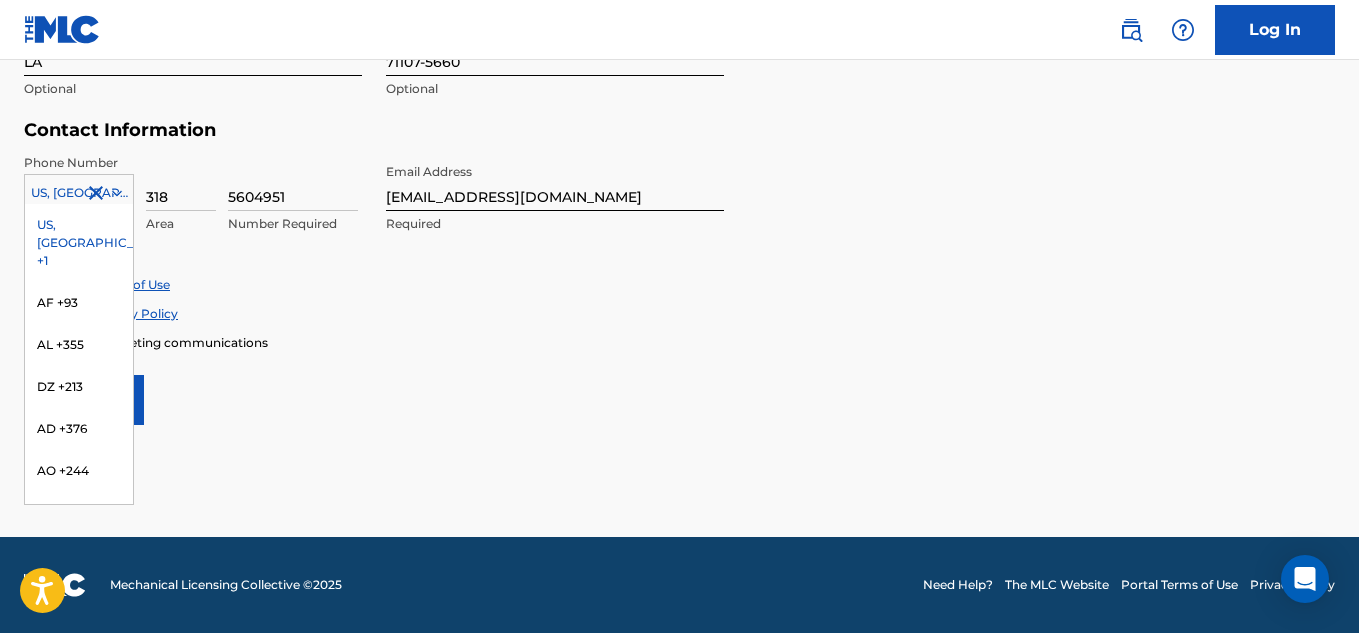 click on "US, [GEOGRAPHIC_DATA] +1" at bounding box center [79, 243] 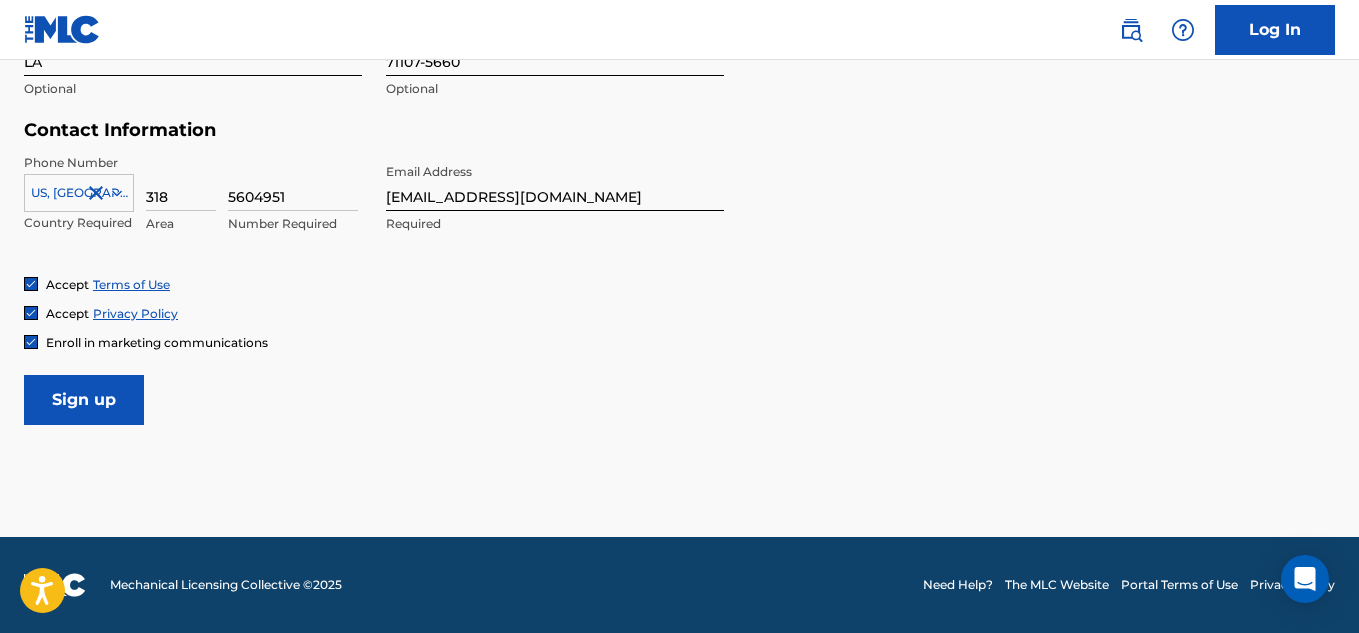 click on "User Information First Name Jonathon Required Last Name Rachal Required Date Of Birth September 26 1987 Required Personal Address i Street Address 7305 Deer Trl Required Unit Number Optional City / Town Shreveport Required Country Required State / Province LA Optional ZIP / Postal Code 71107-5660 Optional Contact Information Phone Number option US, CA +1, selected. US, CA +1 Country Required 318 Area 5604951 Number Required Email Address dtmusicllc@gmail.com Required Accept Terms of Use Accept Privacy Policy Enroll in marketing communications Sign up" at bounding box center [679, -19] 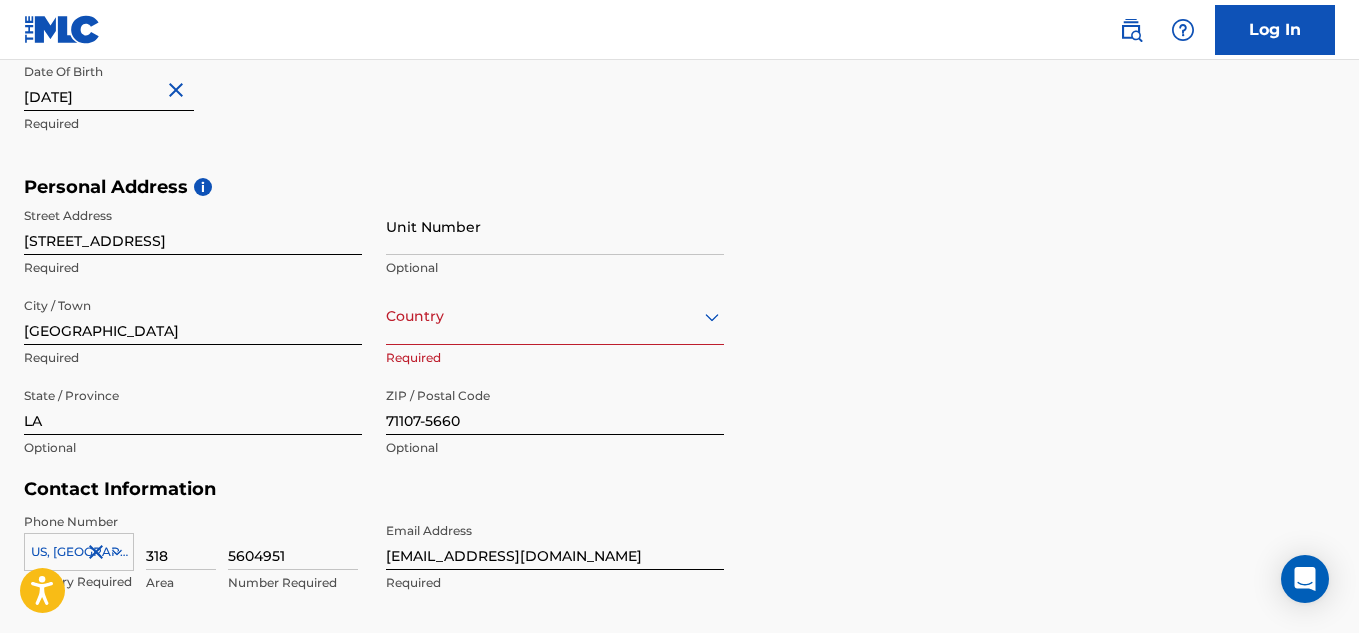 click on "Country" at bounding box center [555, 316] 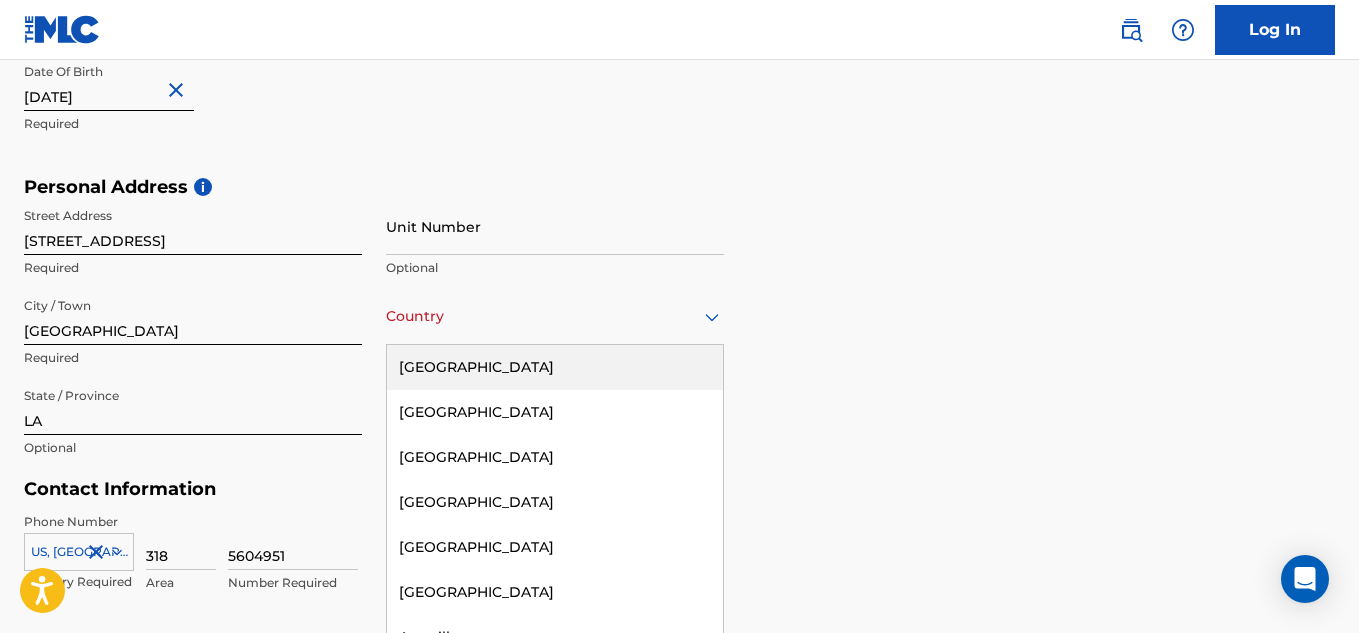 scroll, scrollTop: 585, scrollLeft: 0, axis: vertical 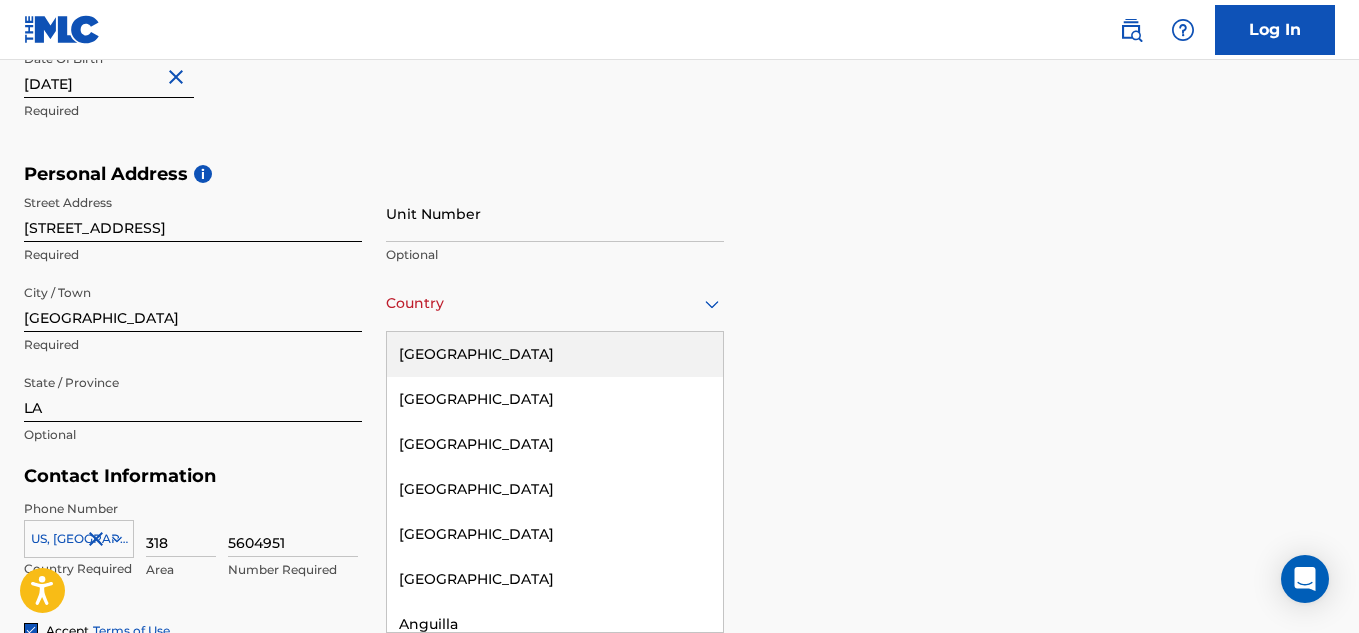 click on "United States" at bounding box center [555, 354] 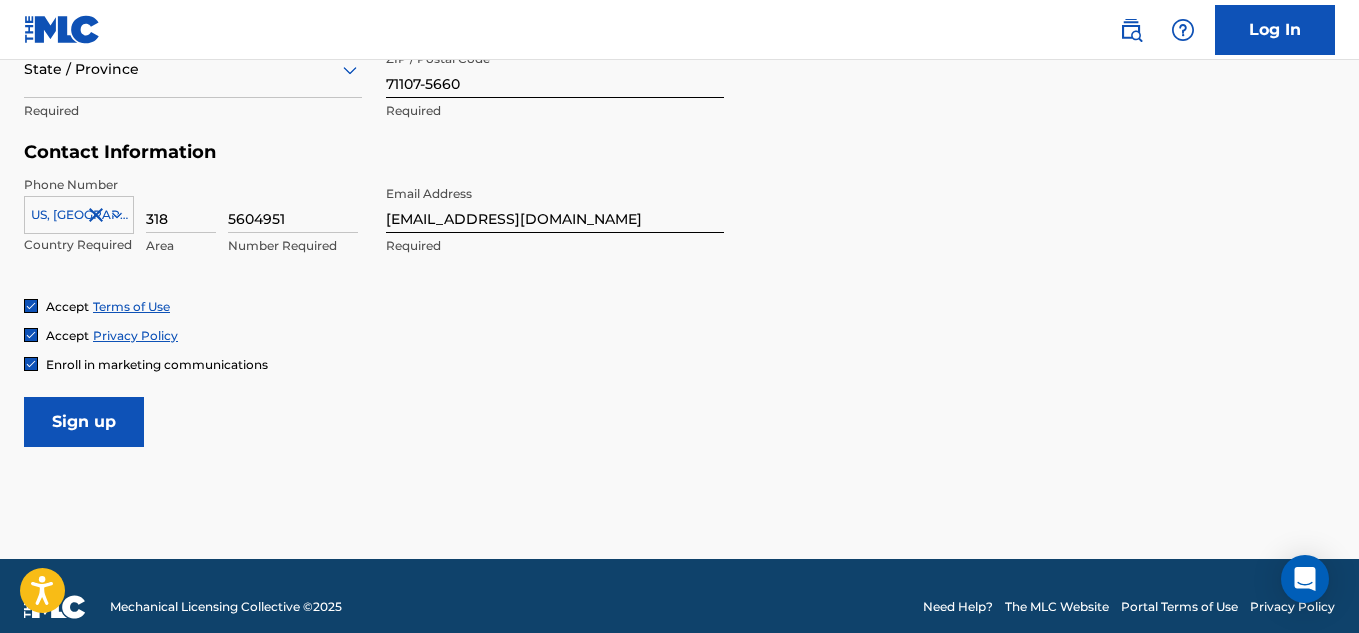 scroll, scrollTop: 931, scrollLeft: 0, axis: vertical 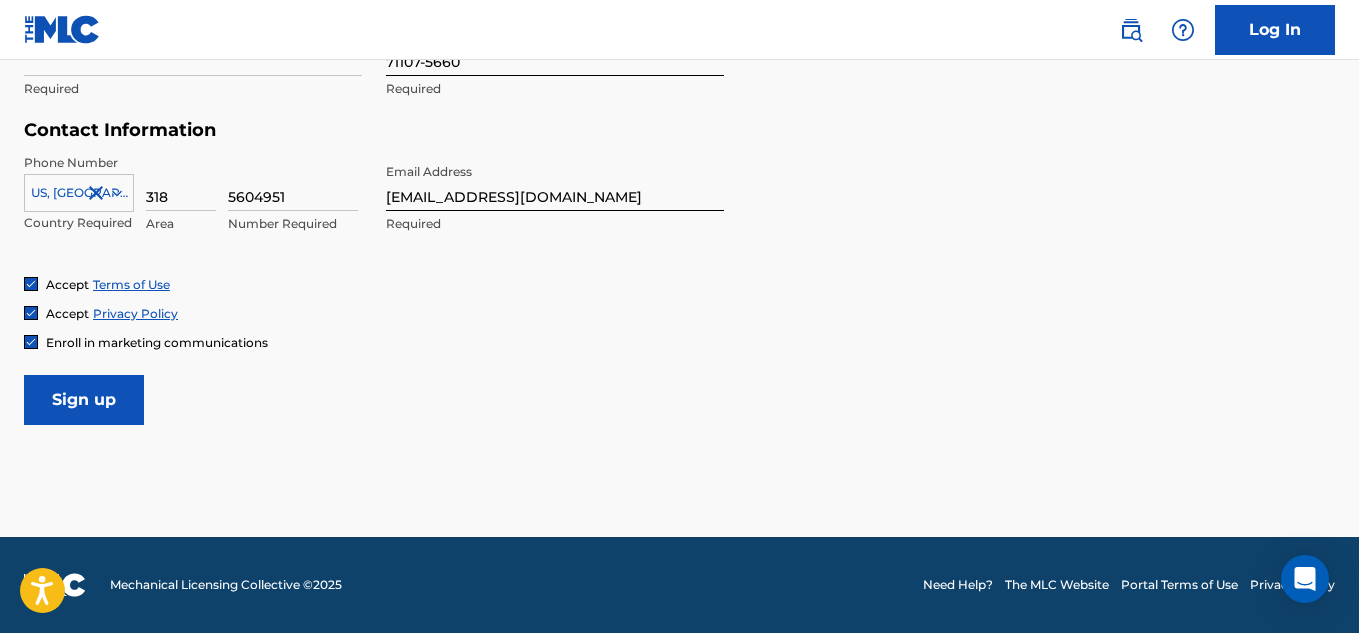 click on "Sign up" at bounding box center (84, 400) 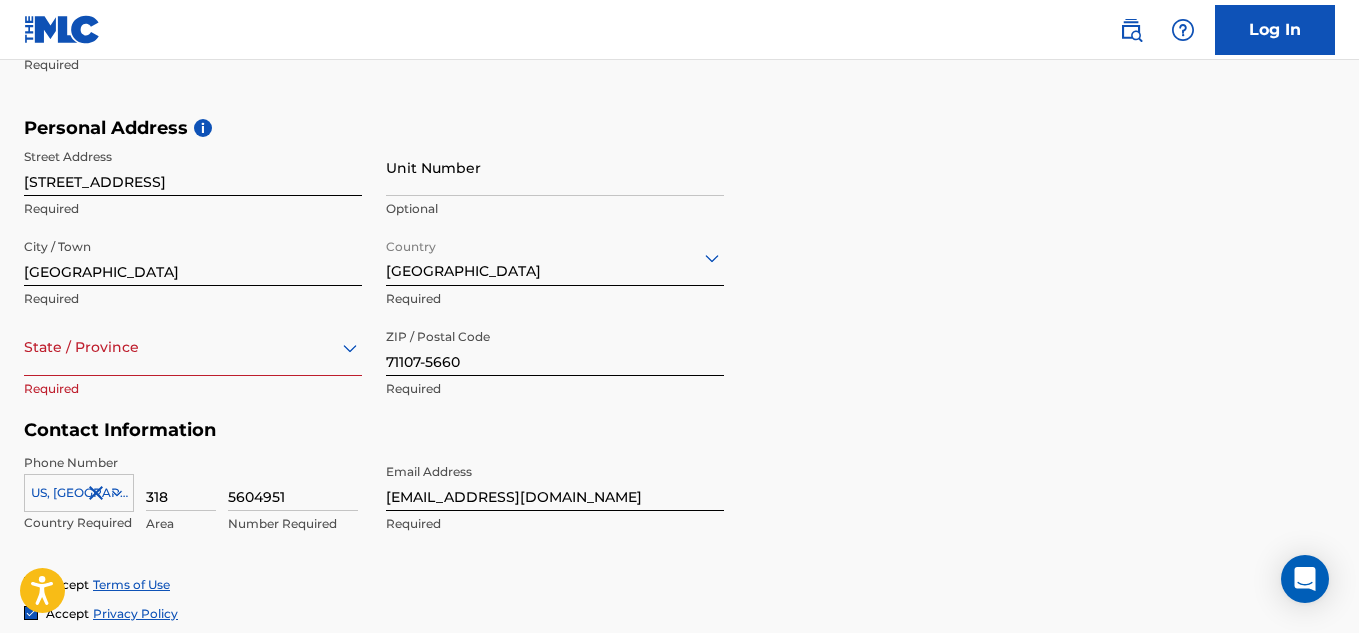 scroll, scrollTop: 675, scrollLeft: 0, axis: vertical 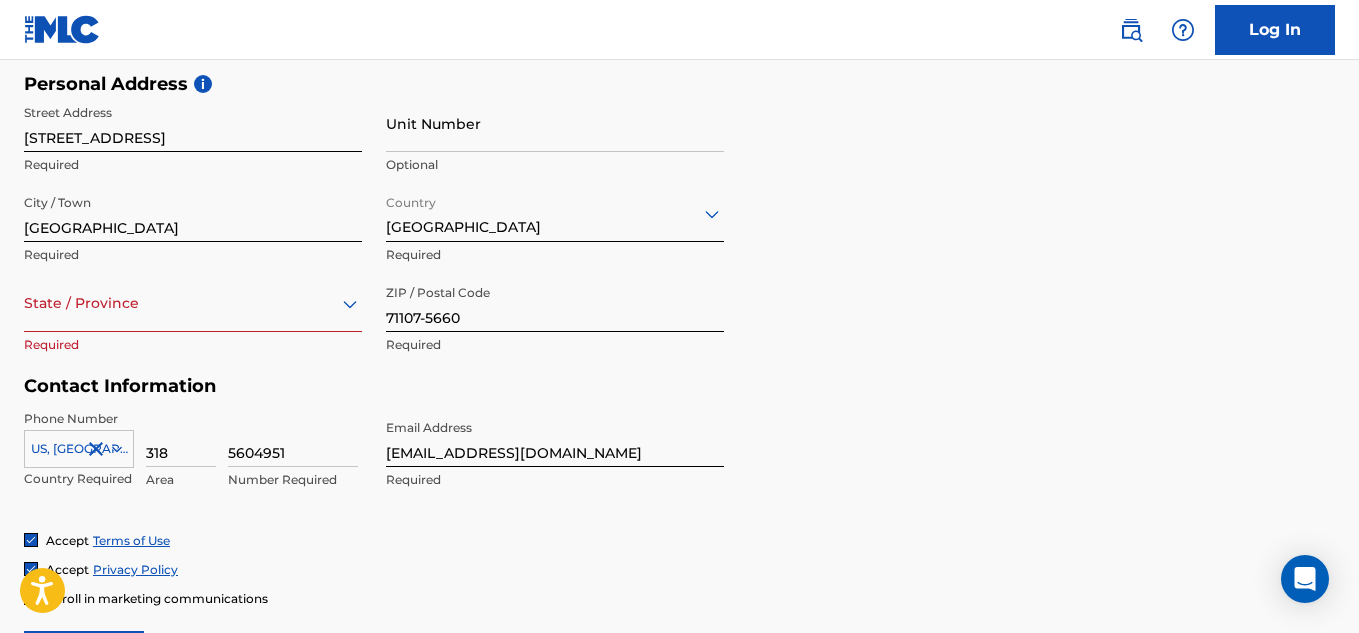 click on "option , selected. Select is focused ,type to refine list, press Down to open the menu,  State / Province" at bounding box center (193, 303) 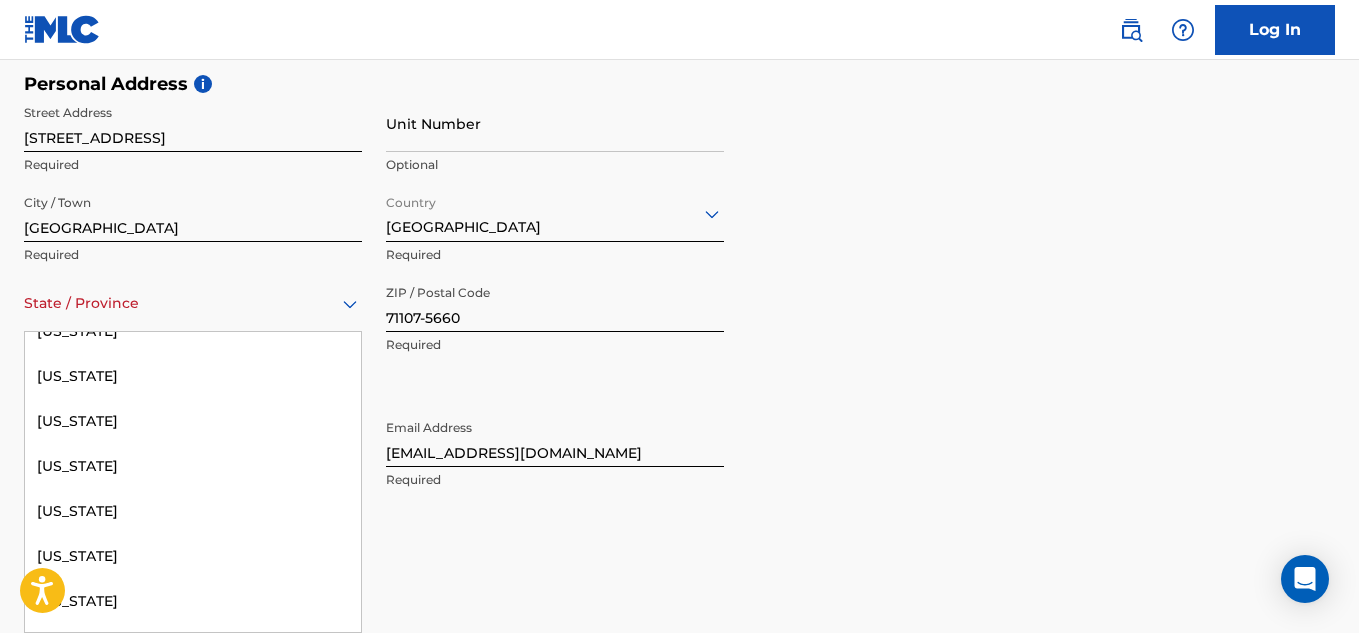 scroll, scrollTop: 700, scrollLeft: 0, axis: vertical 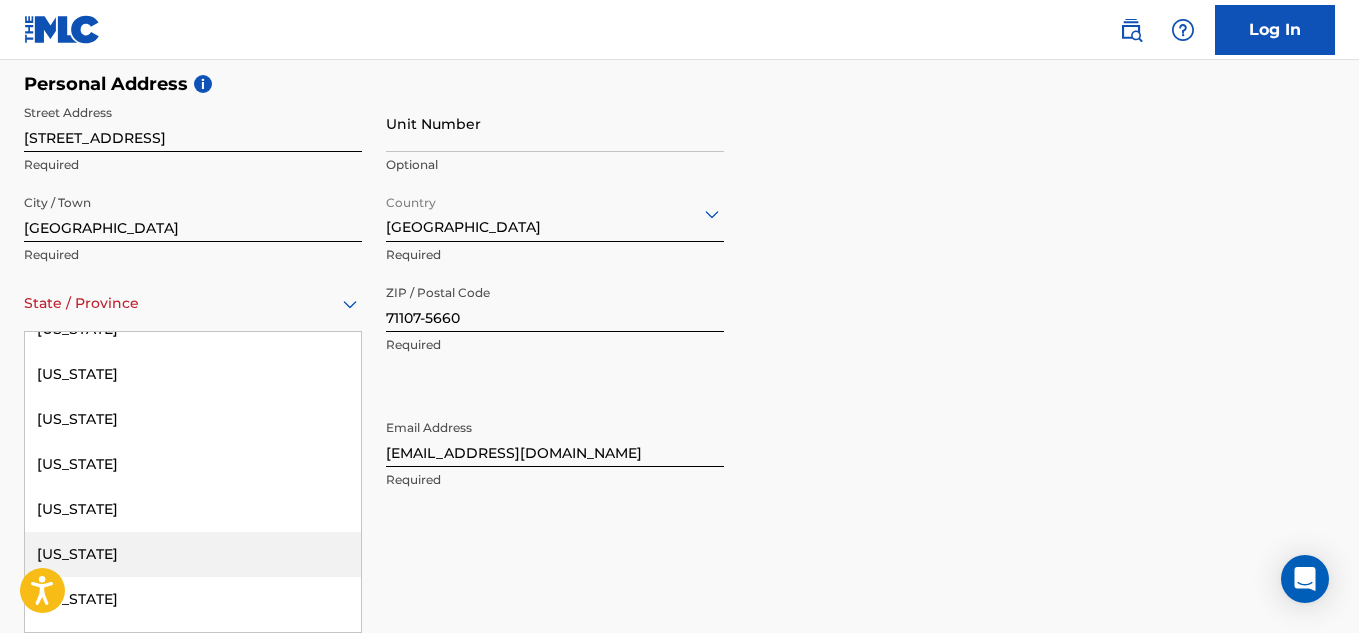 click on "Louisiana" at bounding box center (193, 554) 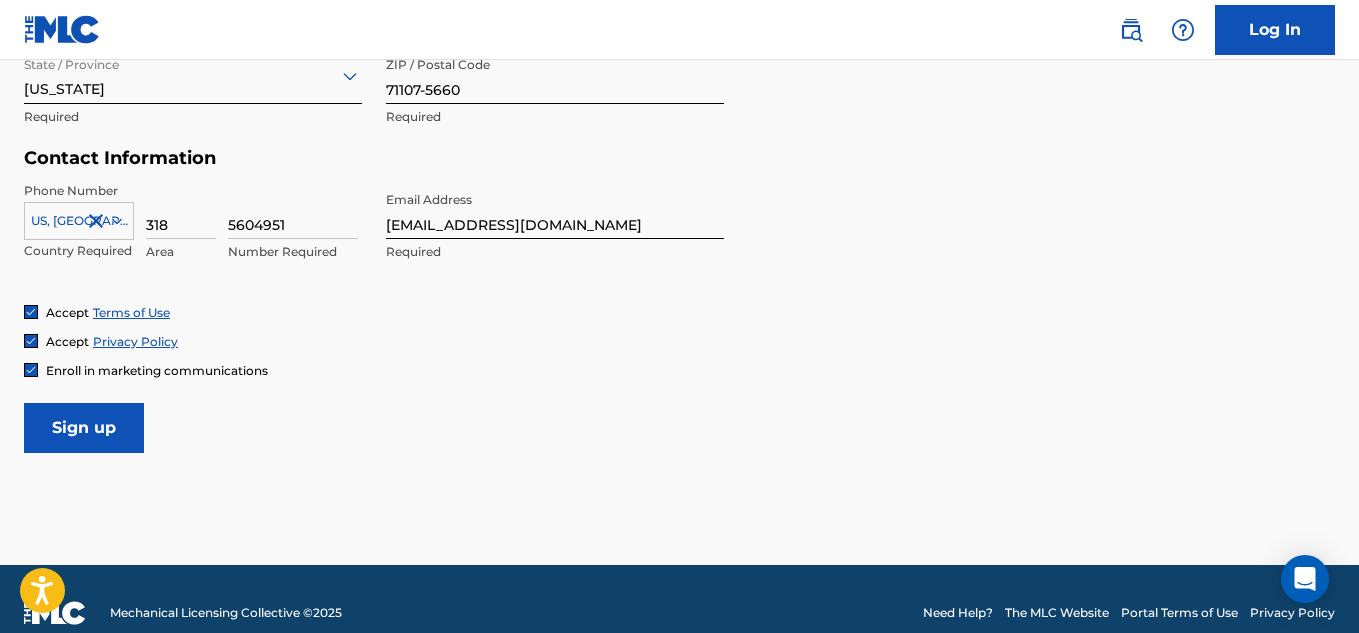 scroll, scrollTop: 931, scrollLeft: 0, axis: vertical 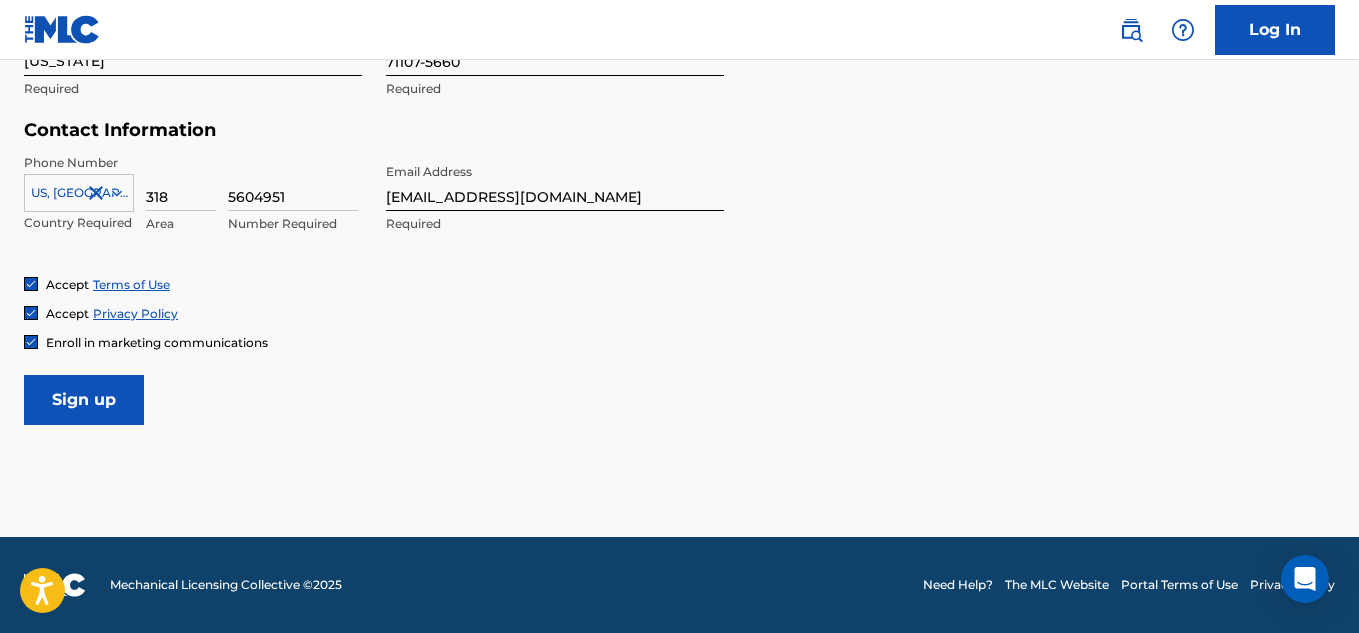 click on "Sign up" at bounding box center [84, 400] 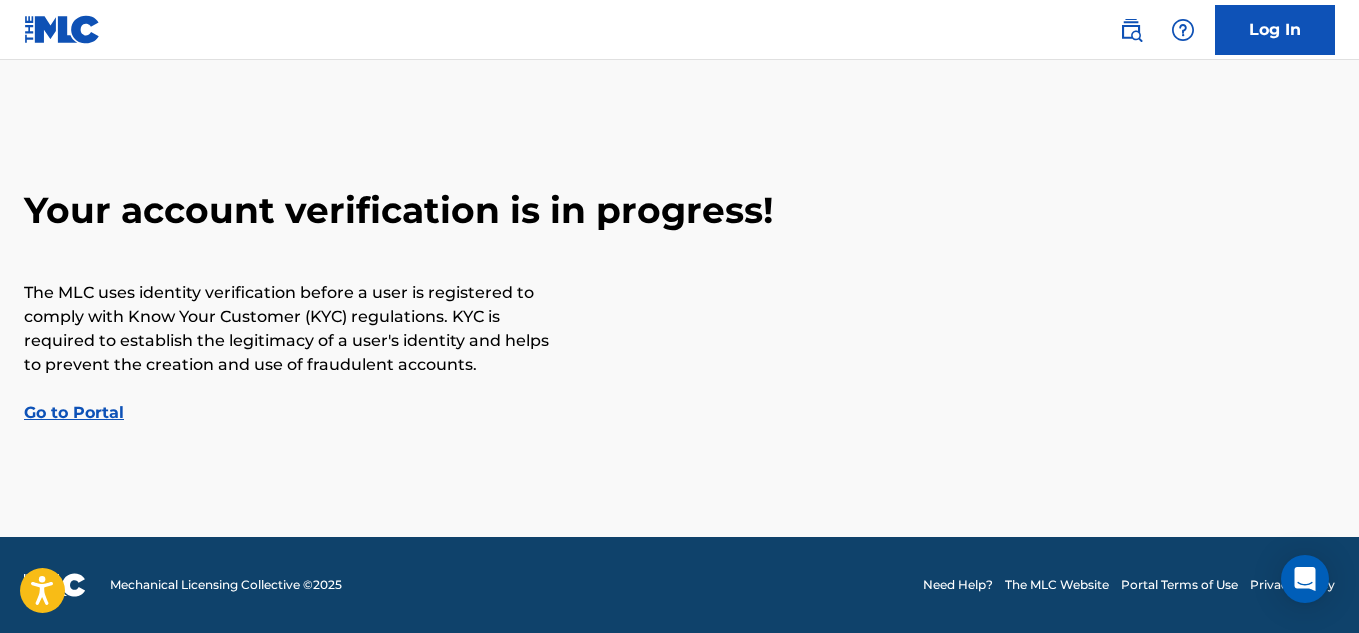 scroll, scrollTop: 0, scrollLeft: 0, axis: both 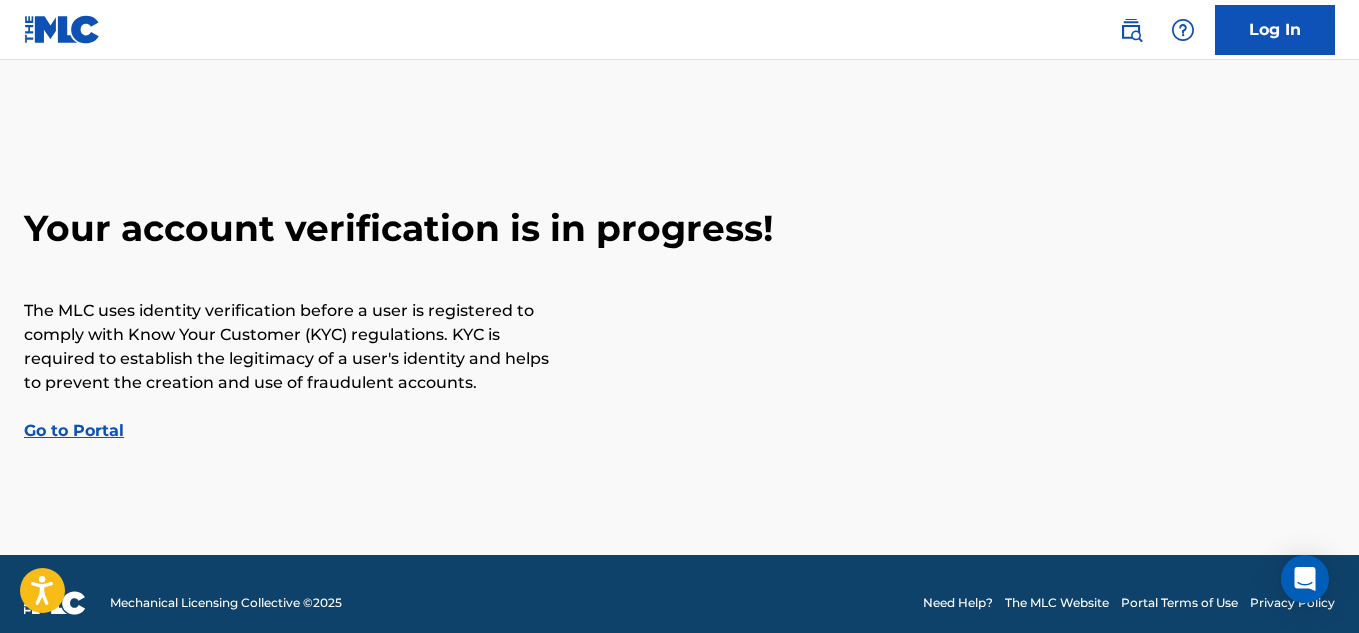 click on "Go to Portal" at bounding box center (74, 430) 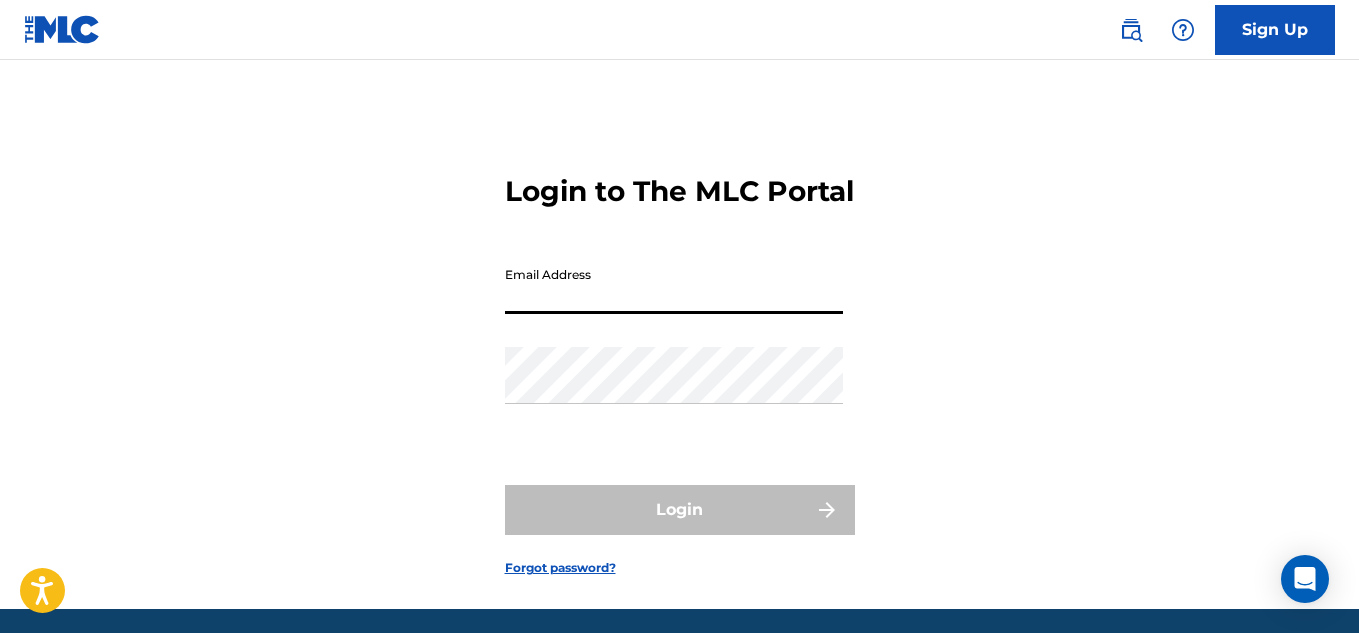 click on "Email Address" at bounding box center (674, 285) 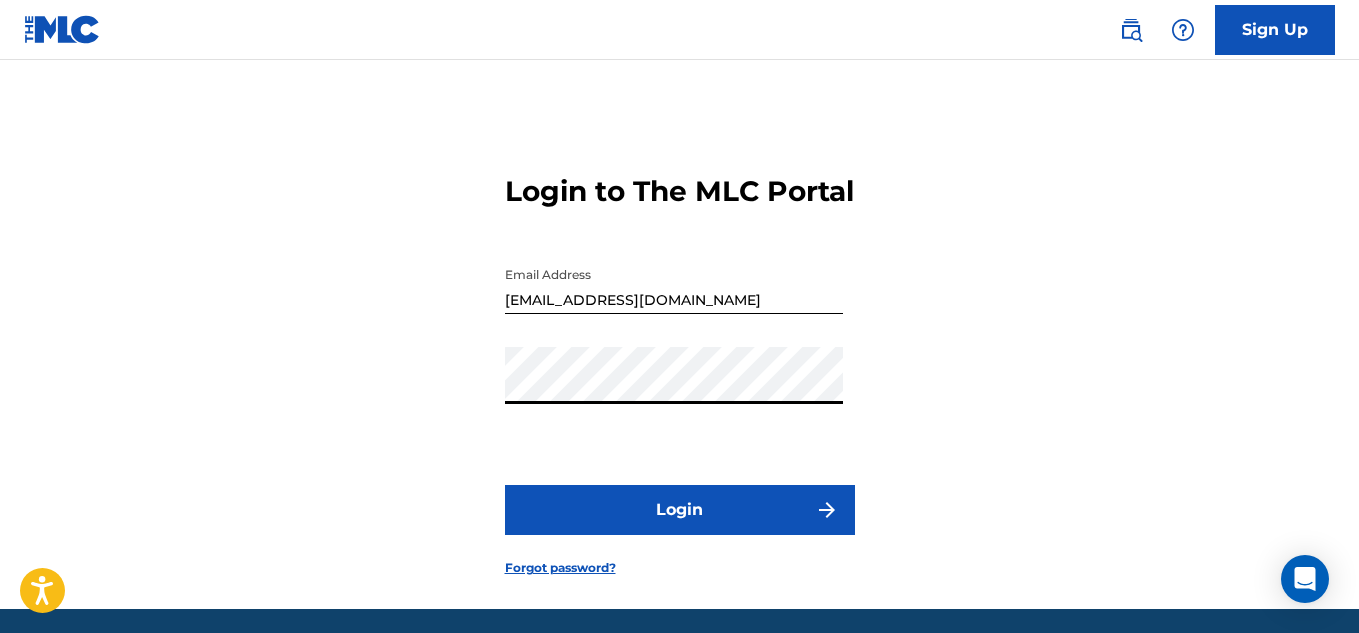 click on "Login" at bounding box center [680, 510] 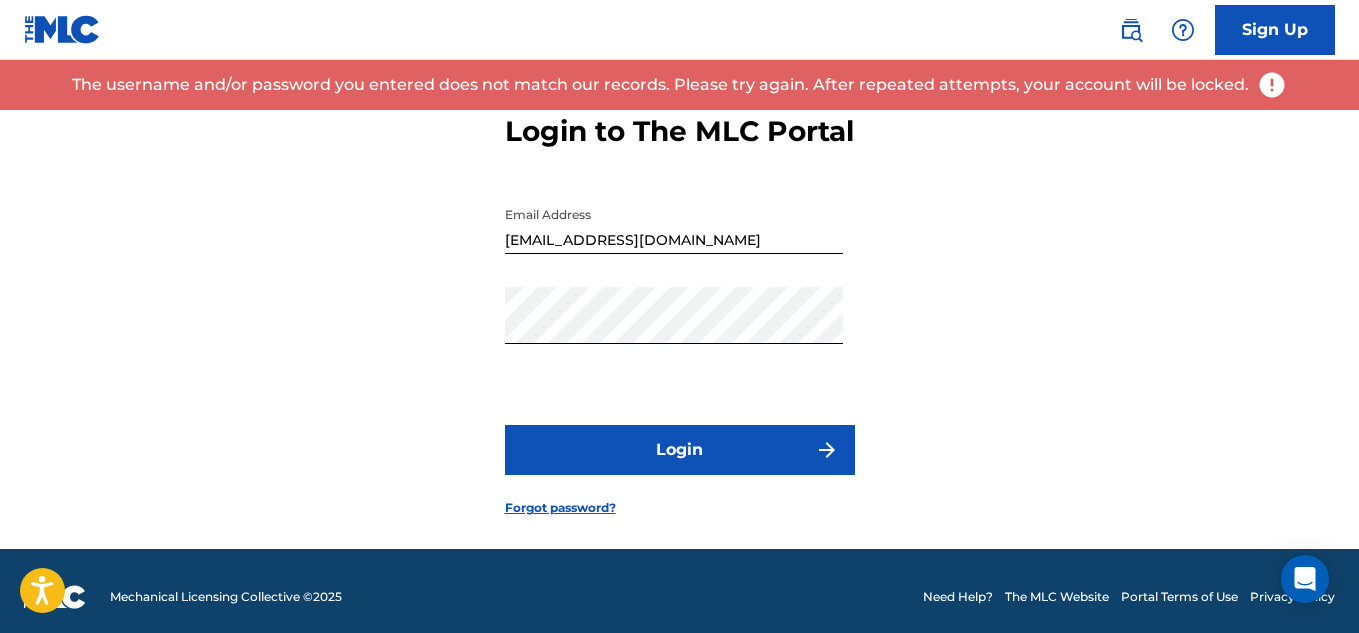 scroll, scrollTop: 107, scrollLeft: 0, axis: vertical 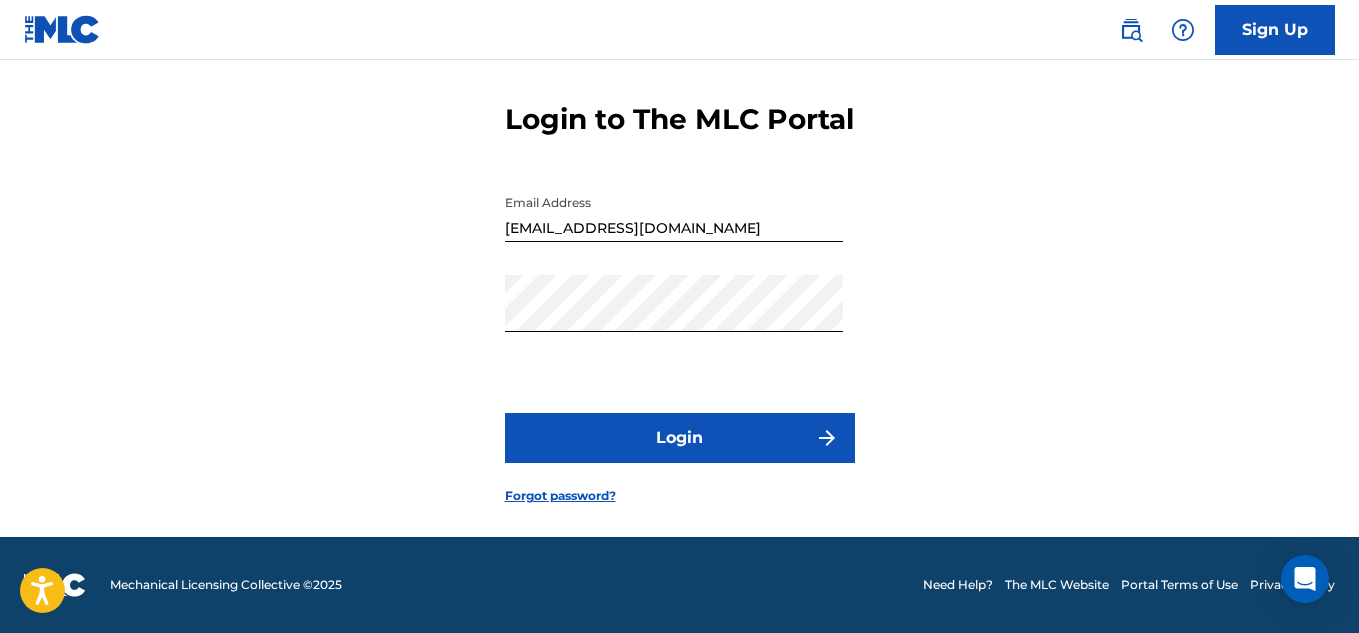 click on "Login" at bounding box center [680, 438] 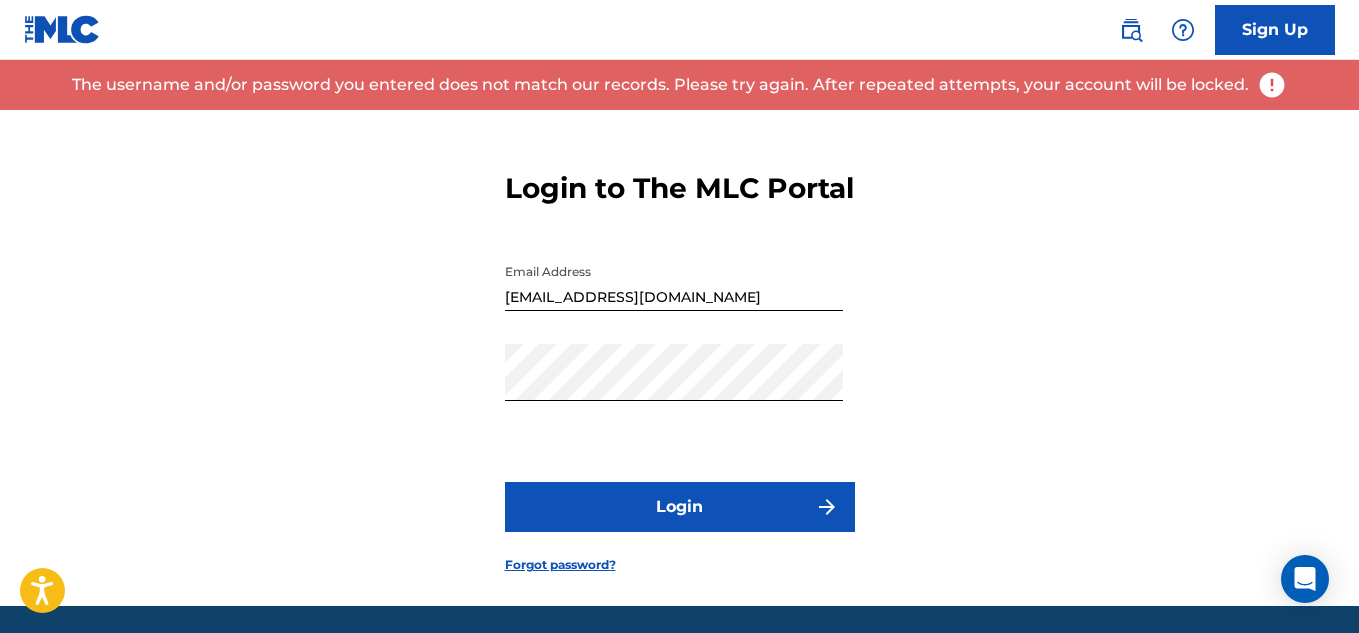 scroll, scrollTop: 0, scrollLeft: 0, axis: both 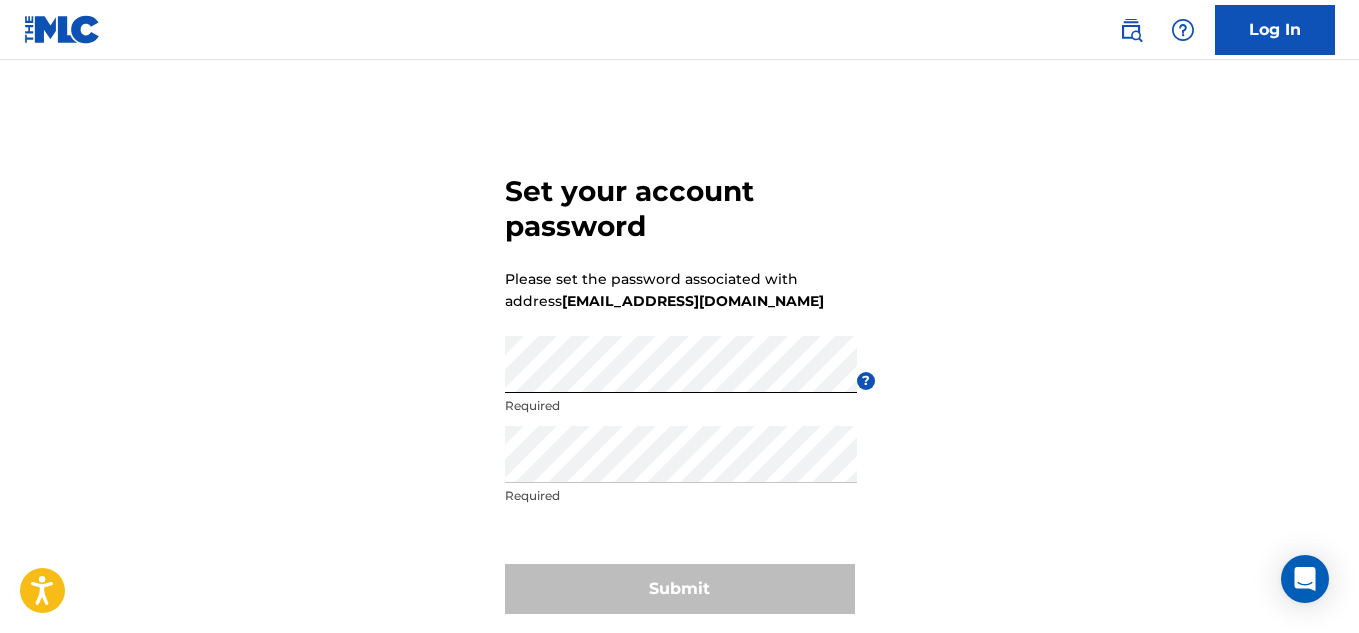 click on "Set your account password Please set the password associated with   address  [EMAIL_ADDRESS][DOMAIN_NAME] Password   Required ? Re enter password   Required Submit" at bounding box center [679, 390] 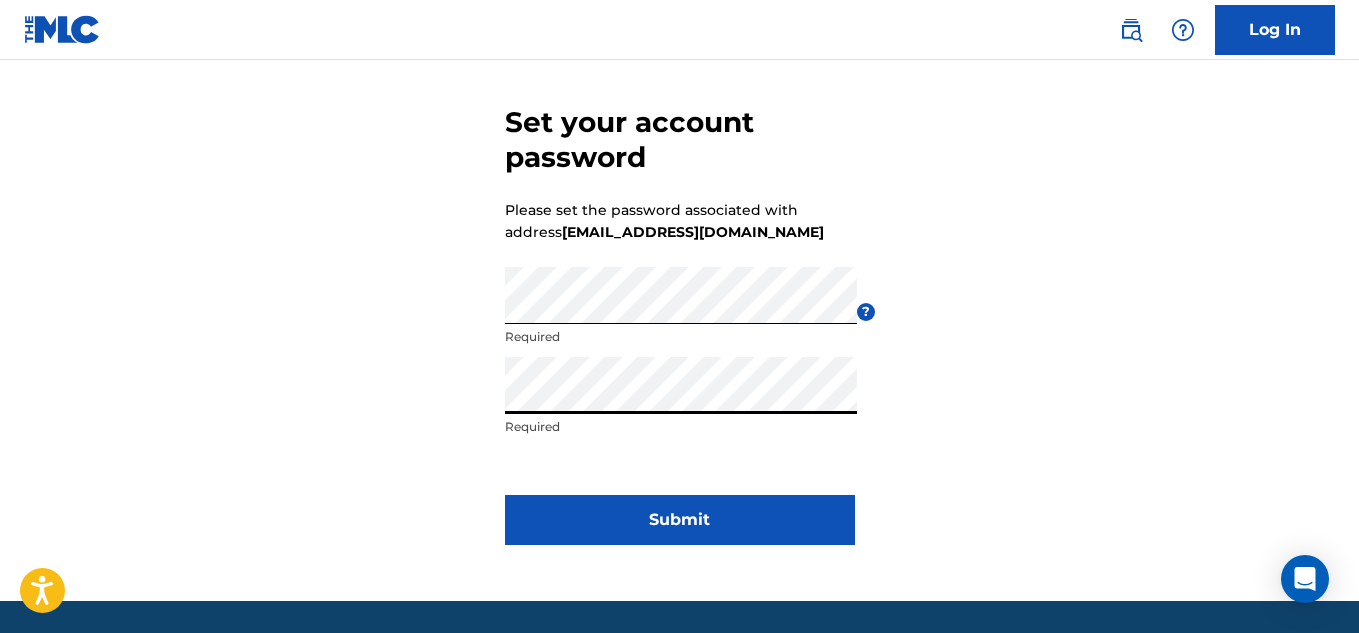 scroll, scrollTop: 100, scrollLeft: 0, axis: vertical 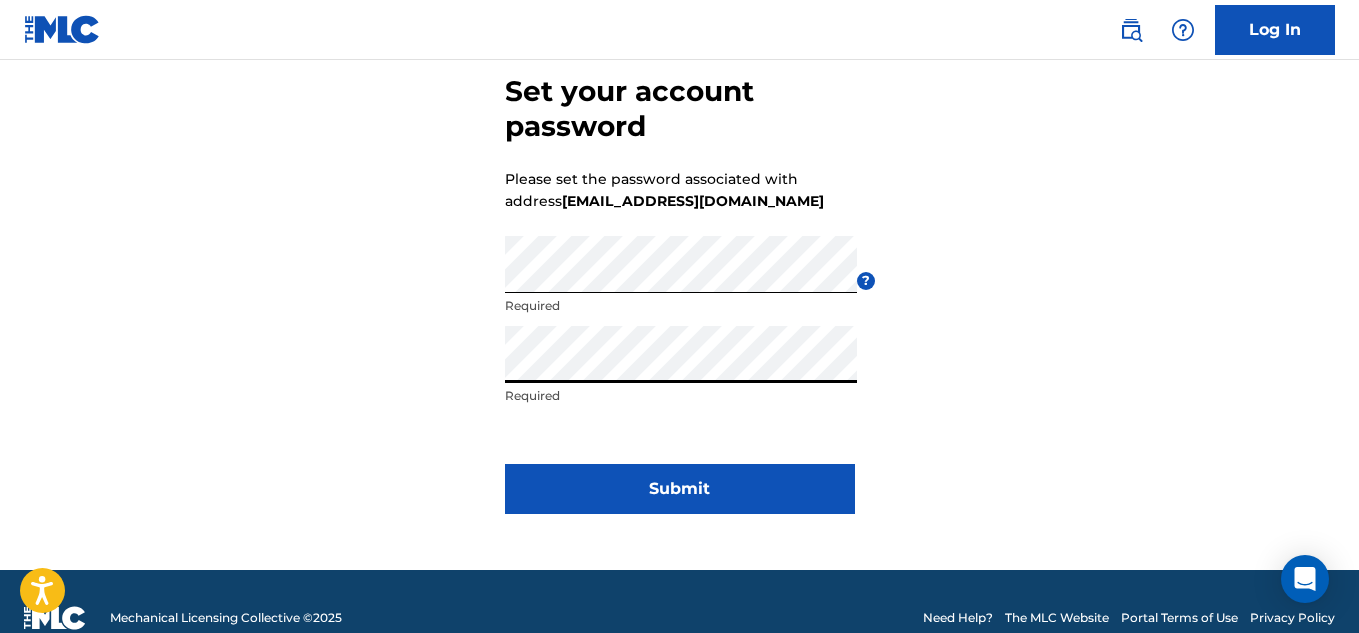 click on "Submit" at bounding box center [680, 489] 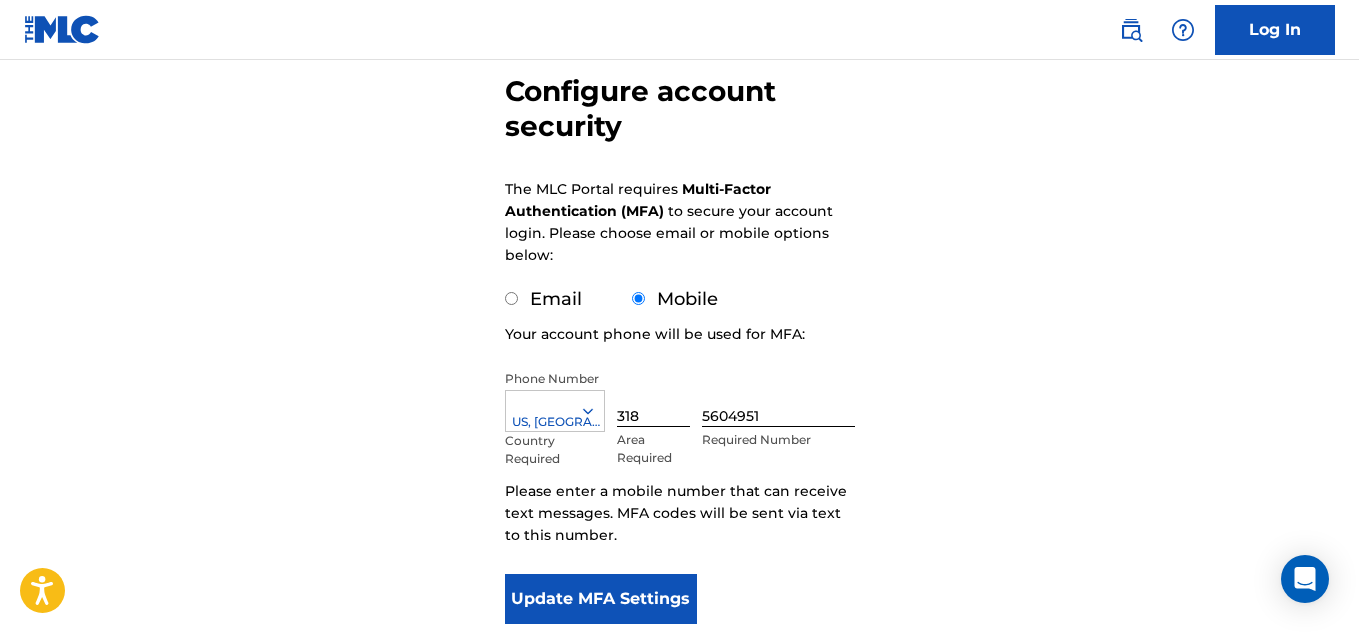 scroll, scrollTop: 300, scrollLeft: 0, axis: vertical 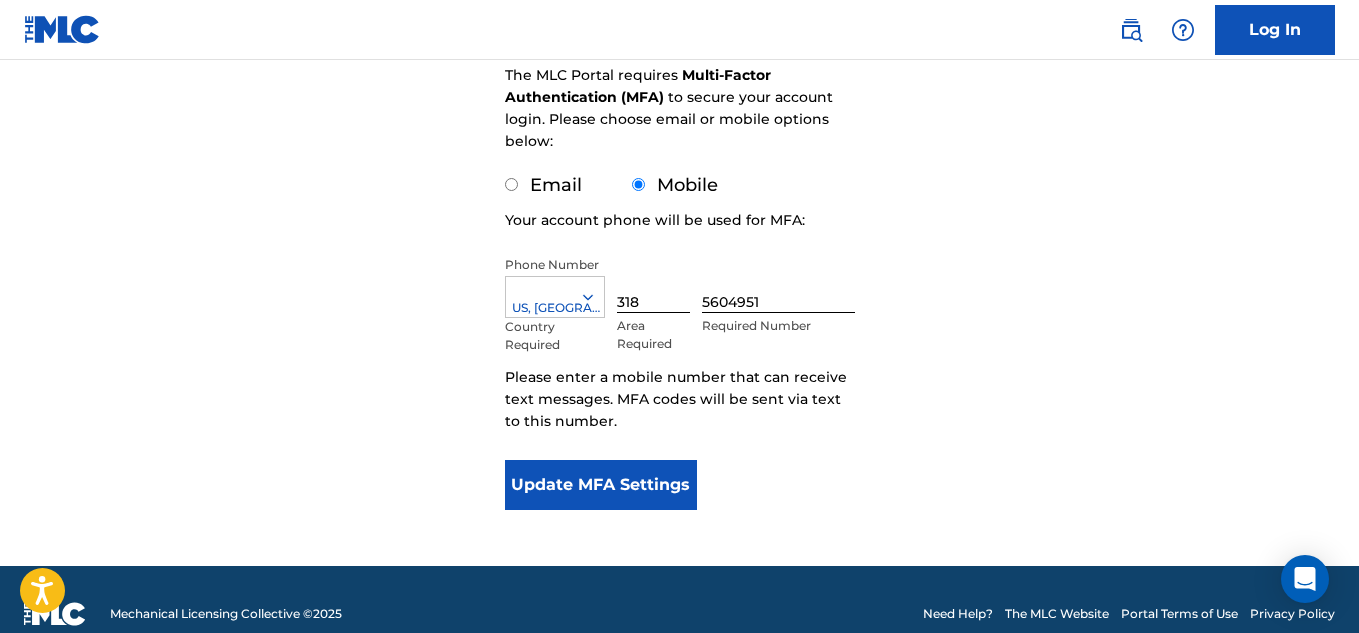click on "Update MFA Settings" at bounding box center [601, 485] 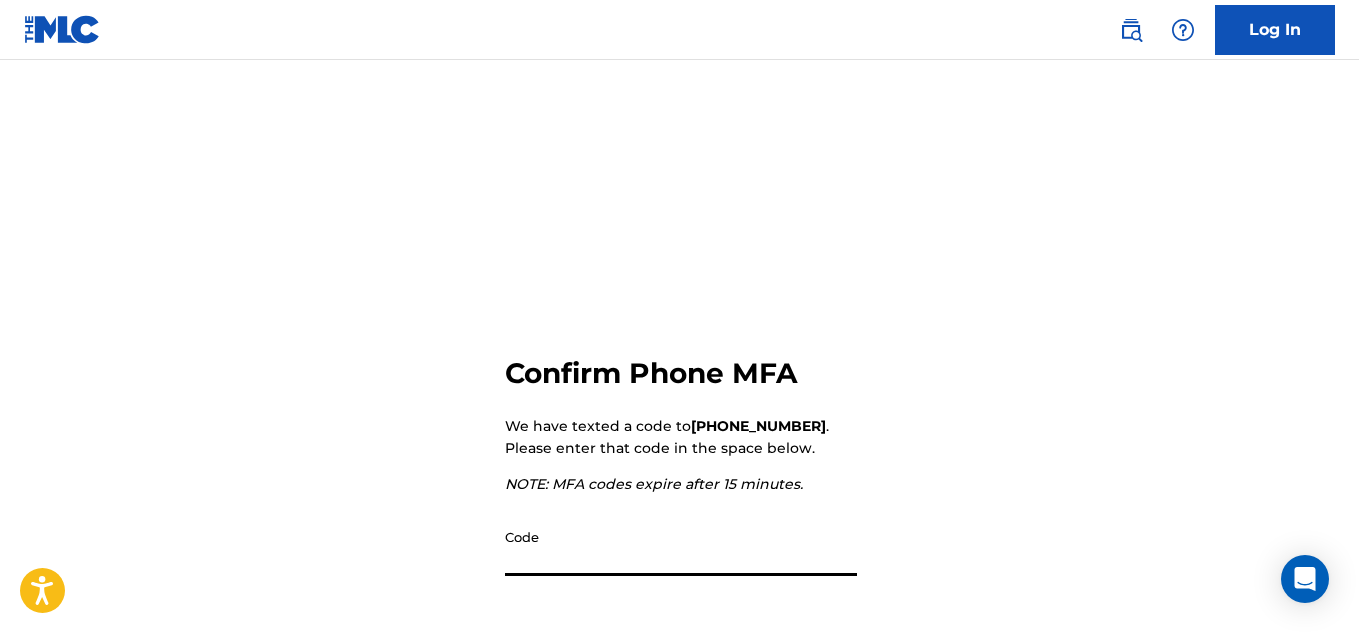 click on "Code" at bounding box center (681, 547) 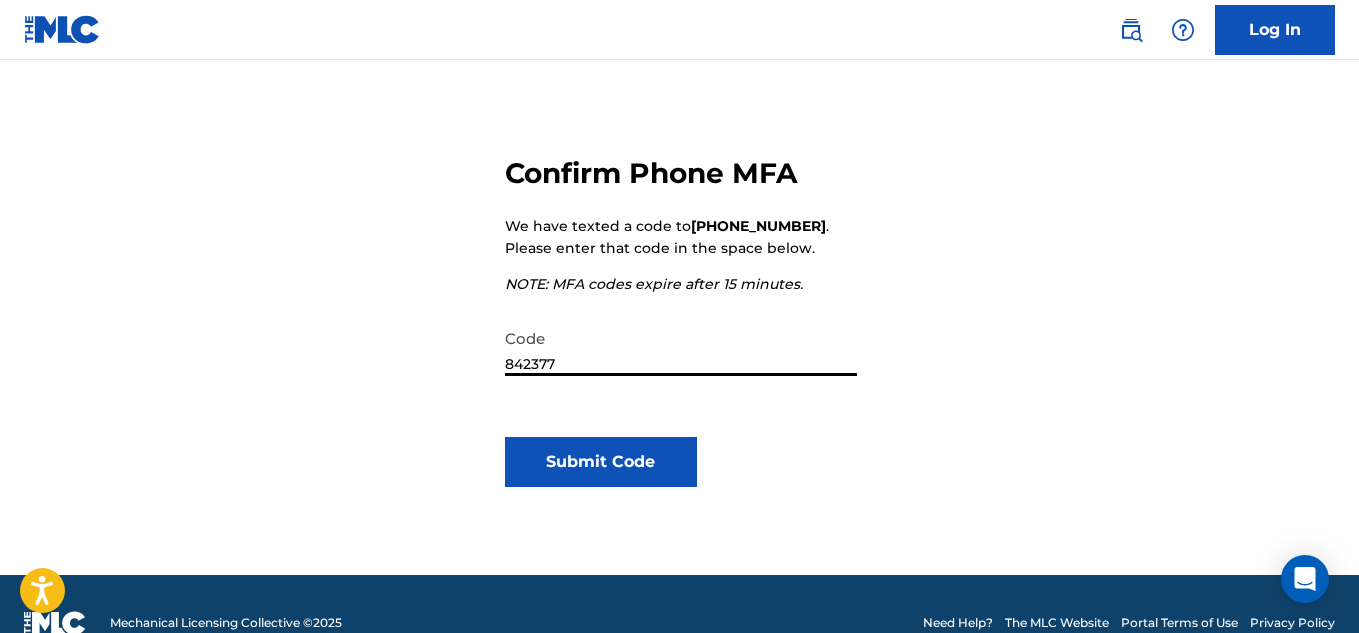 type on "842377" 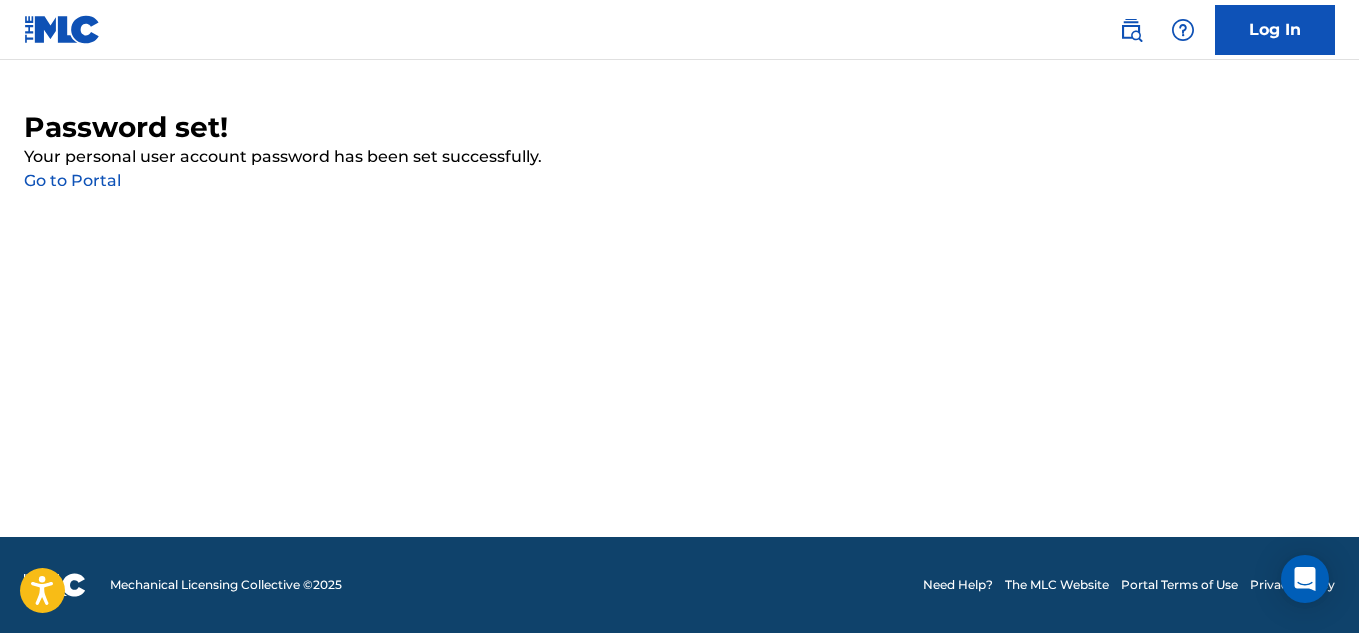 click on "Go to Portal" at bounding box center (72, 180) 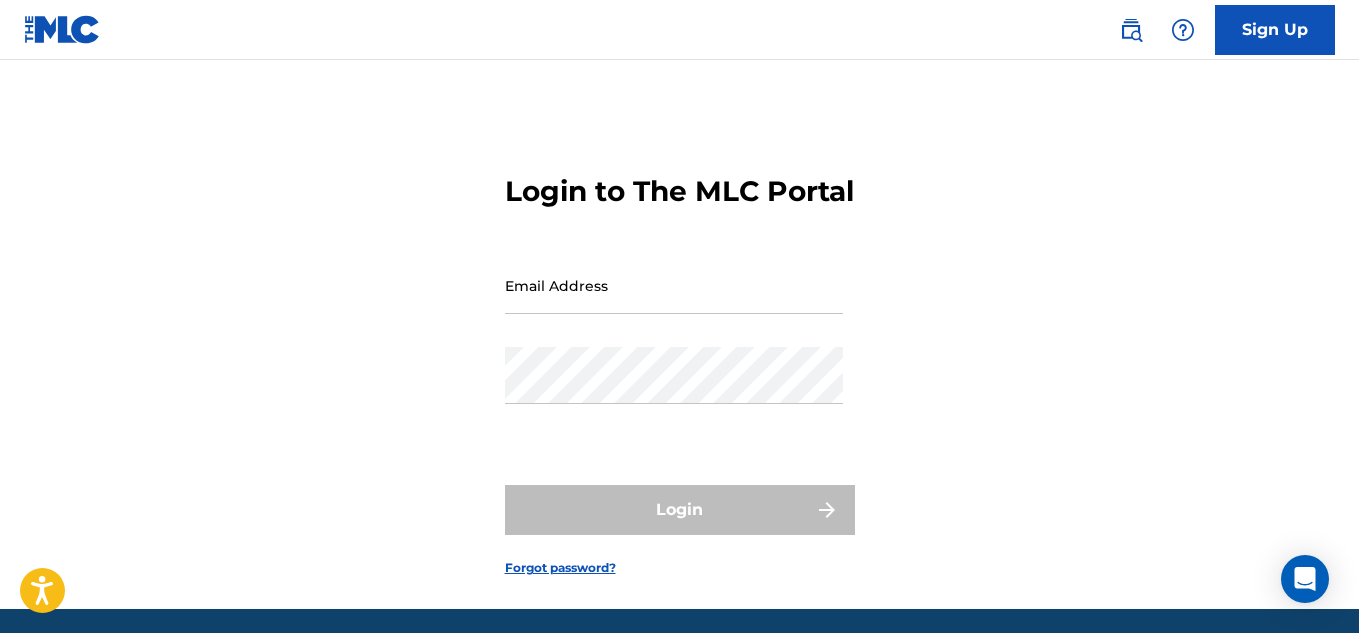 click on "Email Address" at bounding box center [674, 285] 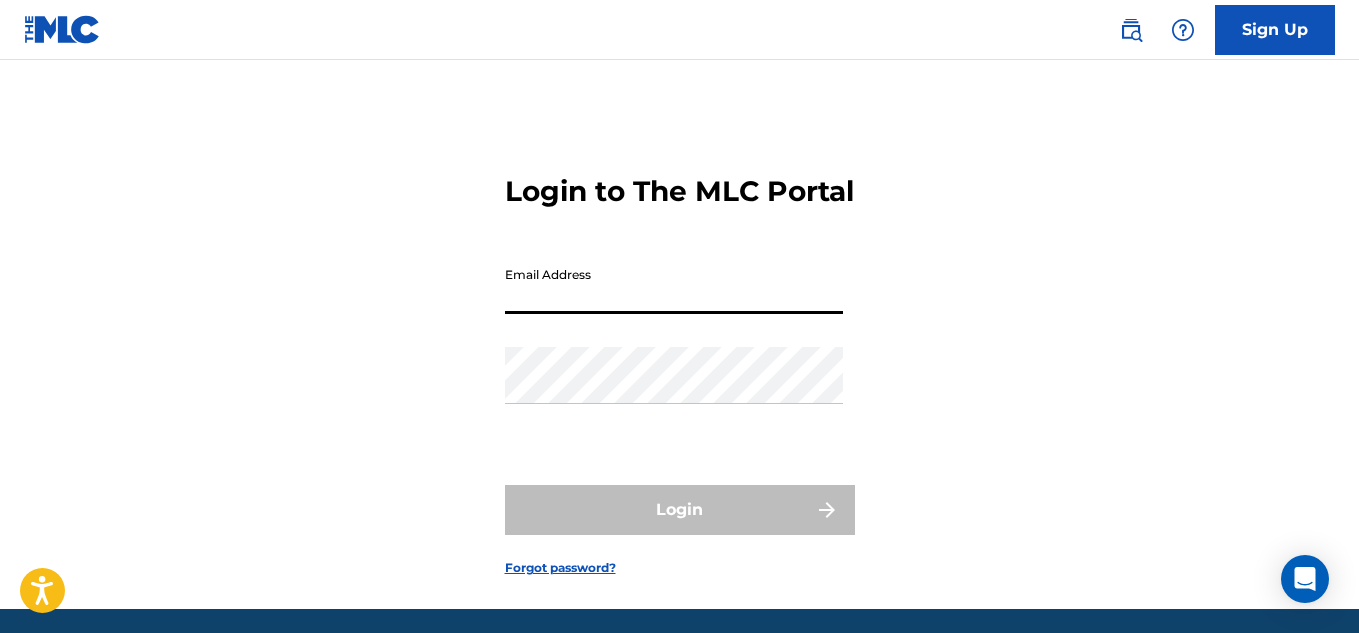 type on "[EMAIL_ADDRESS][DOMAIN_NAME]" 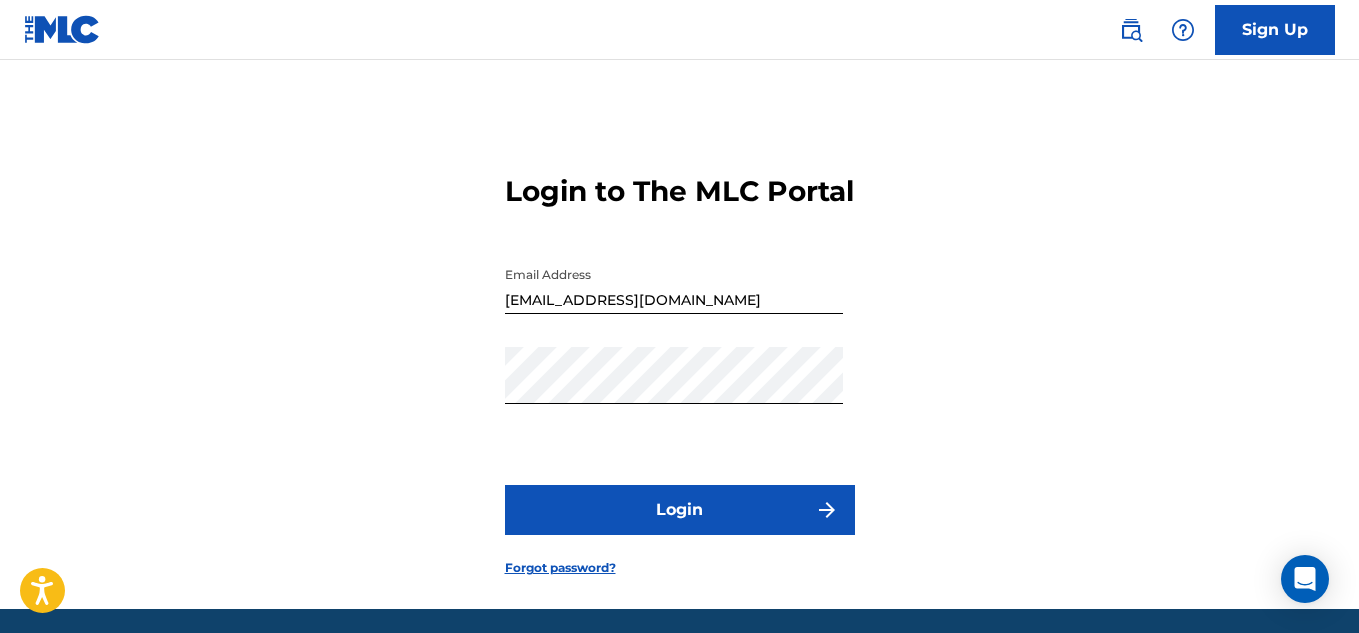 click on "Login to The MLC Portal Email Address [EMAIL_ADDRESS][DOMAIN_NAME] Password Login Forgot password?" at bounding box center (679, 359) 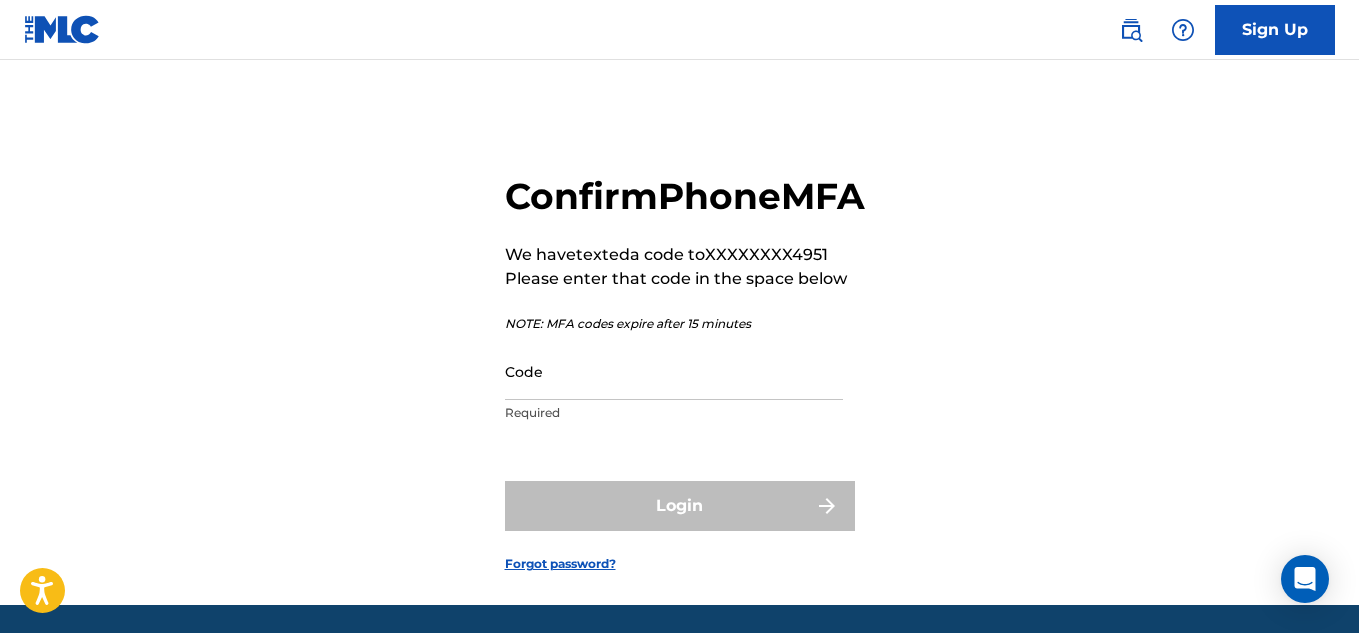click on "Code" at bounding box center (674, 371) 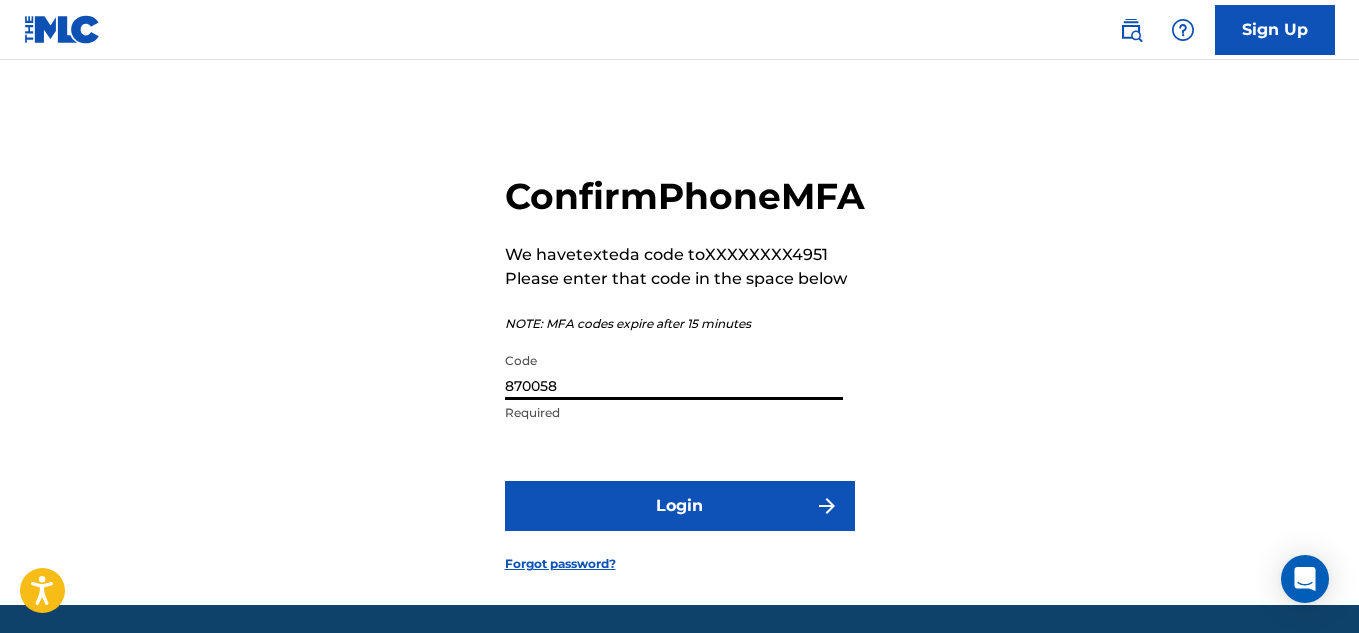 type on "870058" 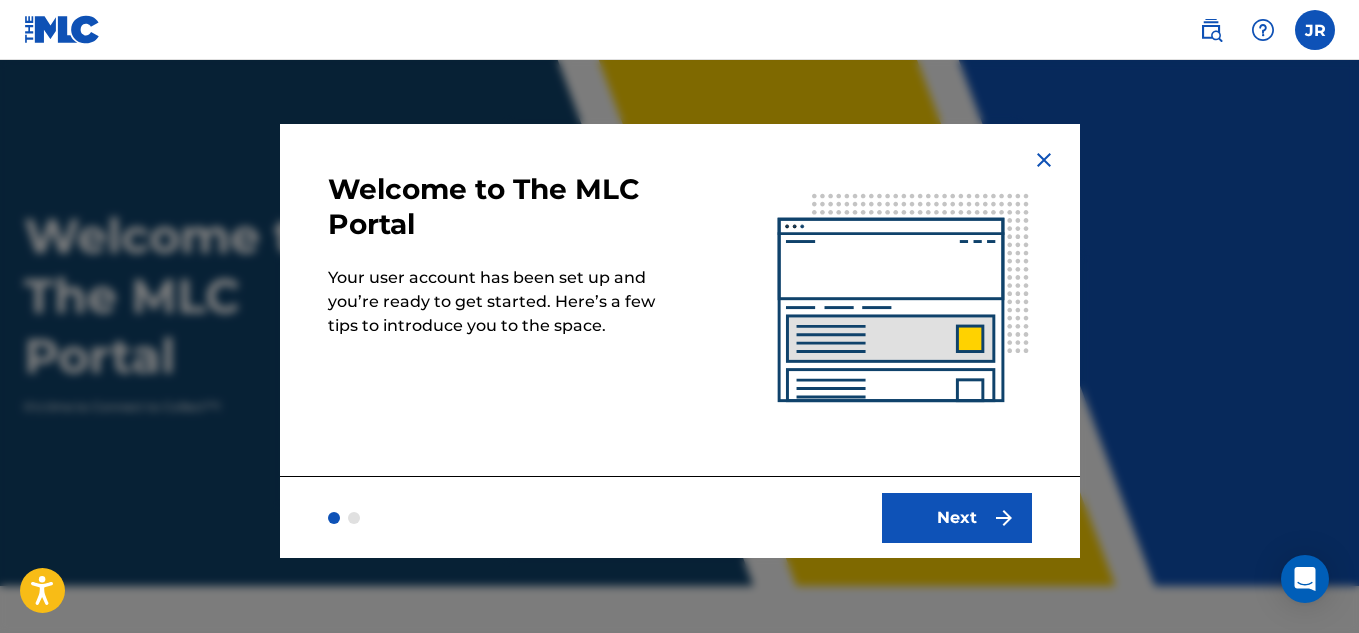 scroll, scrollTop: 0, scrollLeft: 0, axis: both 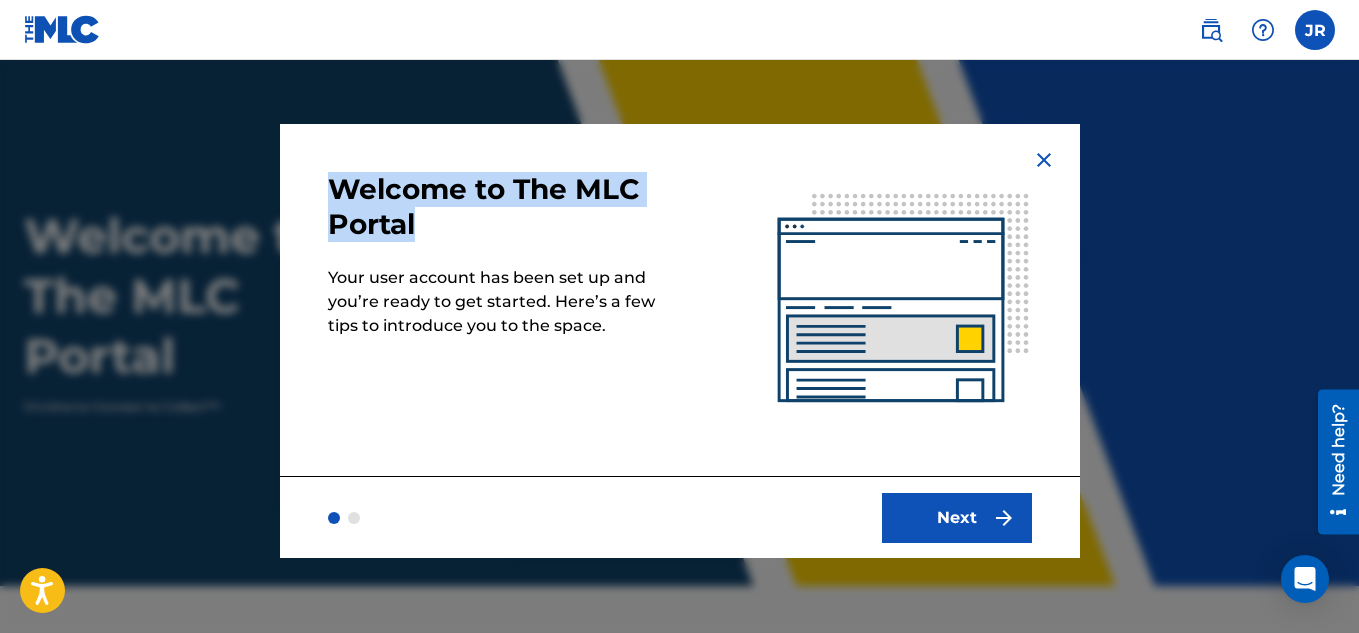 drag, startPoint x: 421, startPoint y: 225, endPoint x: 336, endPoint y: 196, distance: 89.81091 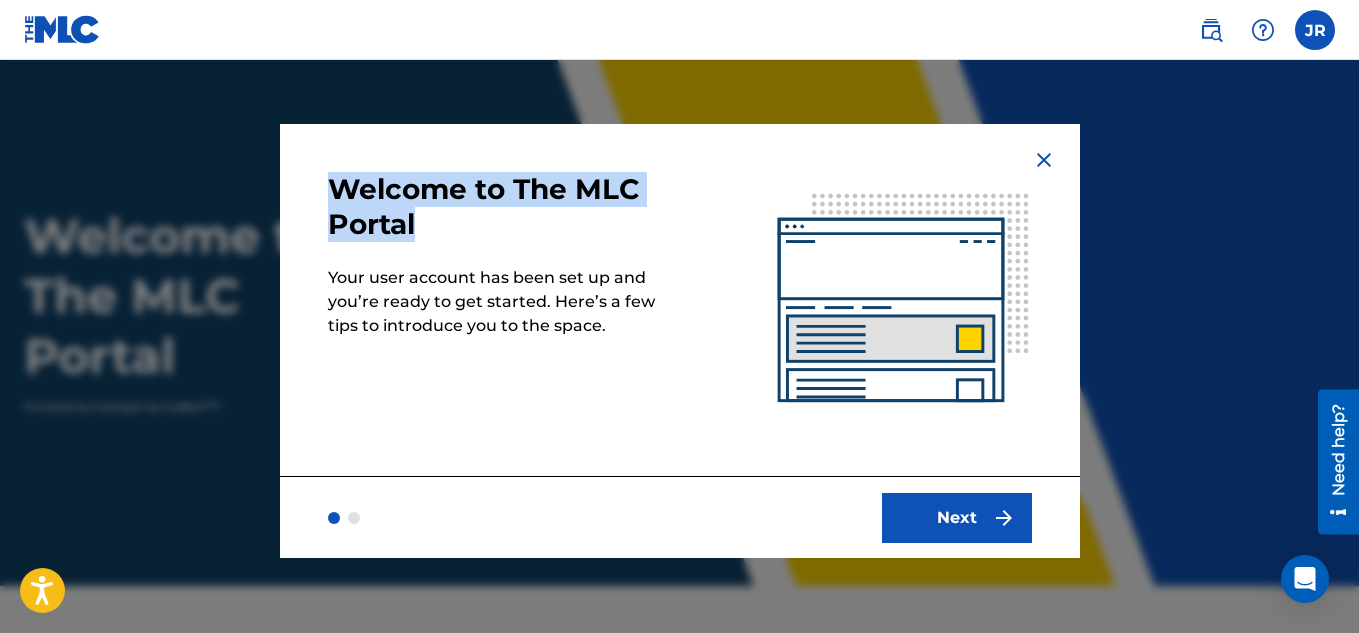 drag, startPoint x: 423, startPoint y: 219, endPoint x: 318, endPoint y: 189, distance: 109.201645 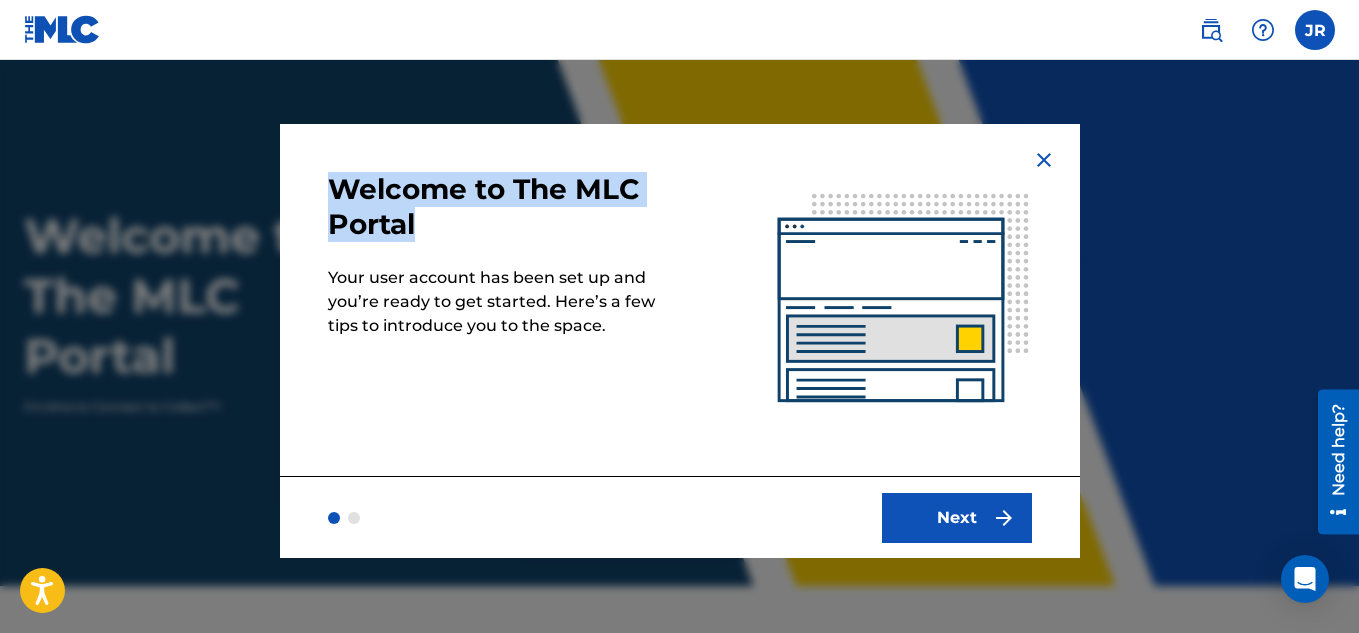 click on "Welcome to The MLC Portal" at bounding box center [504, 207] 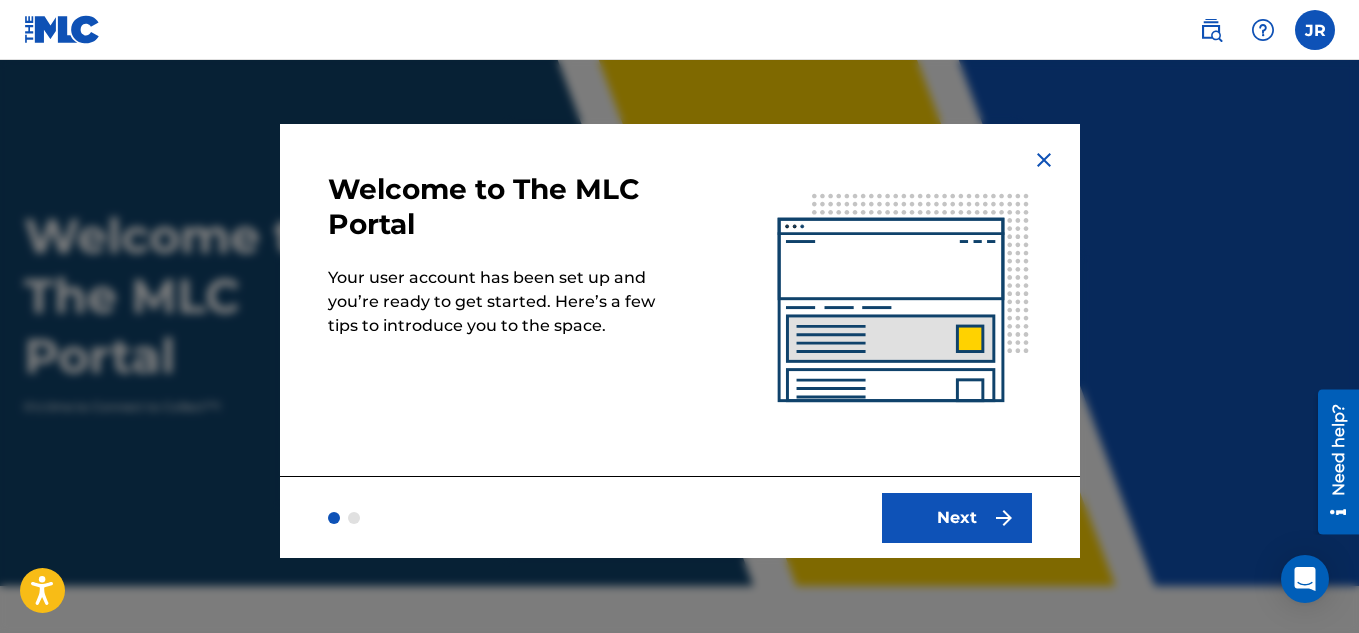 click at bounding box center (348, 518) 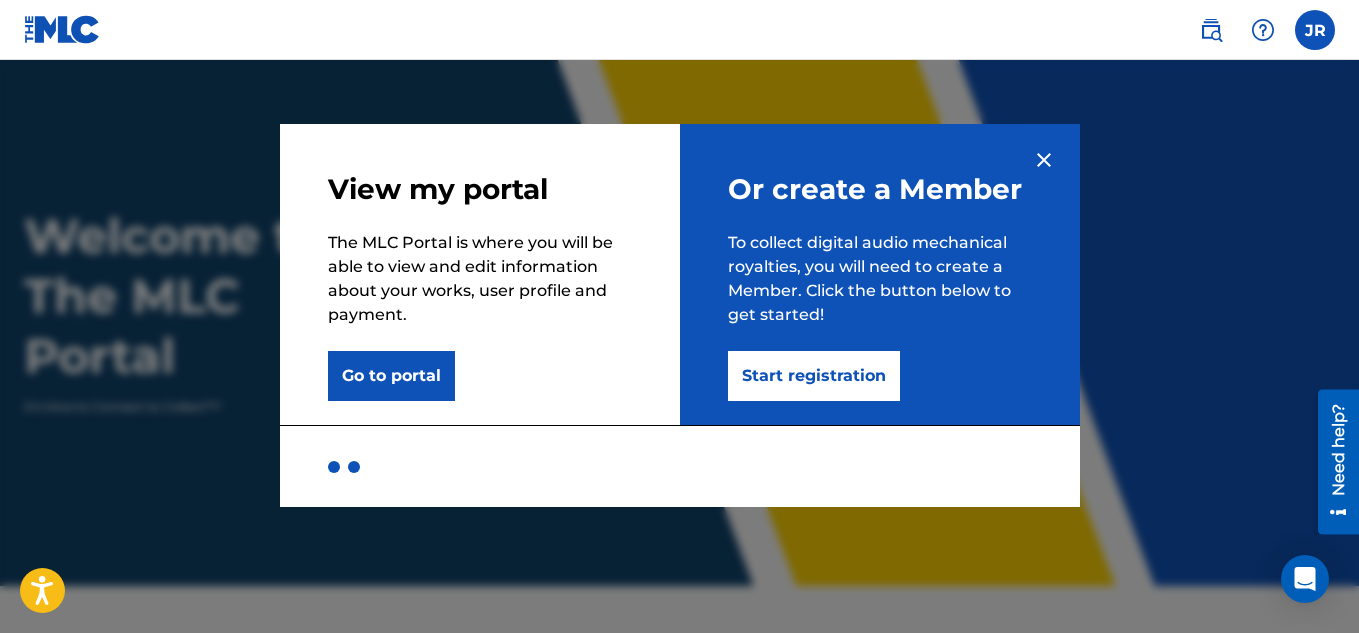 click at bounding box center [1044, 160] 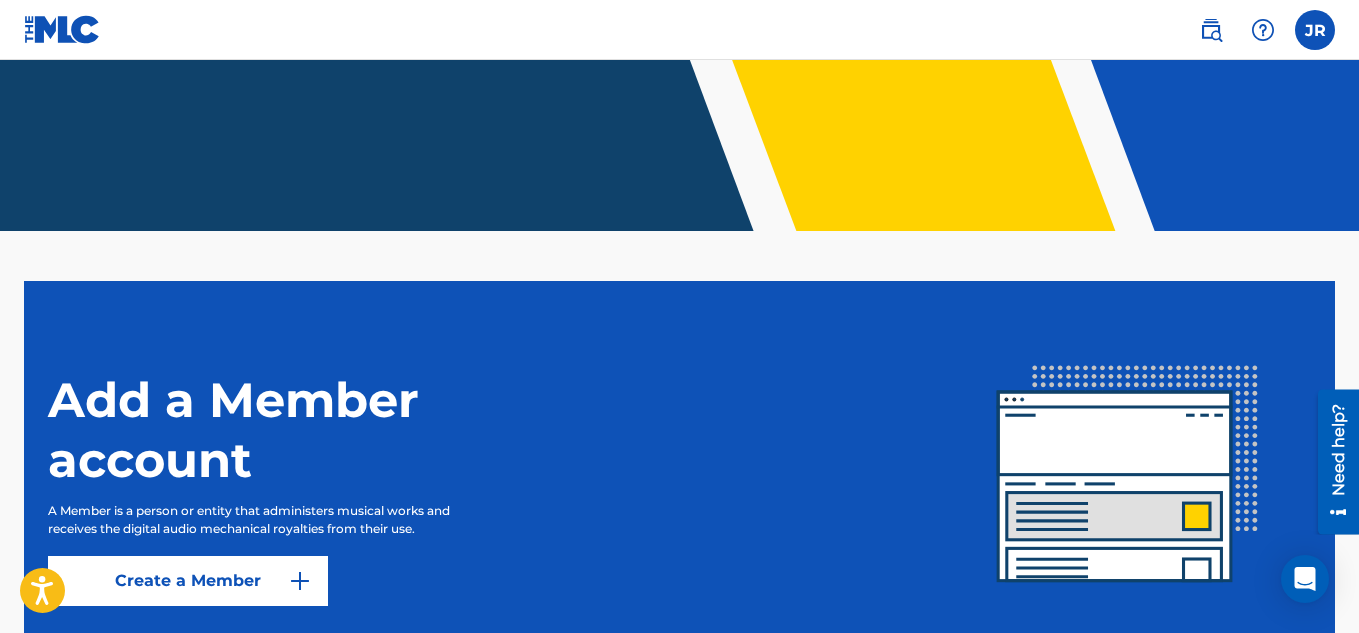 scroll, scrollTop: 513, scrollLeft: 0, axis: vertical 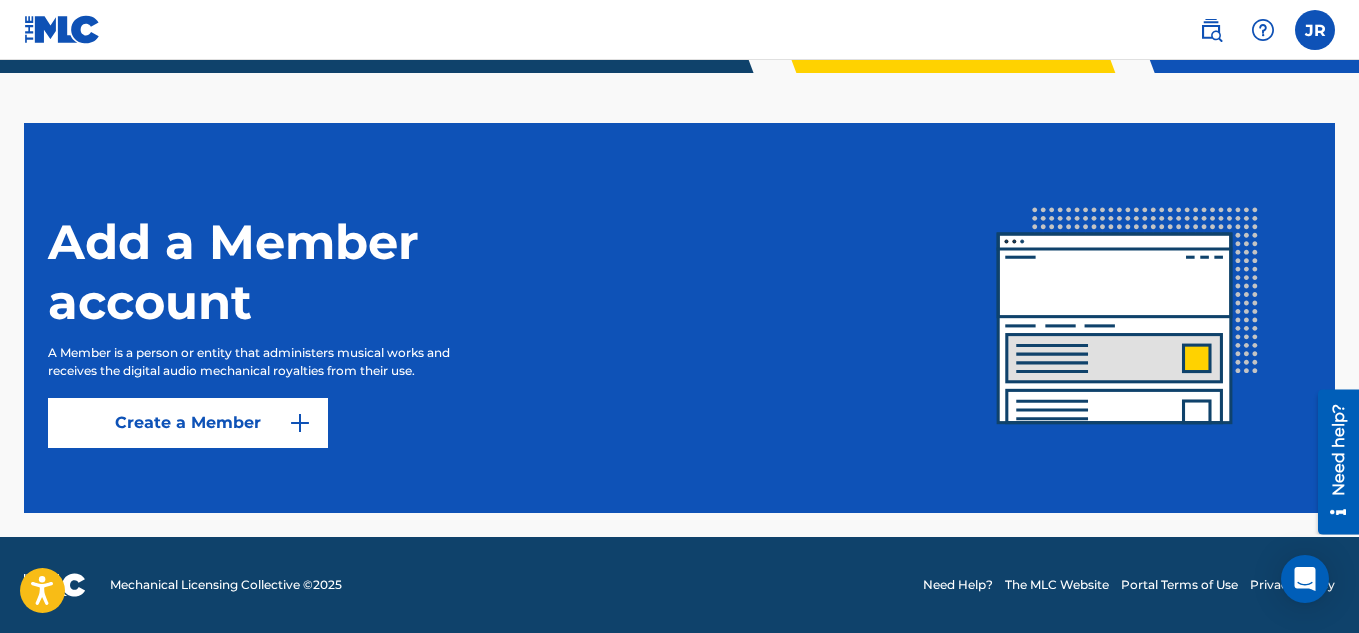 click on "Create a Member" at bounding box center (188, 423) 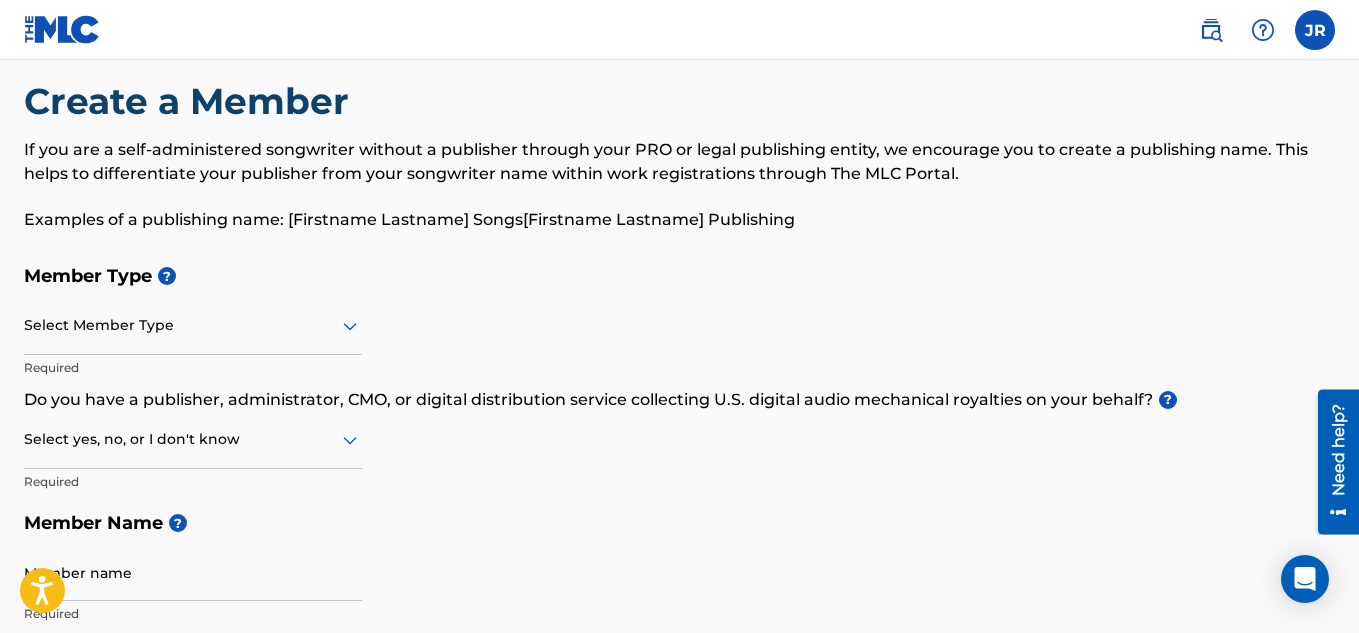 scroll, scrollTop: 0, scrollLeft: 0, axis: both 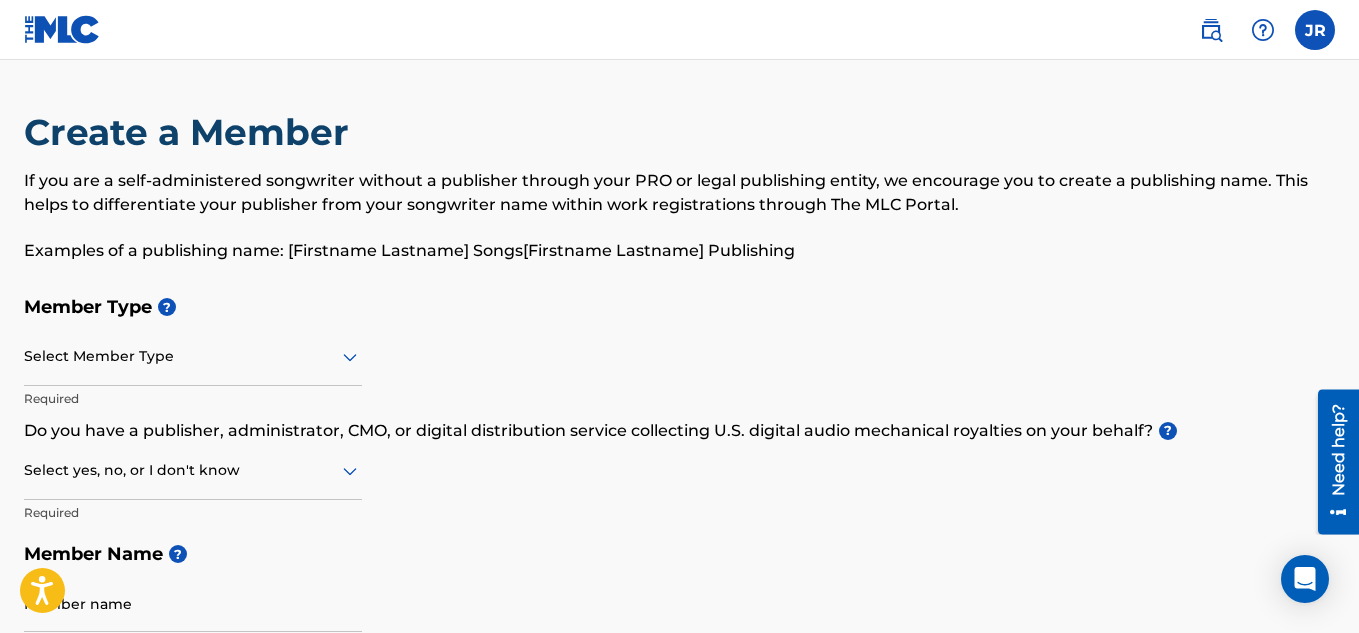 click at bounding box center (193, 356) 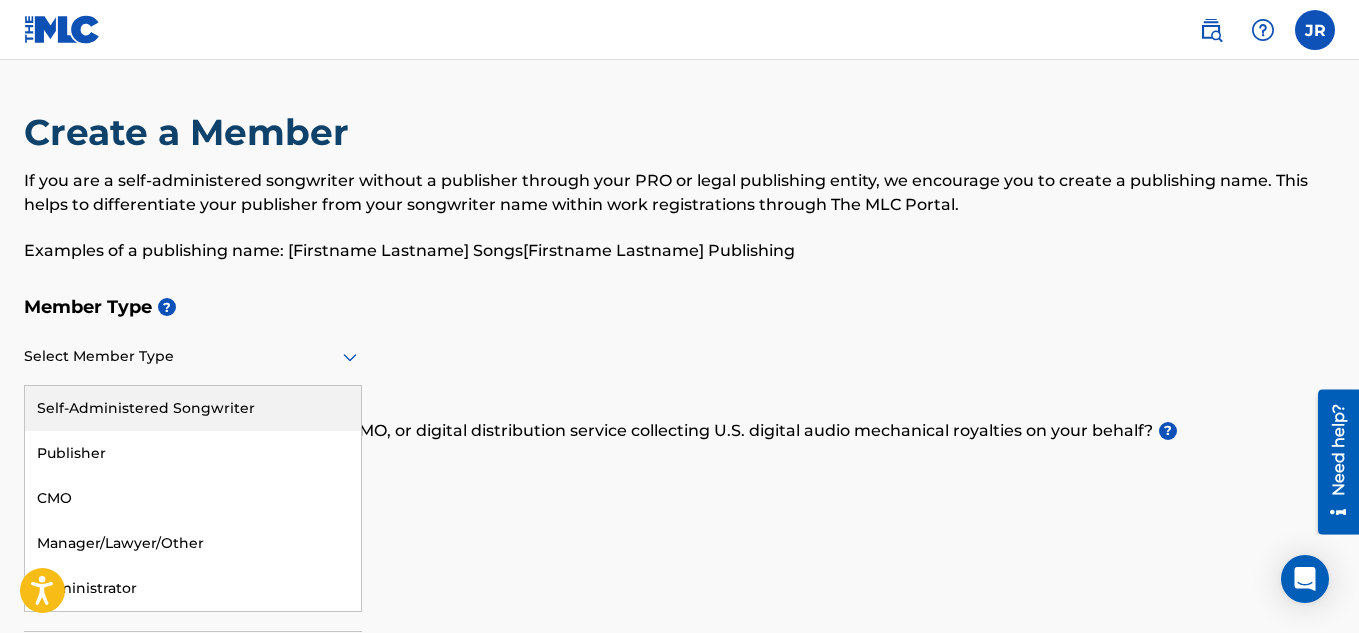 scroll, scrollTop: 100, scrollLeft: 0, axis: vertical 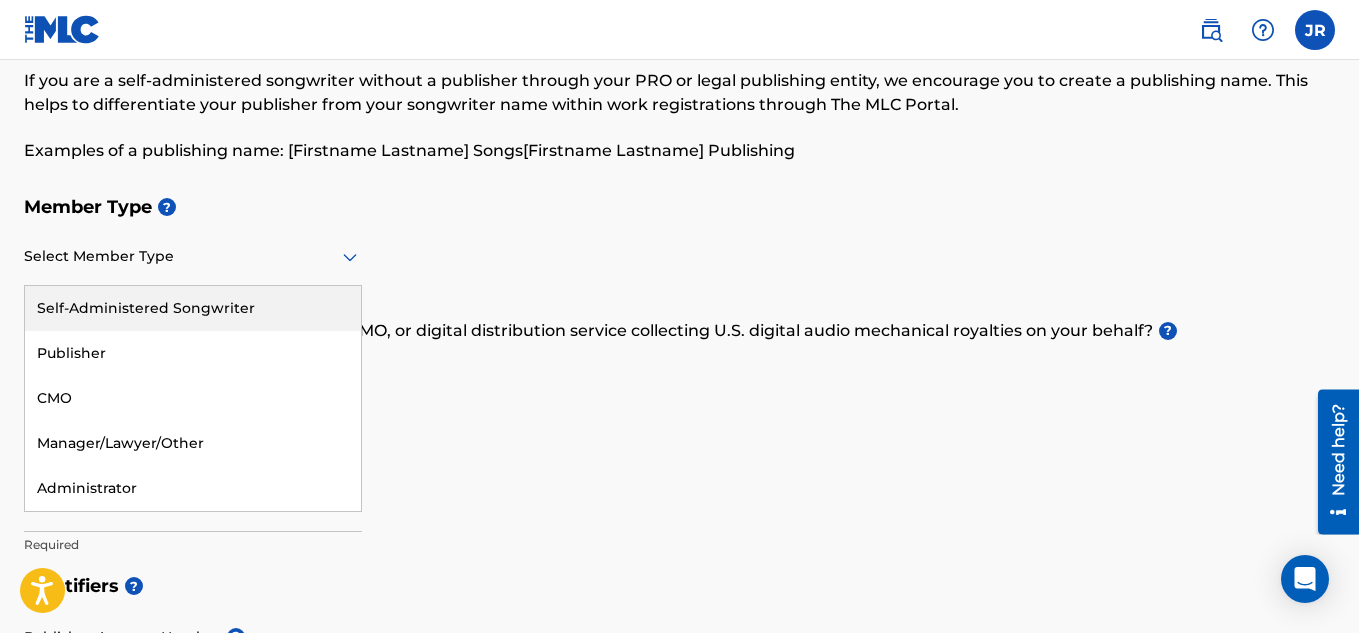 click on "Self-Administered Songwriter" at bounding box center (193, 308) 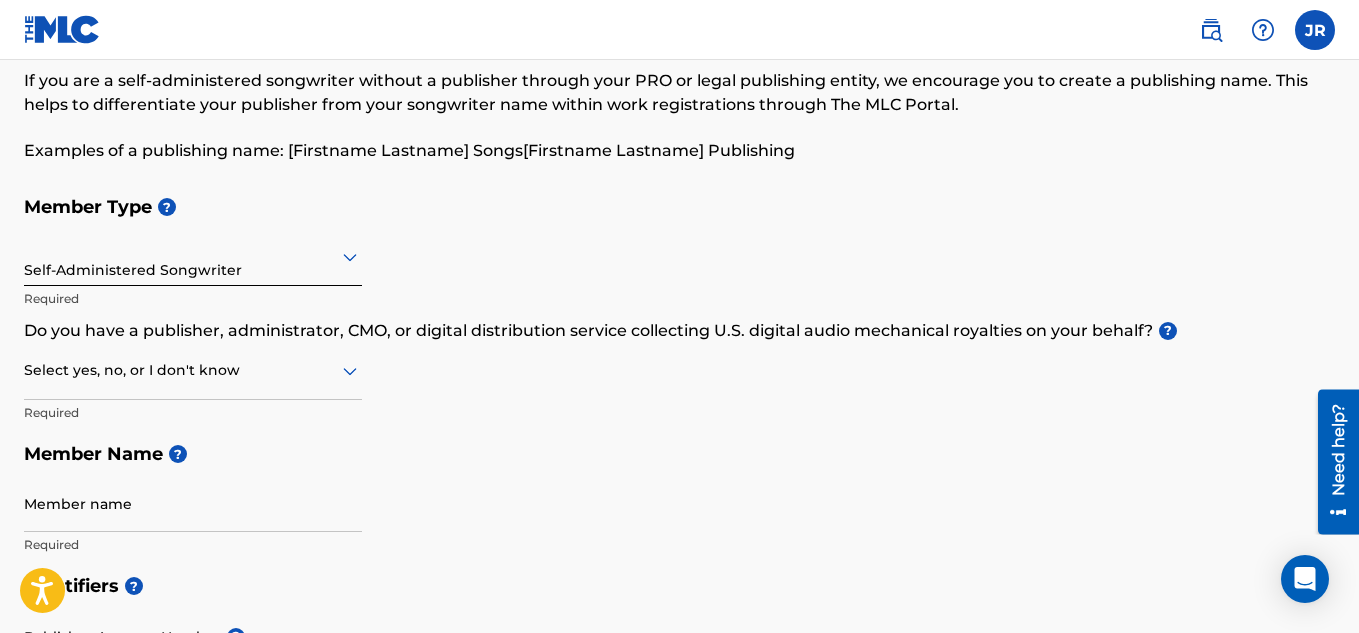click at bounding box center (193, 370) 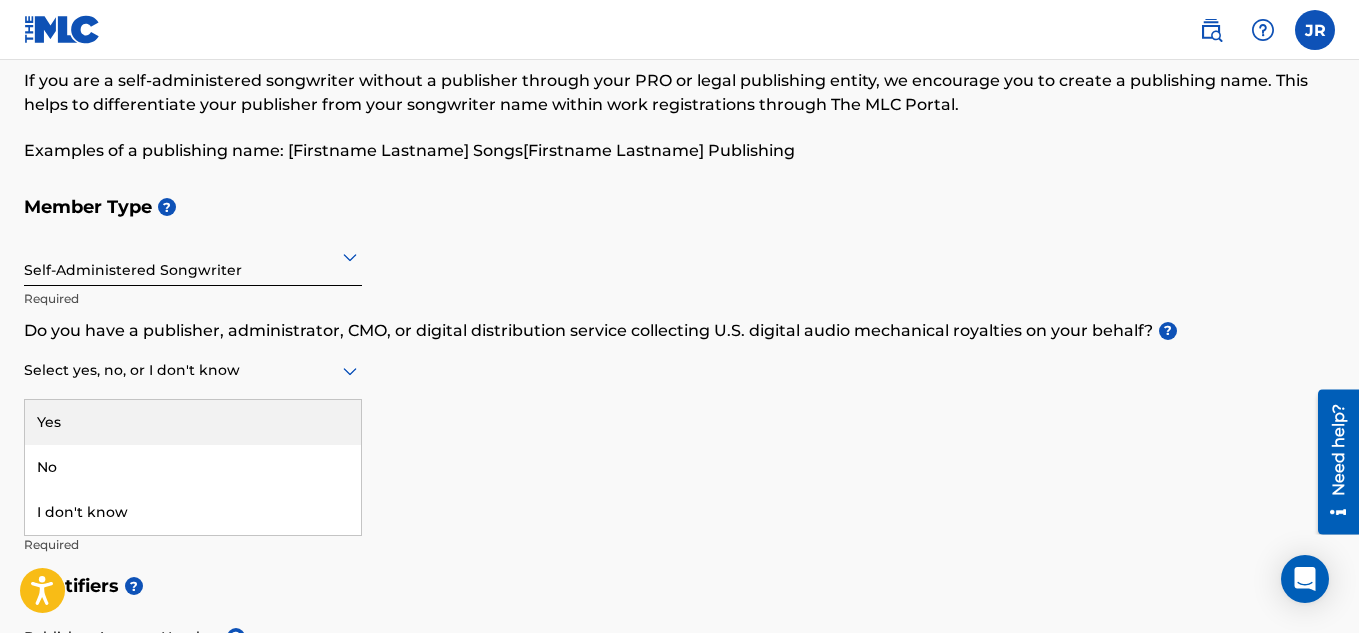 click on "Yes" at bounding box center (193, 422) 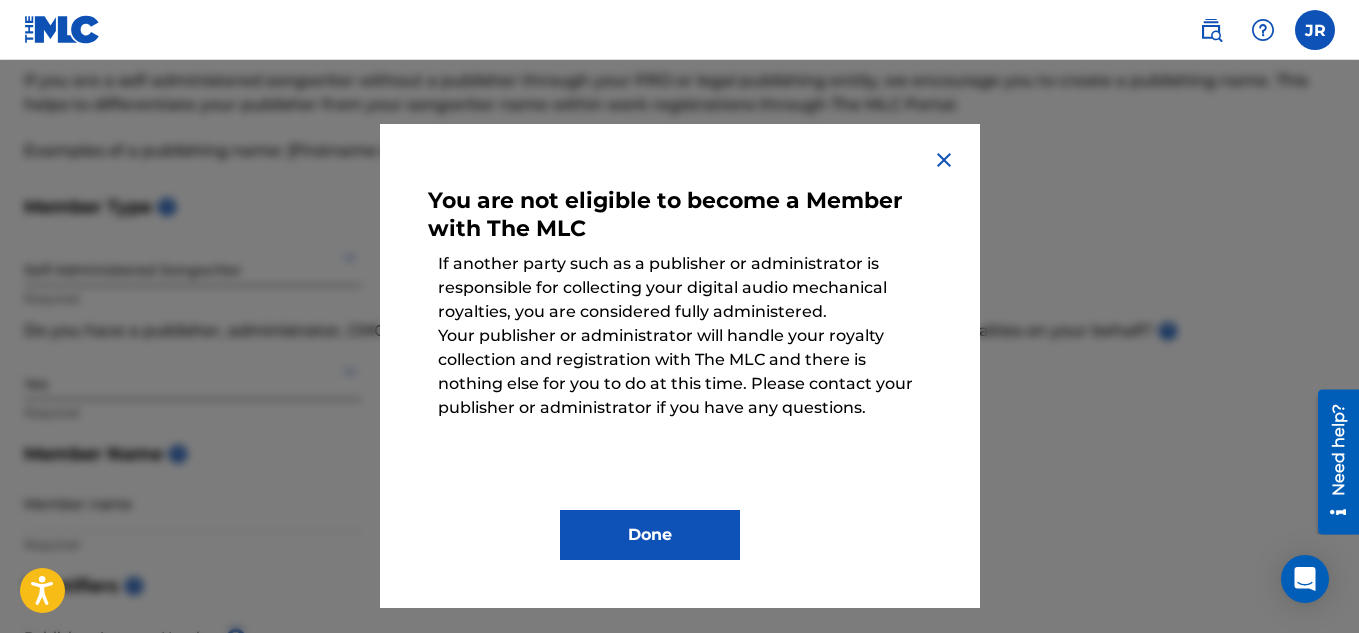 click at bounding box center [944, 160] 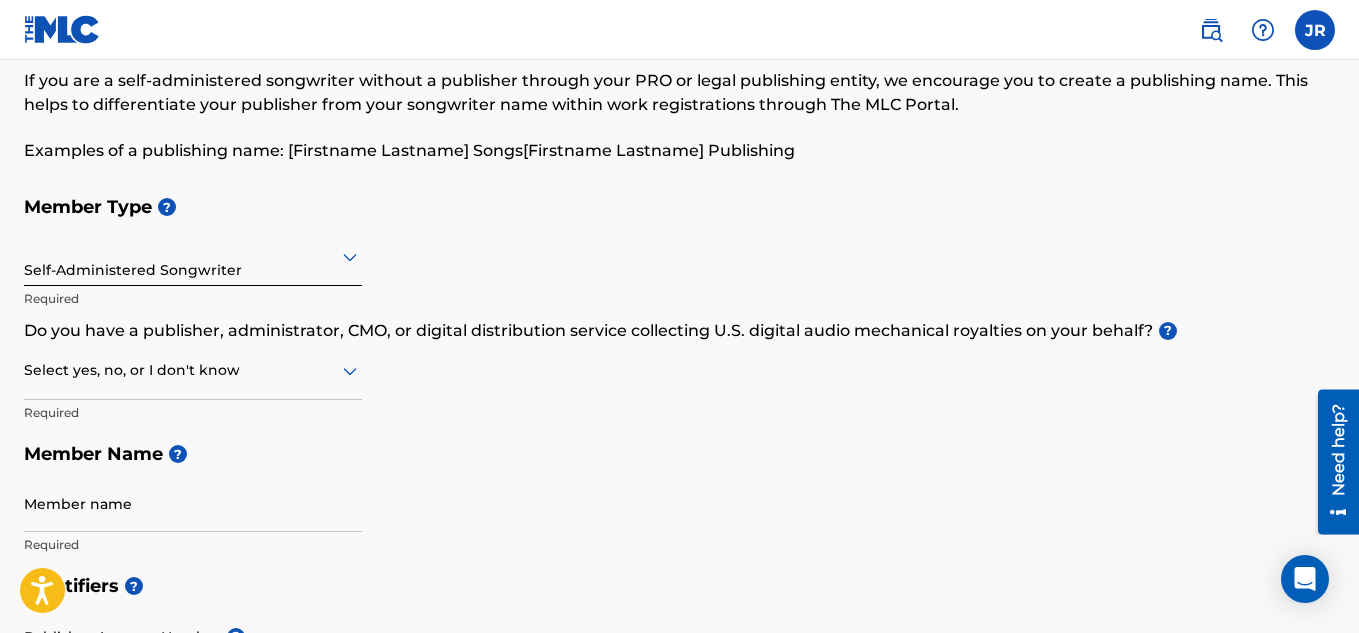 click at bounding box center [193, 370] 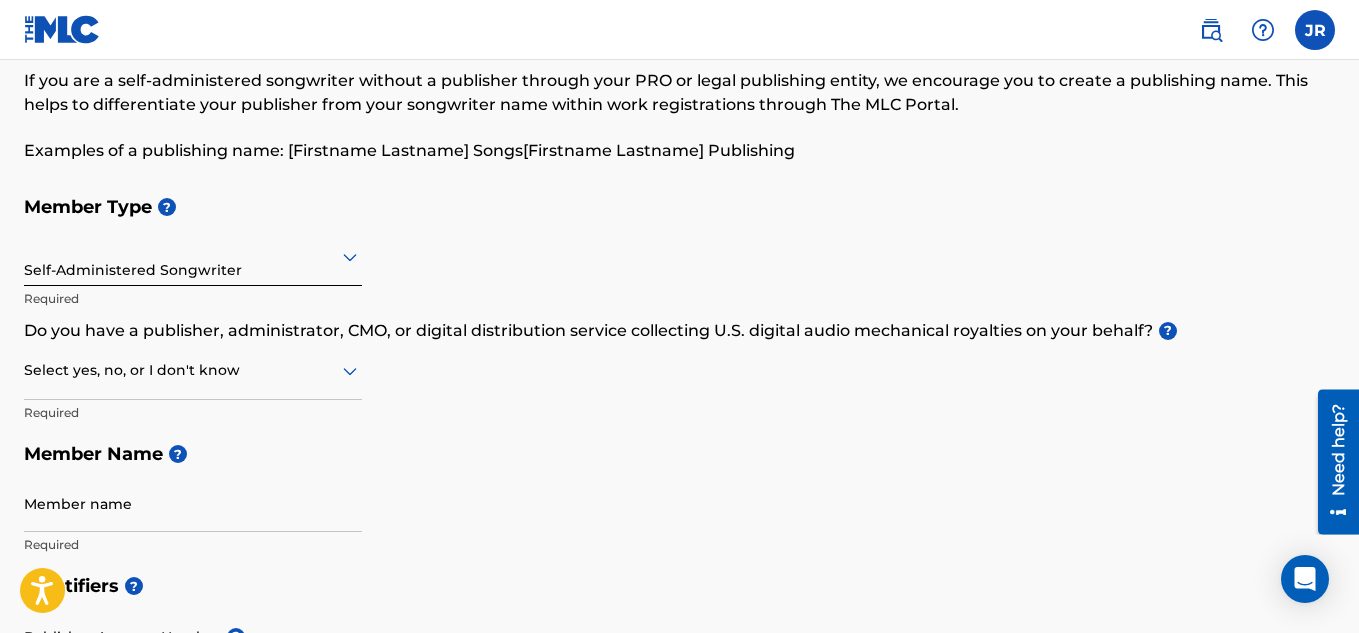 click on "Member Type ? Self-Administered Songwriter Required Do you have a publisher, administrator, CMO, or digital distribution service collecting U.S. digital audio mechanical royalties on your behalf? ? Select yes, no, or I don't know Required Member Name ? Member name Required" at bounding box center (679, 375) 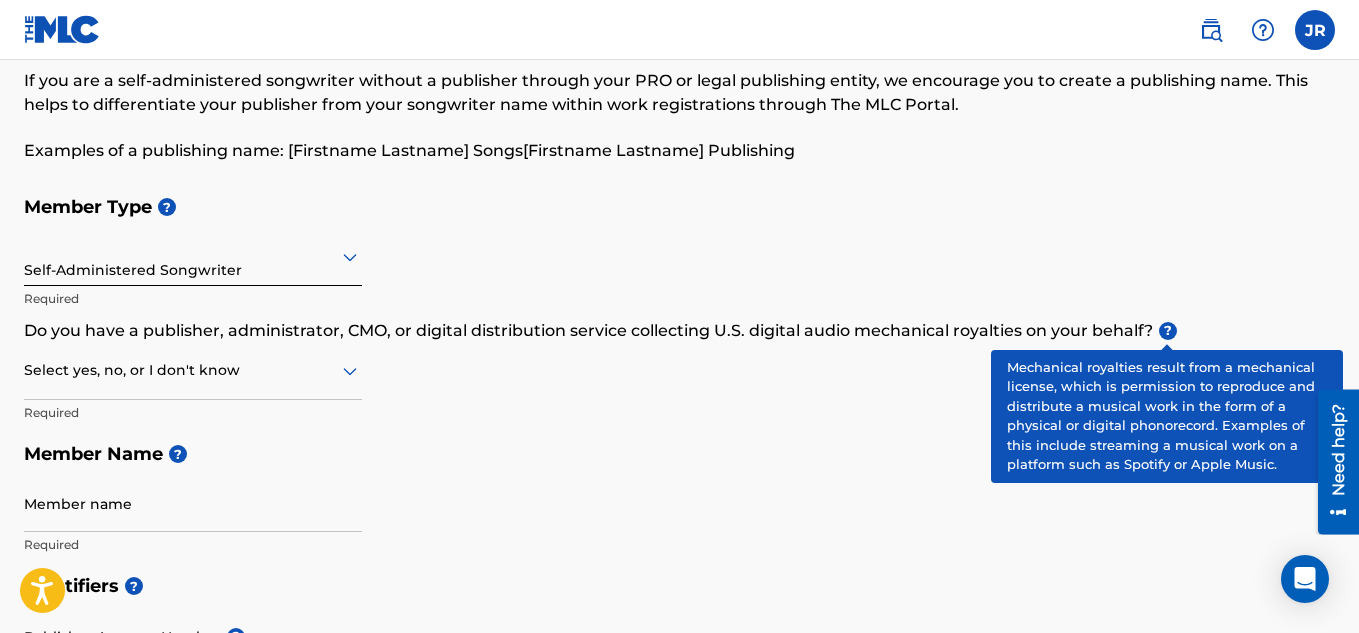 click on "?" at bounding box center (1168, 331) 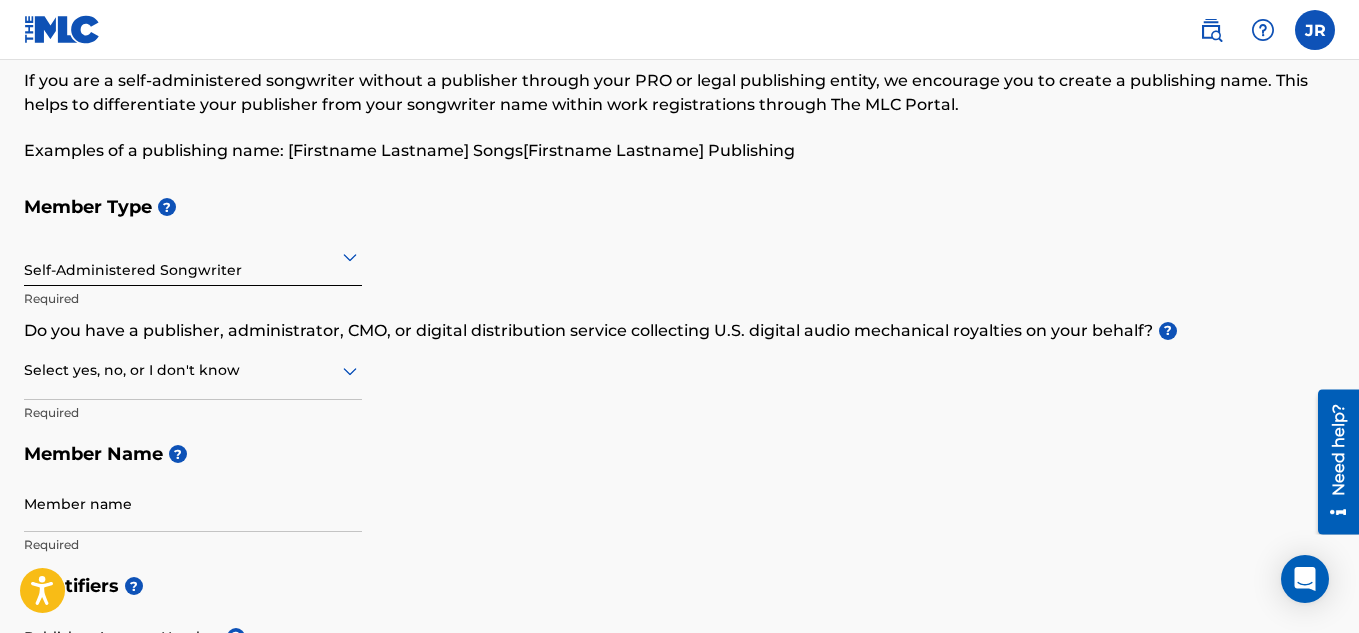 click at bounding box center (193, 370) 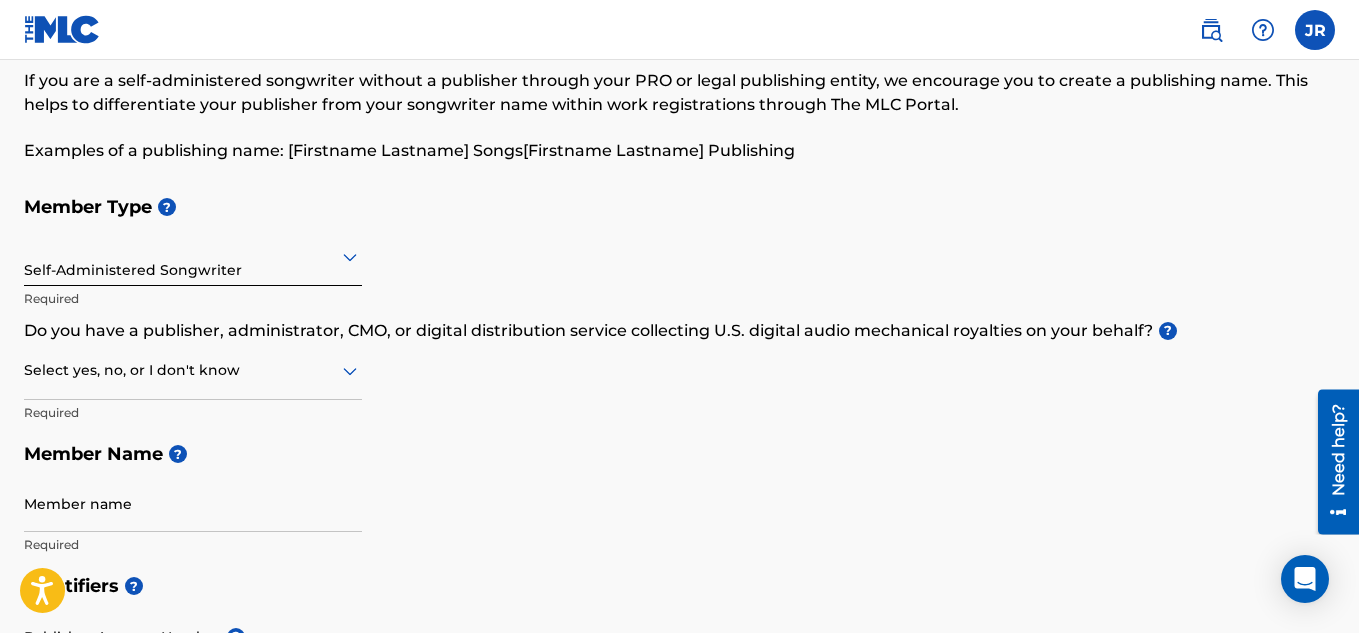 click on "Member Type ?" at bounding box center [679, 207] 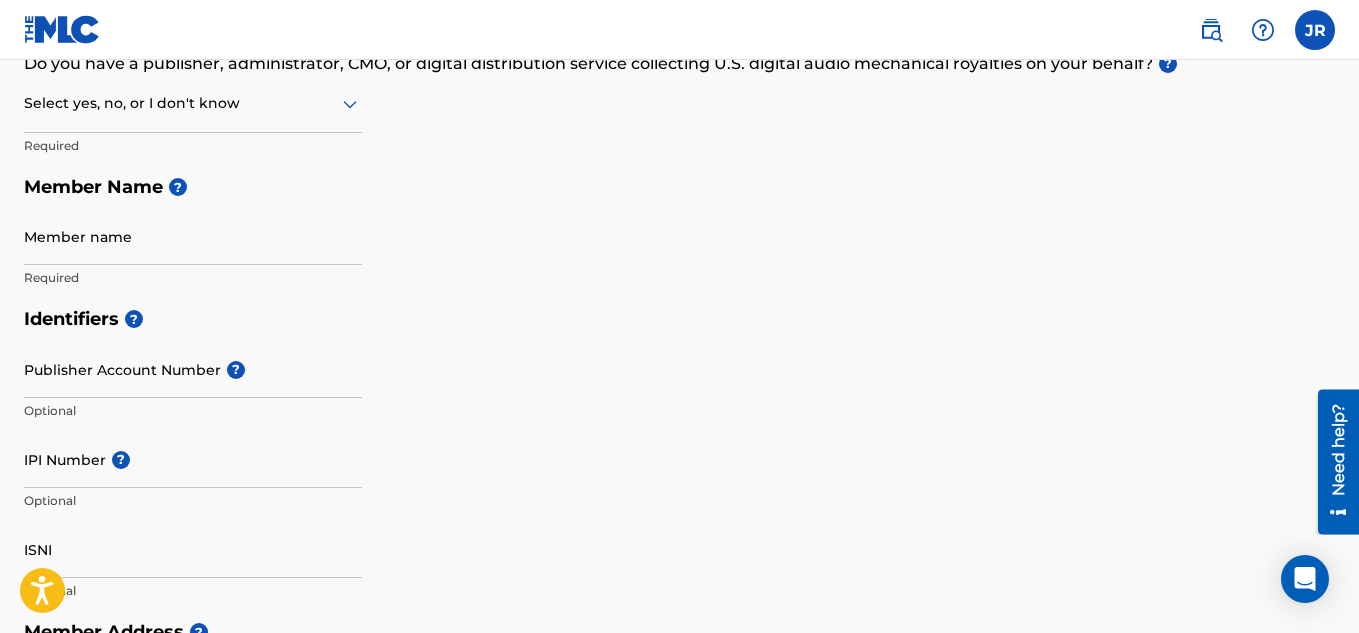 scroll, scrollTop: 400, scrollLeft: 0, axis: vertical 